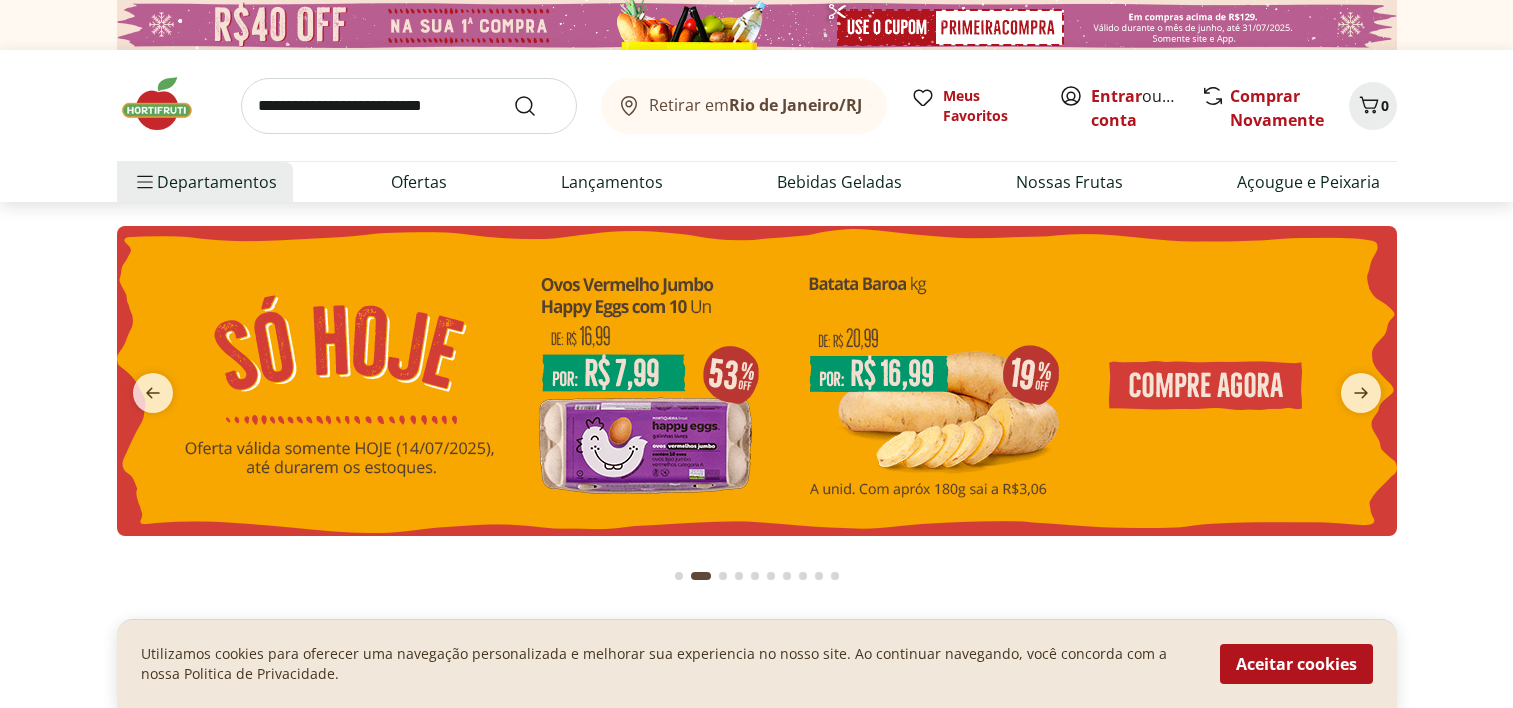 scroll, scrollTop: 0, scrollLeft: 0, axis: both 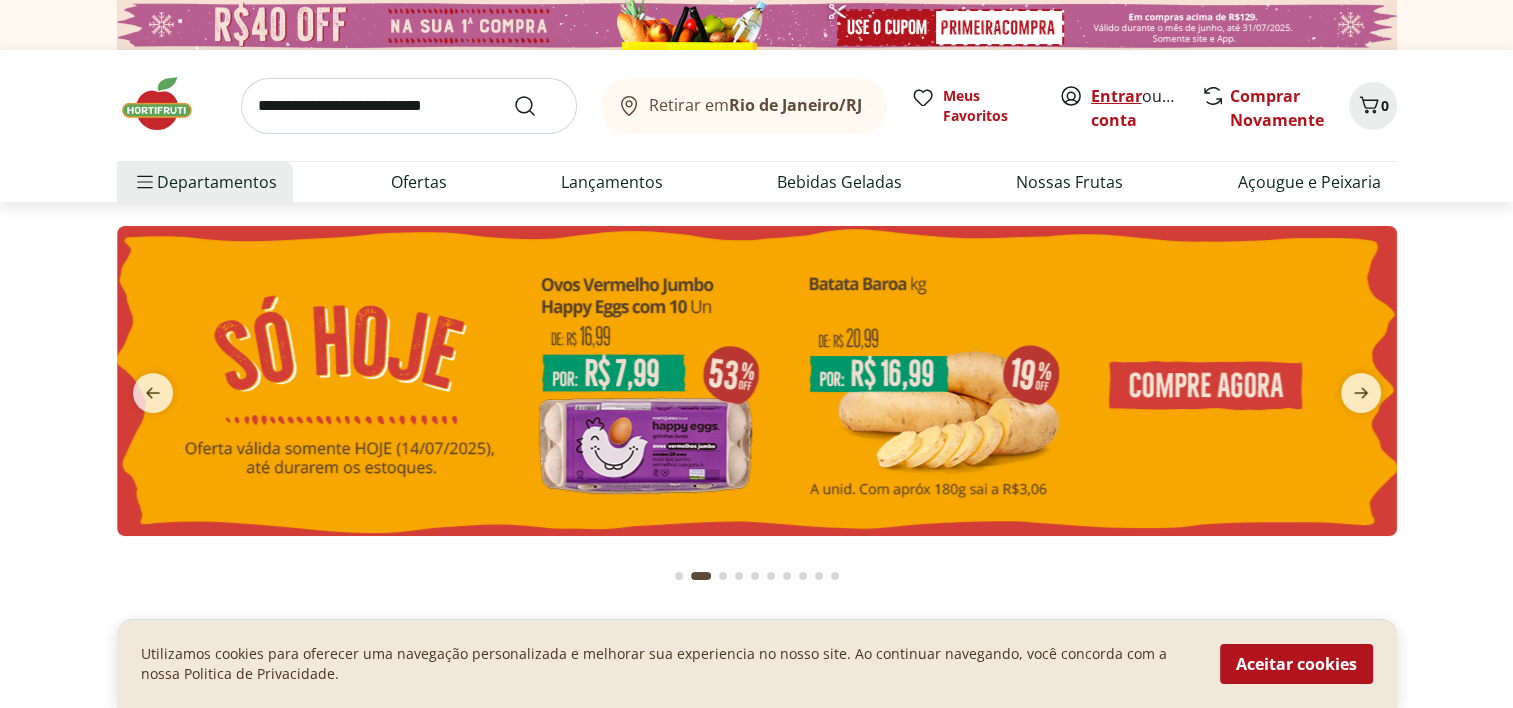 click on "Entrar" at bounding box center (1116, 96) 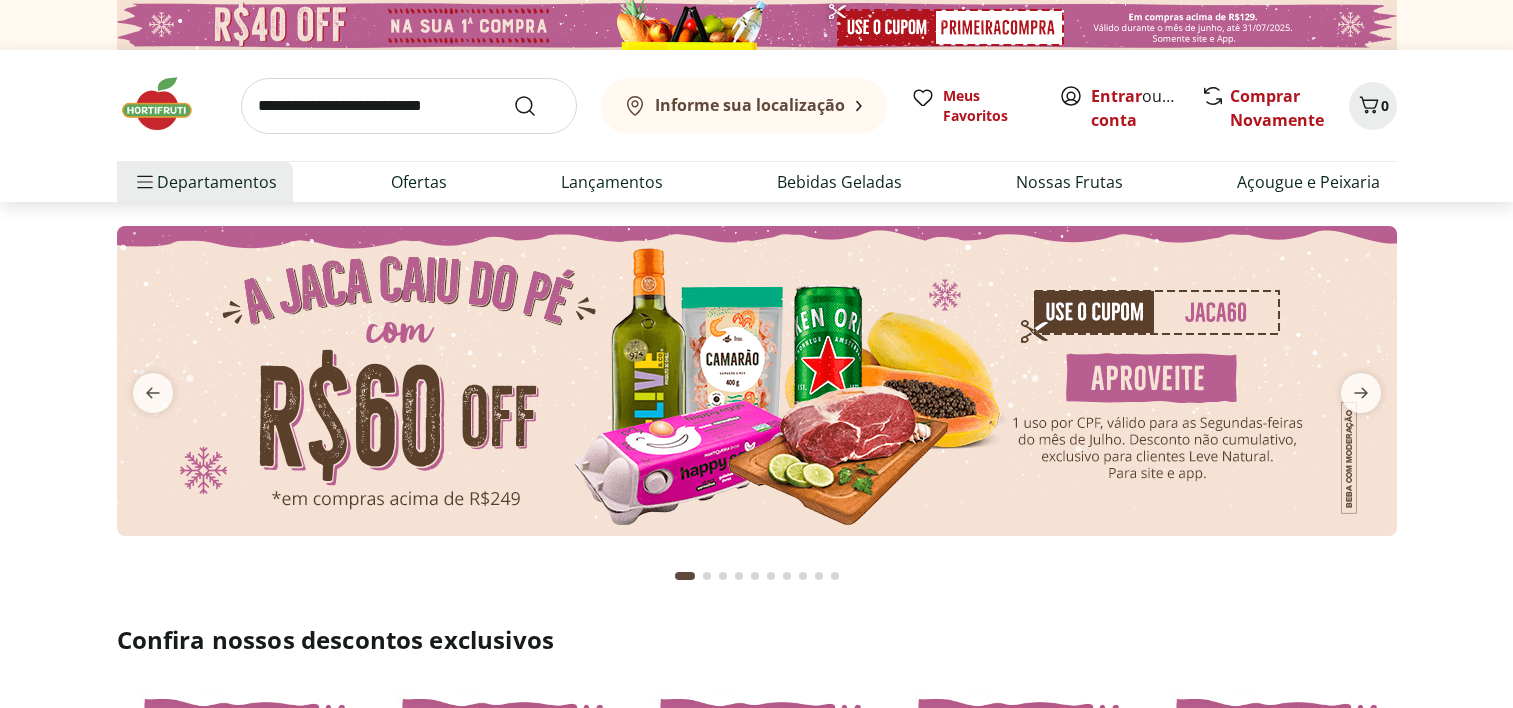 scroll, scrollTop: 0, scrollLeft: 0, axis: both 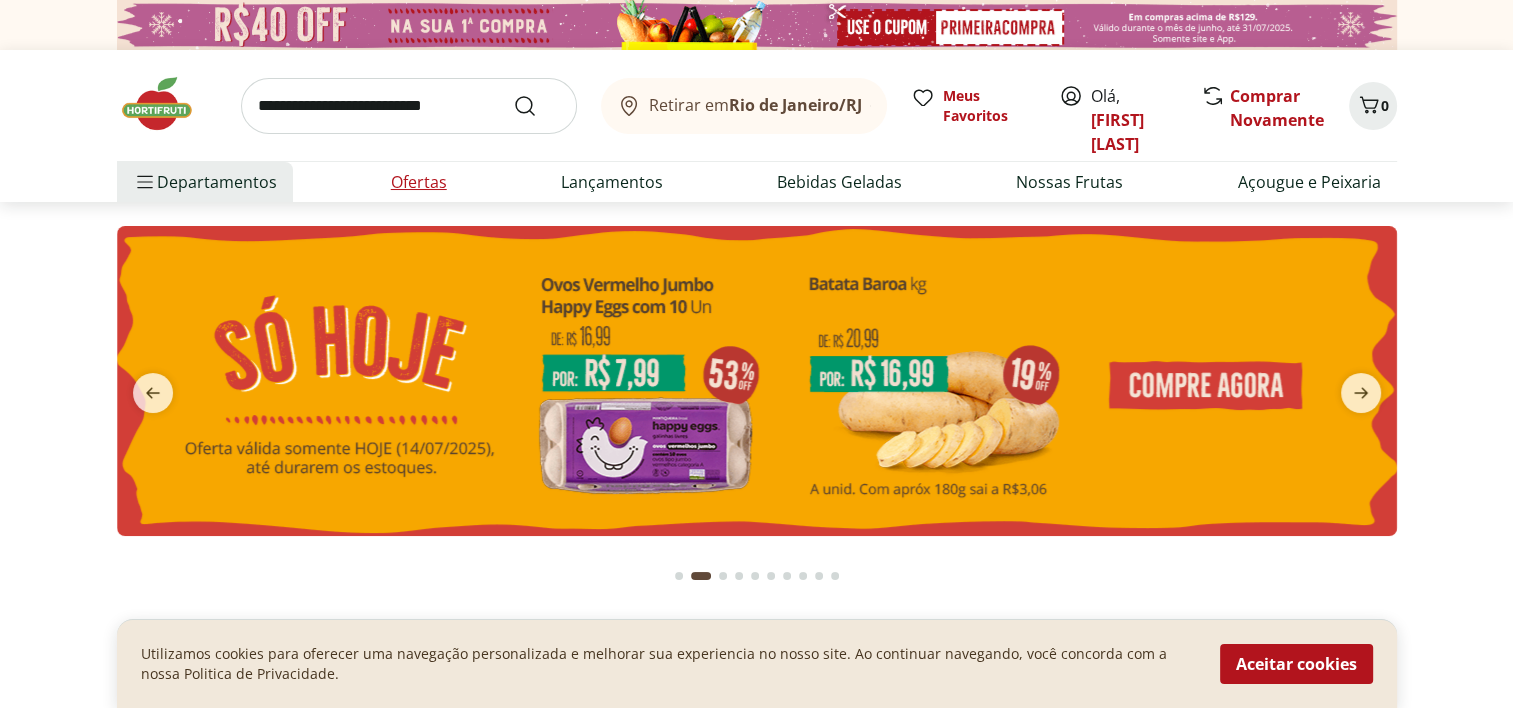 click on "Ofertas" at bounding box center (419, 182) 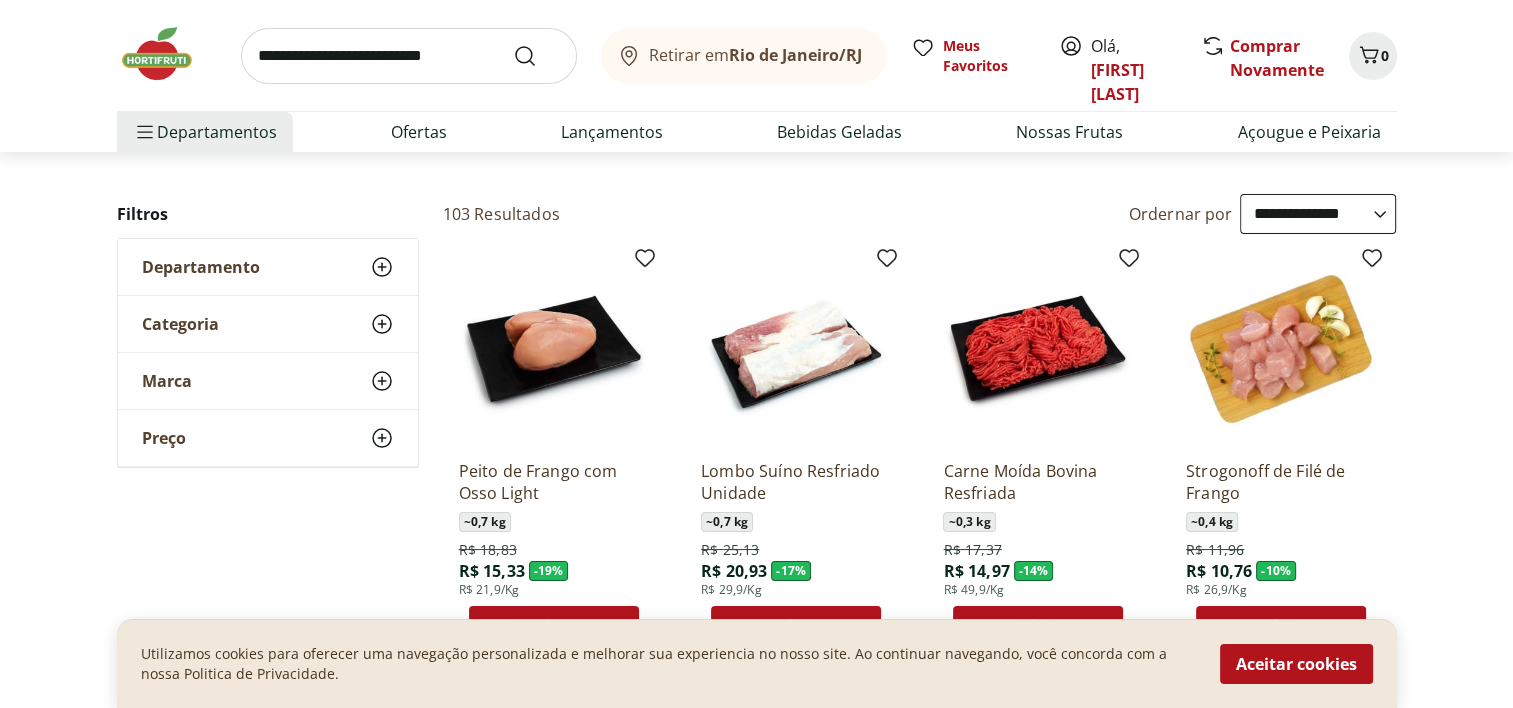 scroll, scrollTop: 100, scrollLeft: 0, axis: vertical 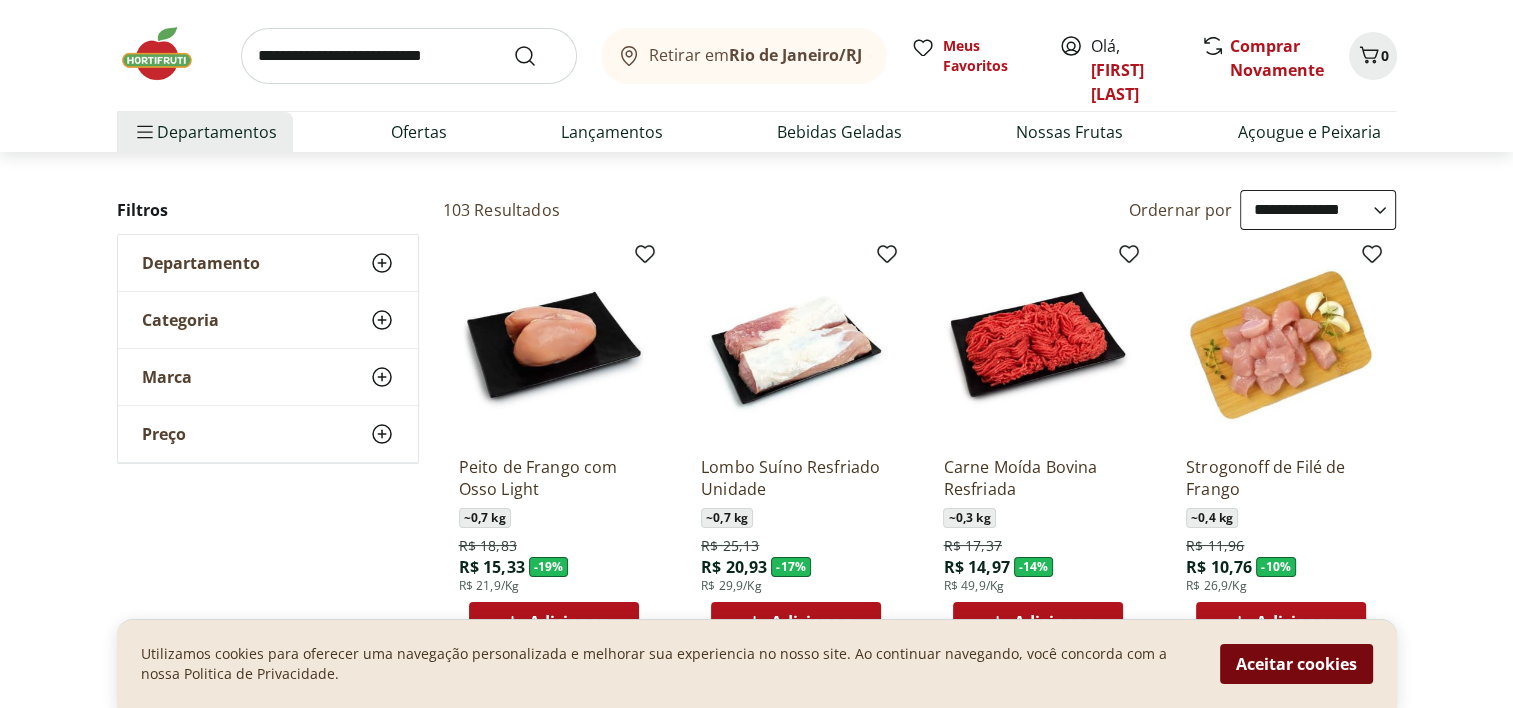 click on "Aceitar cookies" at bounding box center (1296, 664) 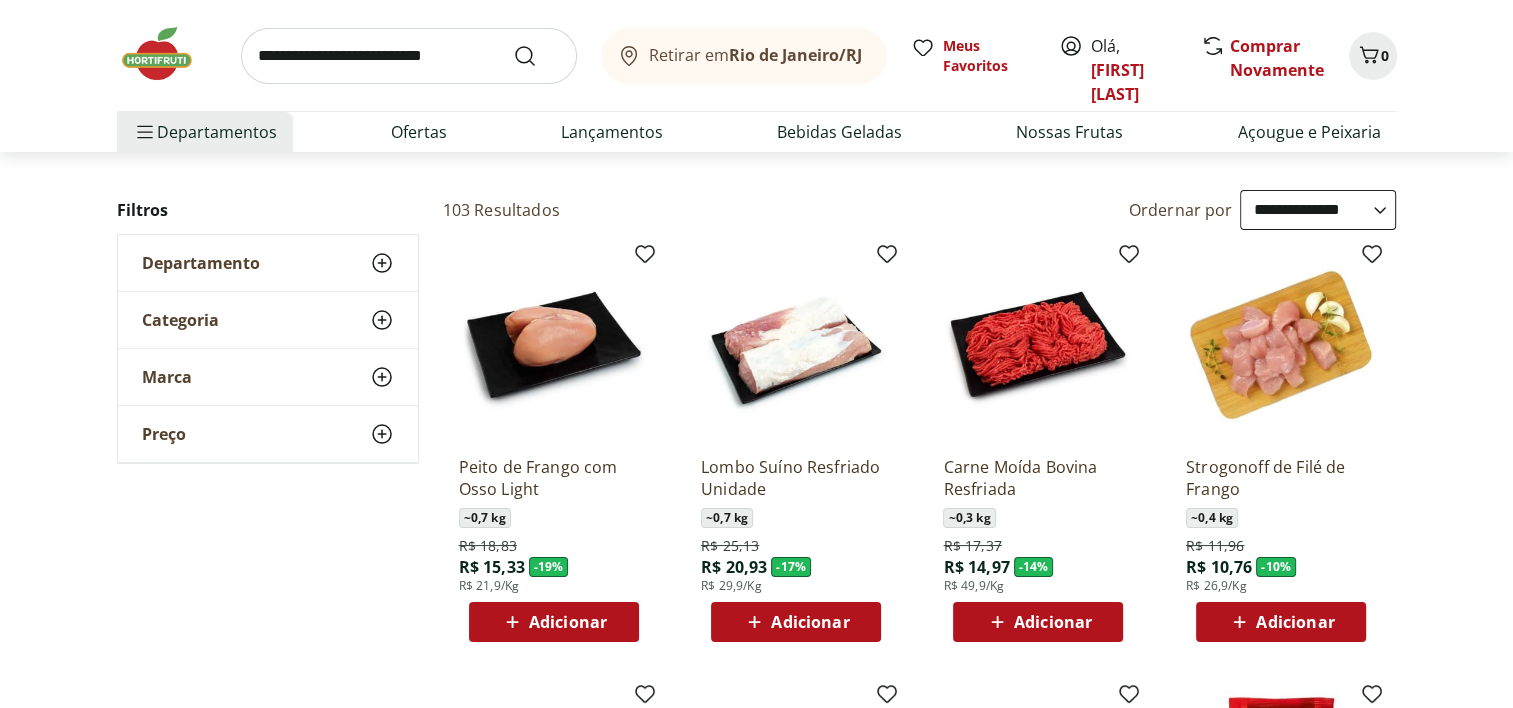 click on "**********" at bounding box center [1318, 210] 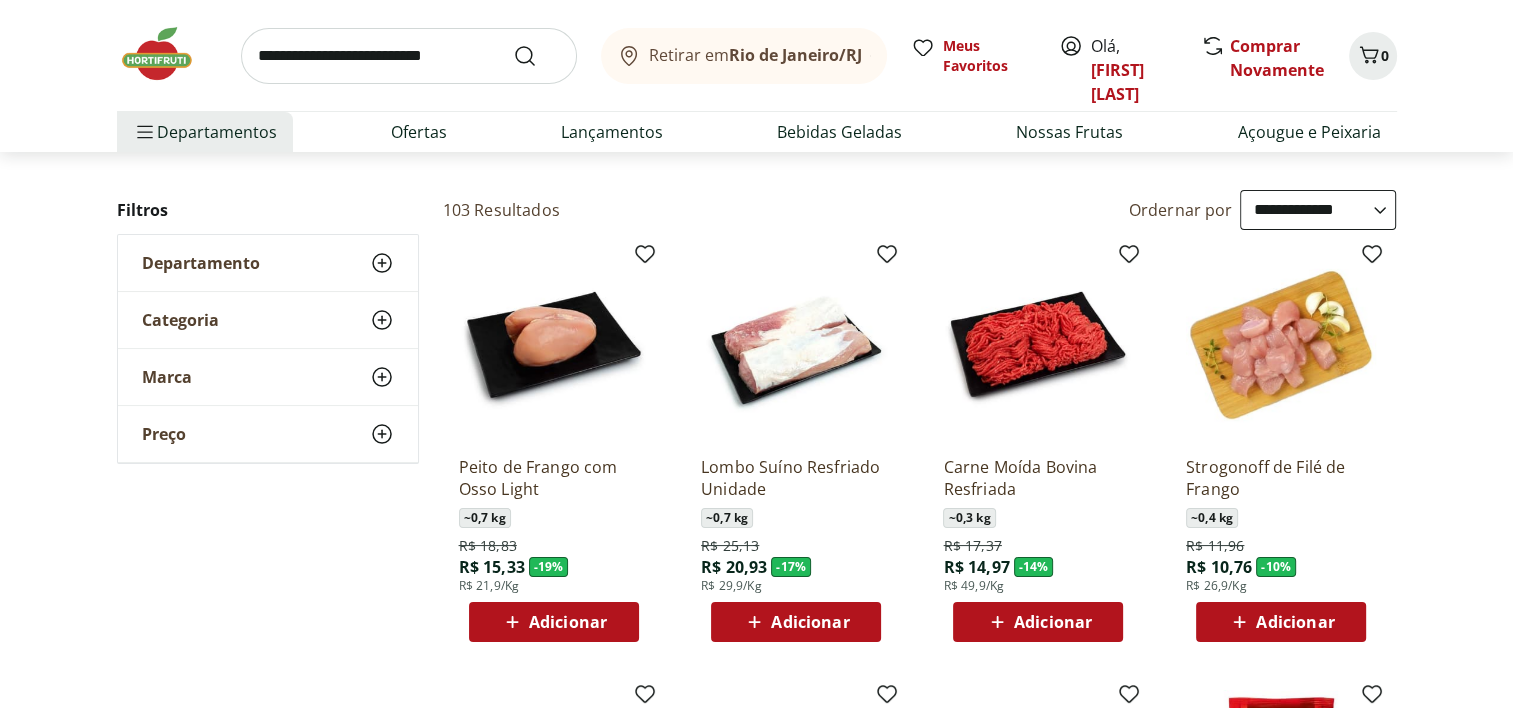 click on "**********" at bounding box center [1318, 210] 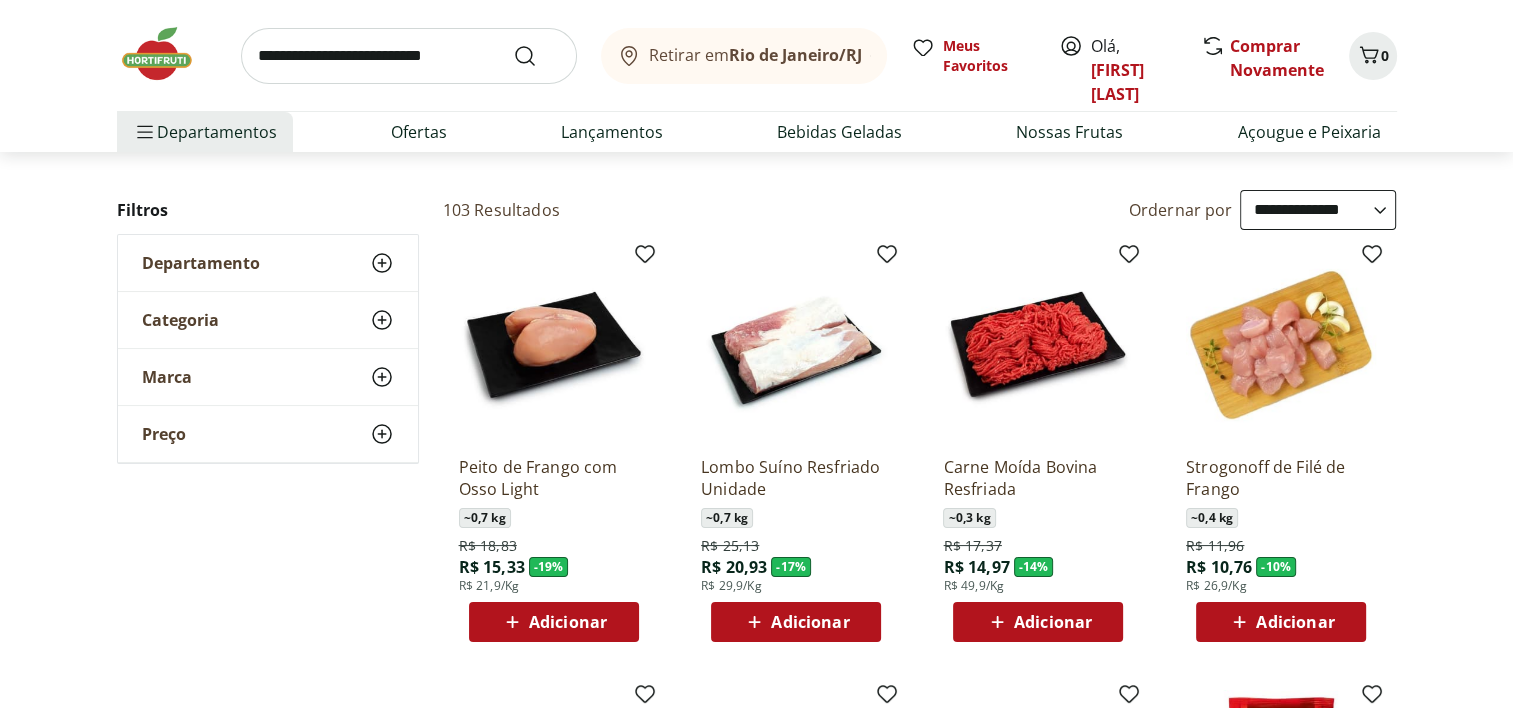 select on "**********" 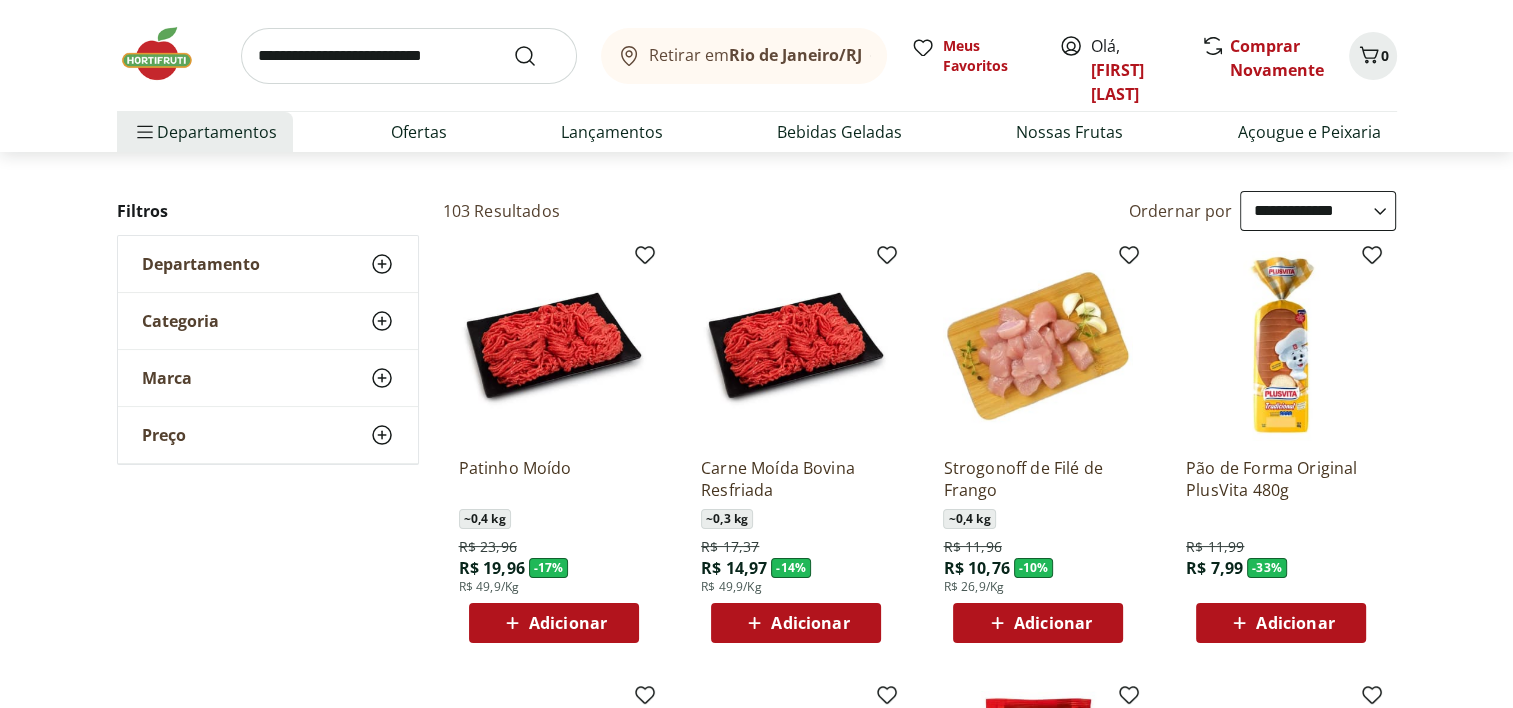 scroll, scrollTop: 100, scrollLeft: 0, axis: vertical 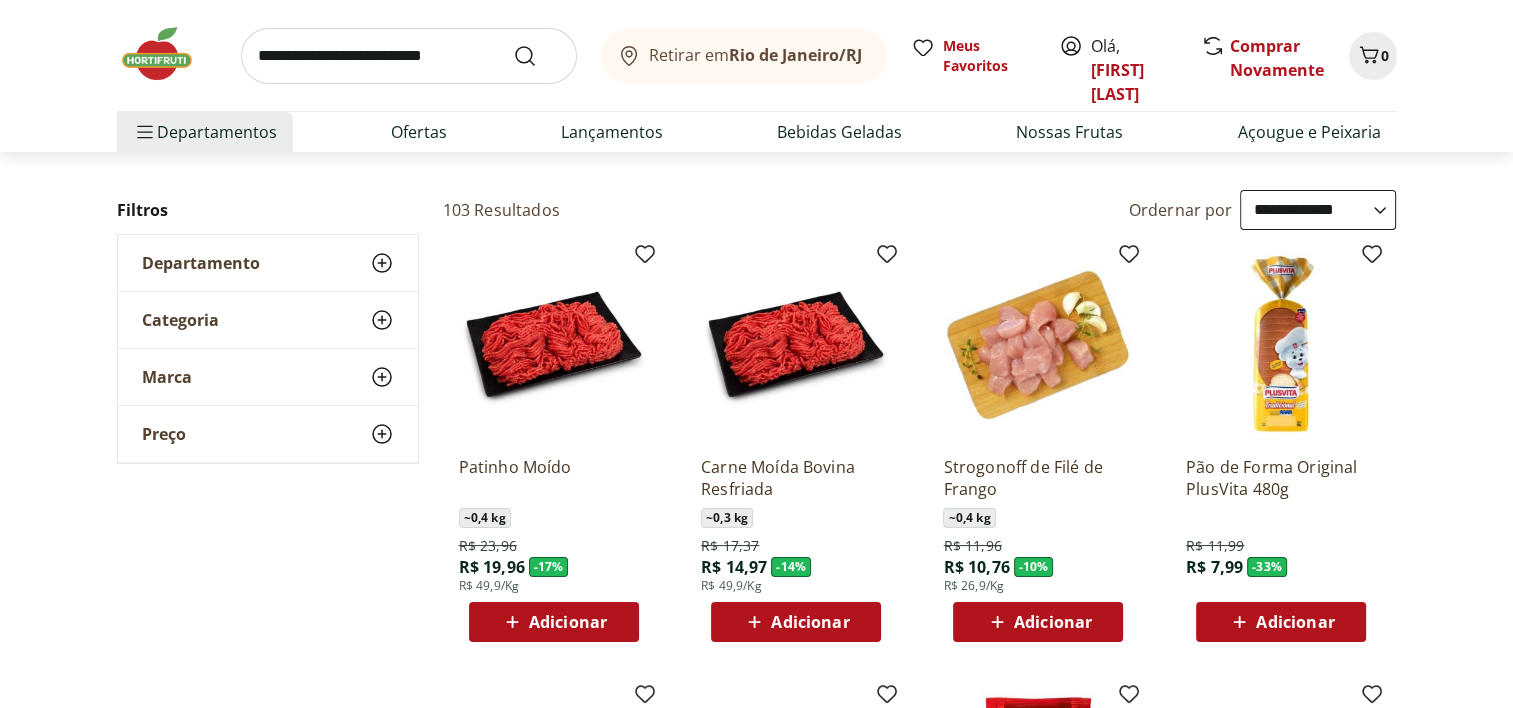 click on "Adicionar" at bounding box center [568, 622] 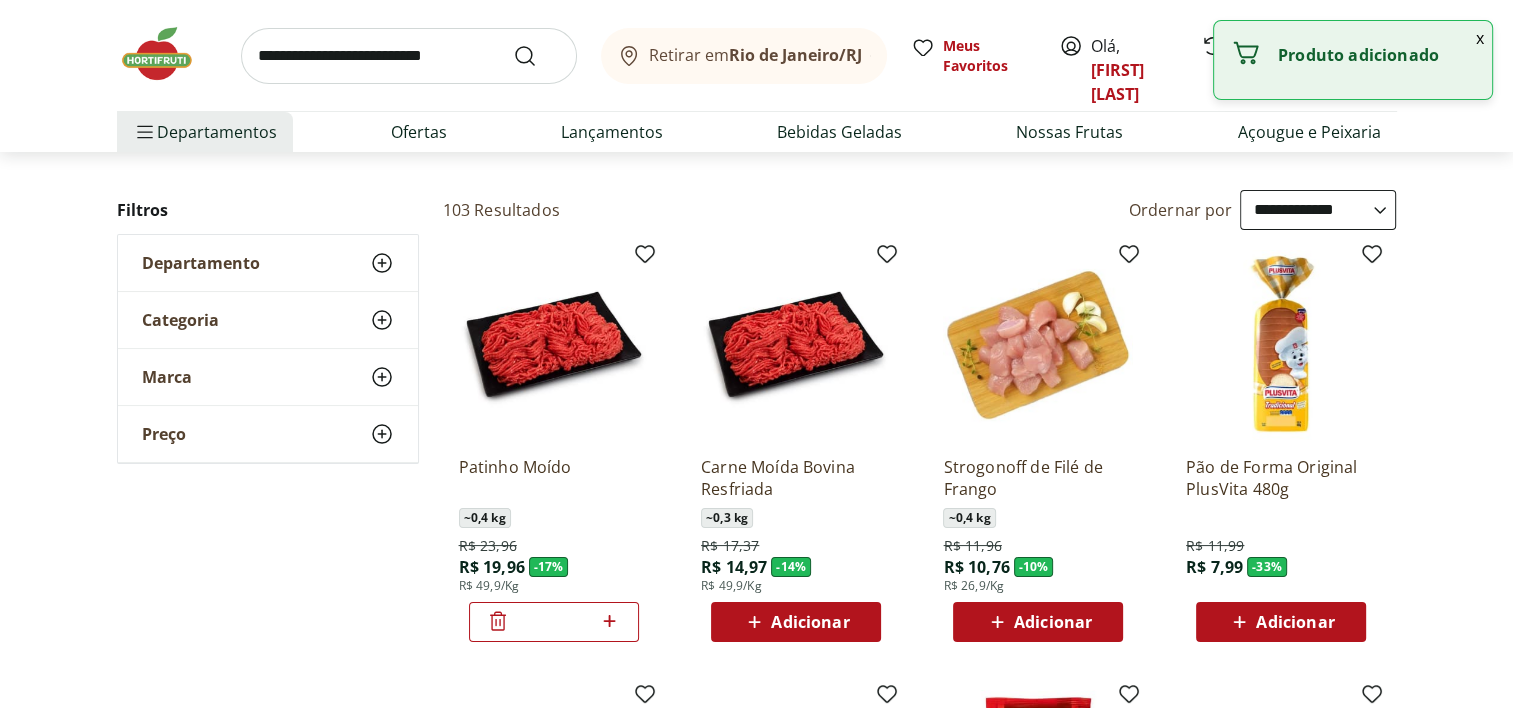 click 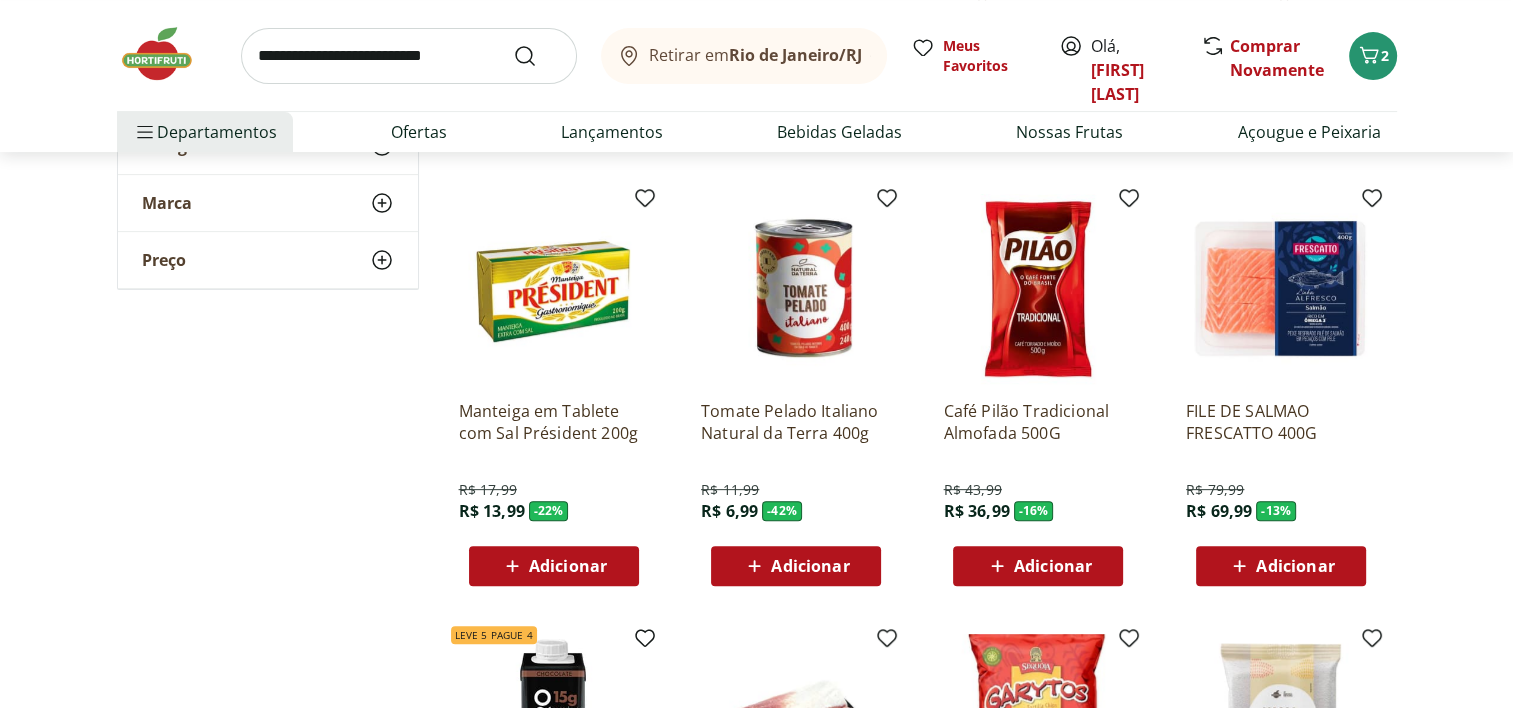 scroll, scrollTop: 600, scrollLeft: 0, axis: vertical 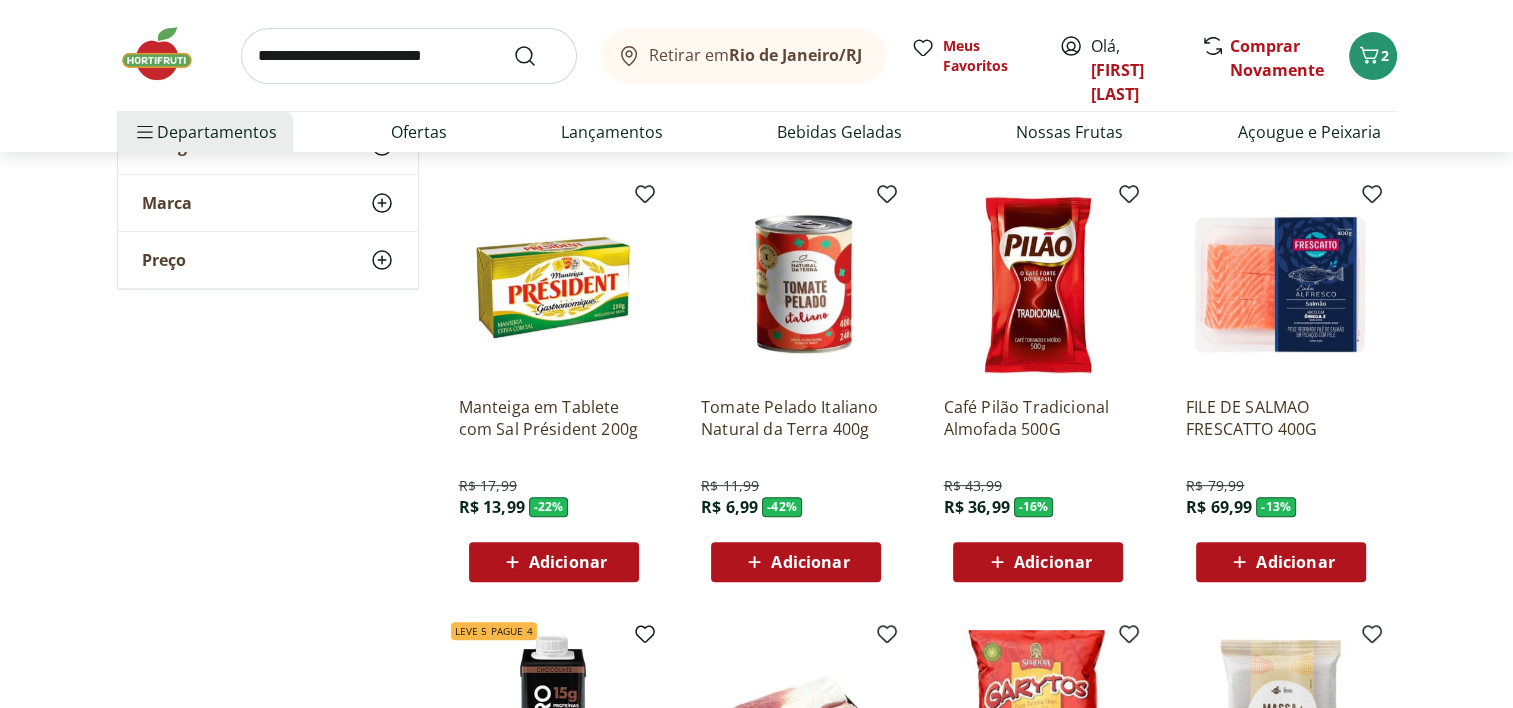 click on "Adicionar" at bounding box center [568, 562] 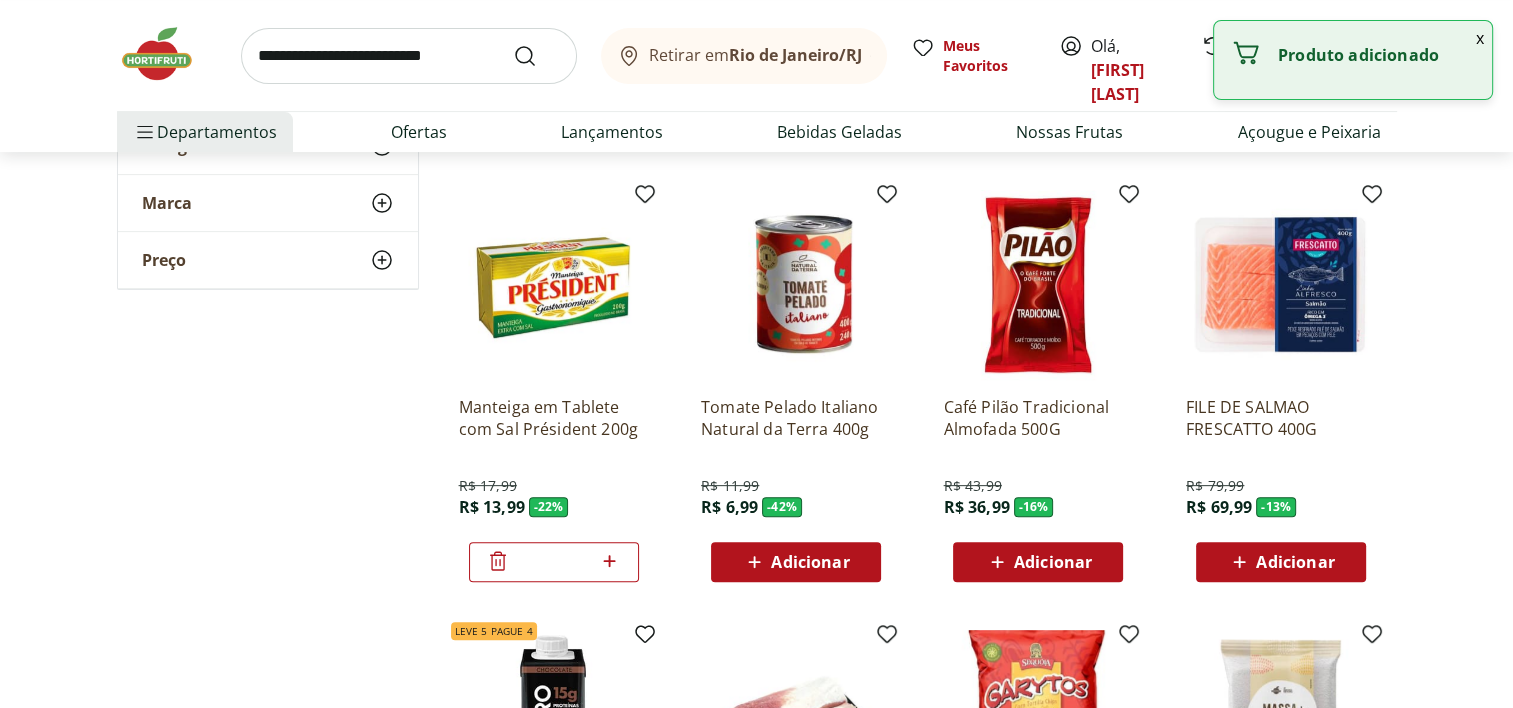 click 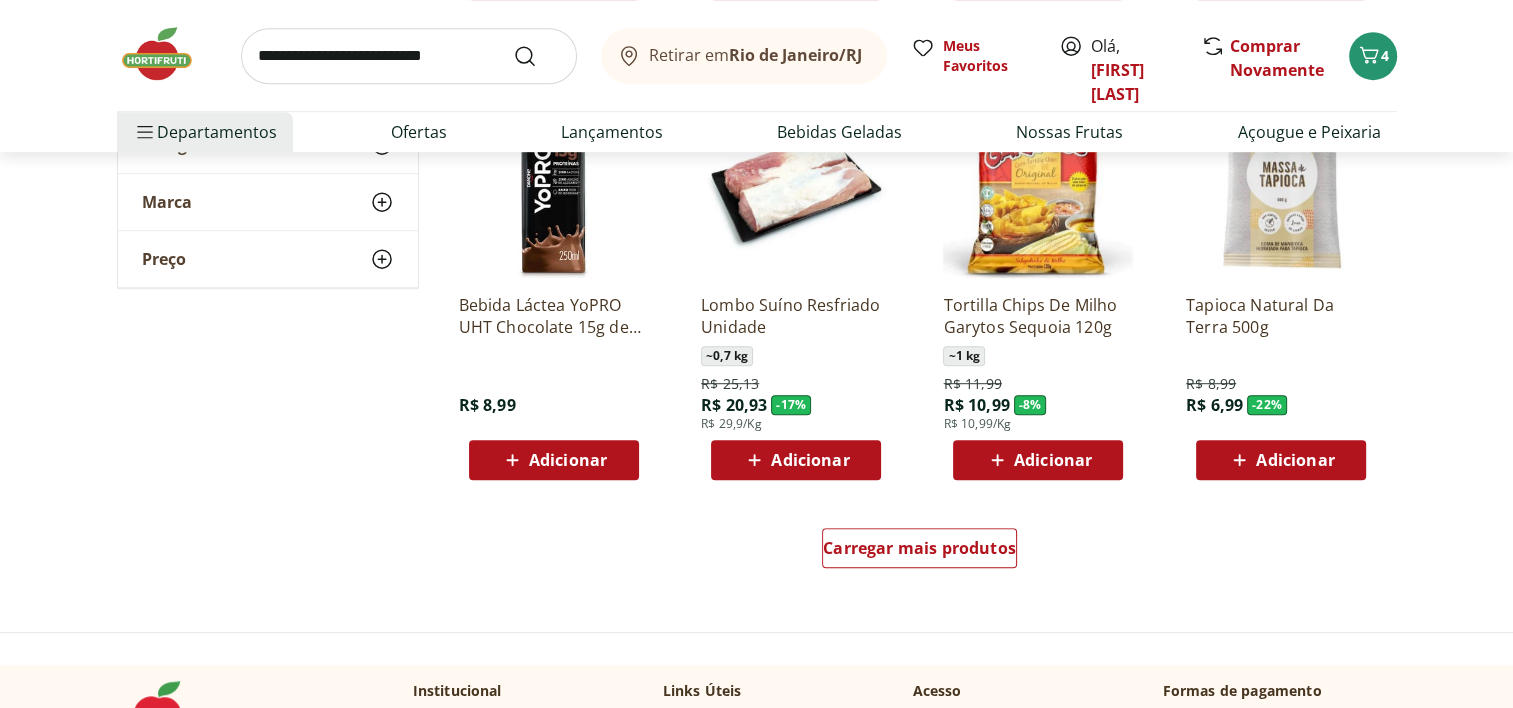 scroll, scrollTop: 1200, scrollLeft: 0, axis: vertical 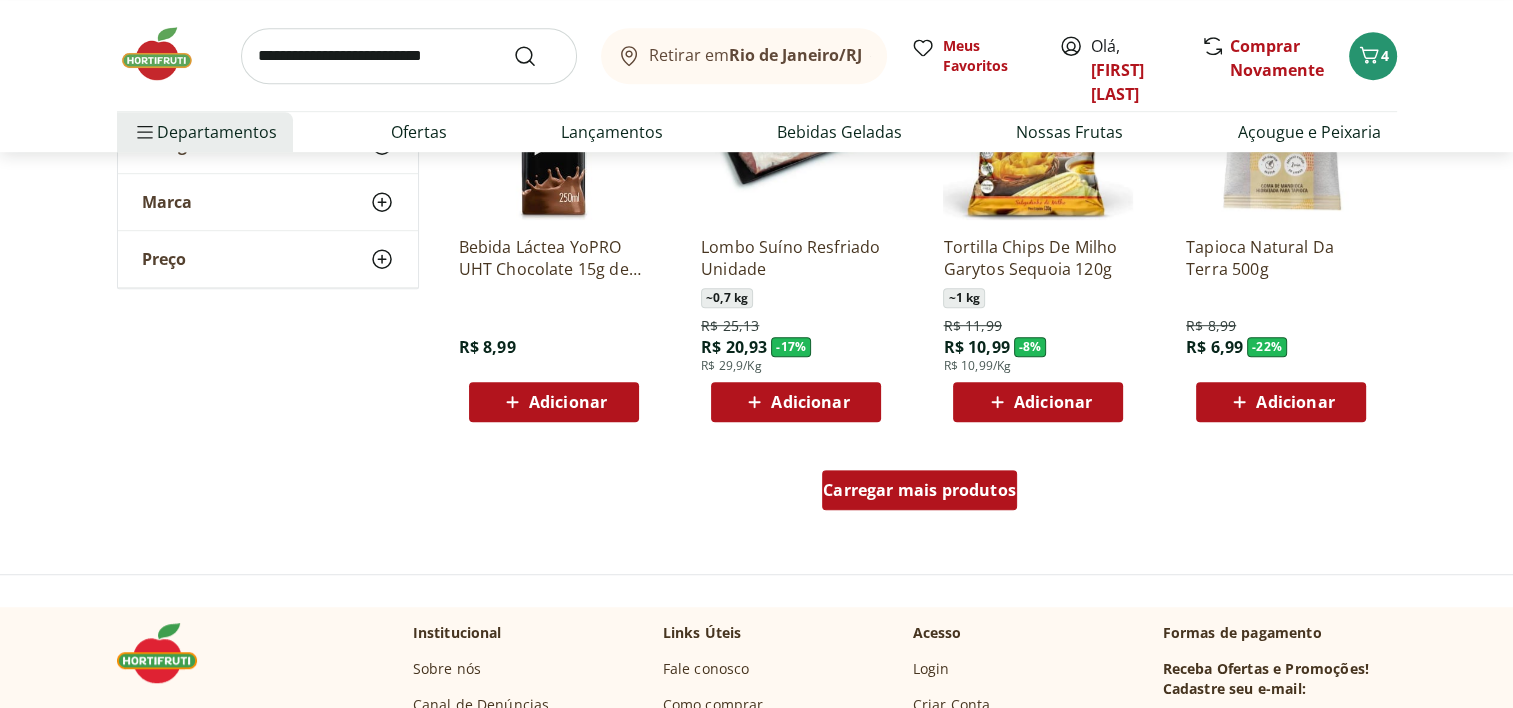 click on "Carregar mais produtos" at bounding box center (919, 490) 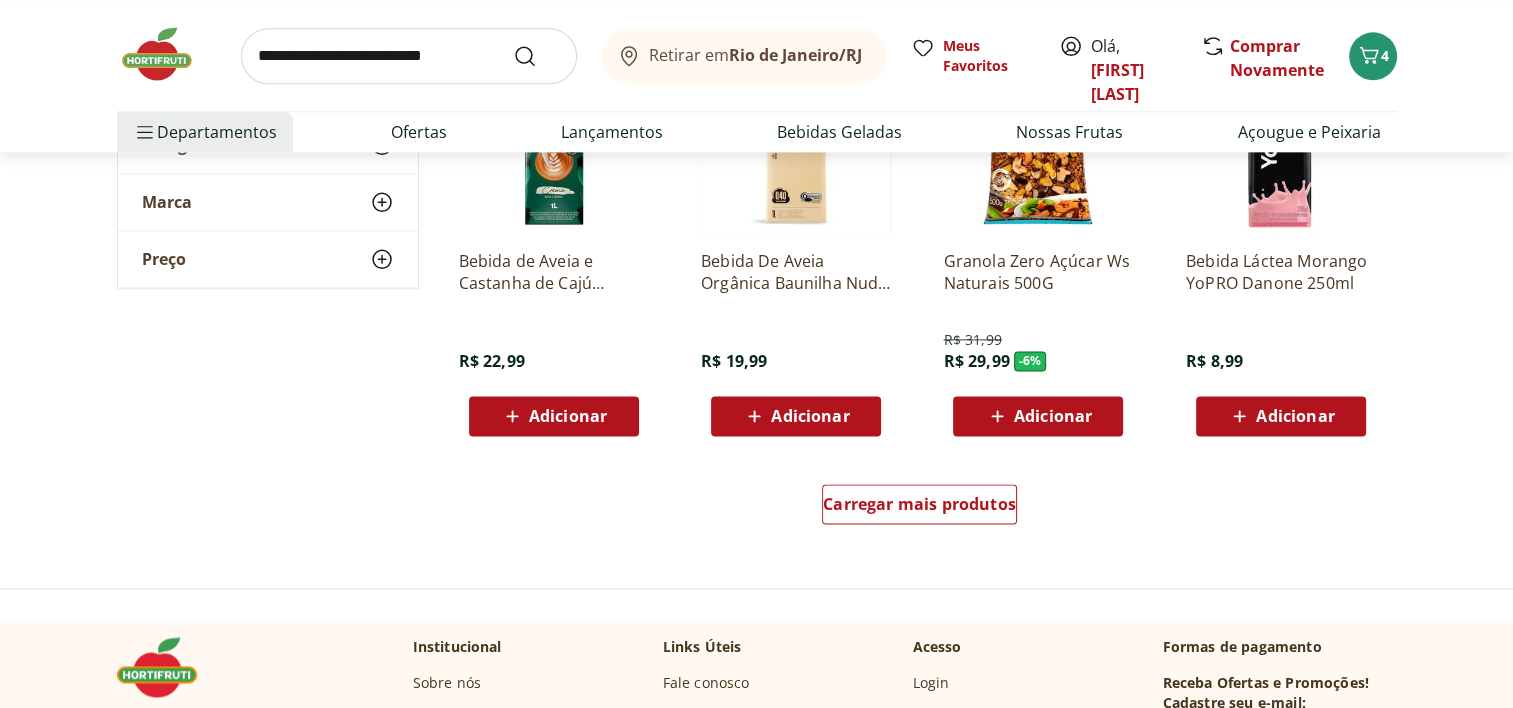 scroll, scrollTop: 2500, scrollLeft: 0, axis: vertical 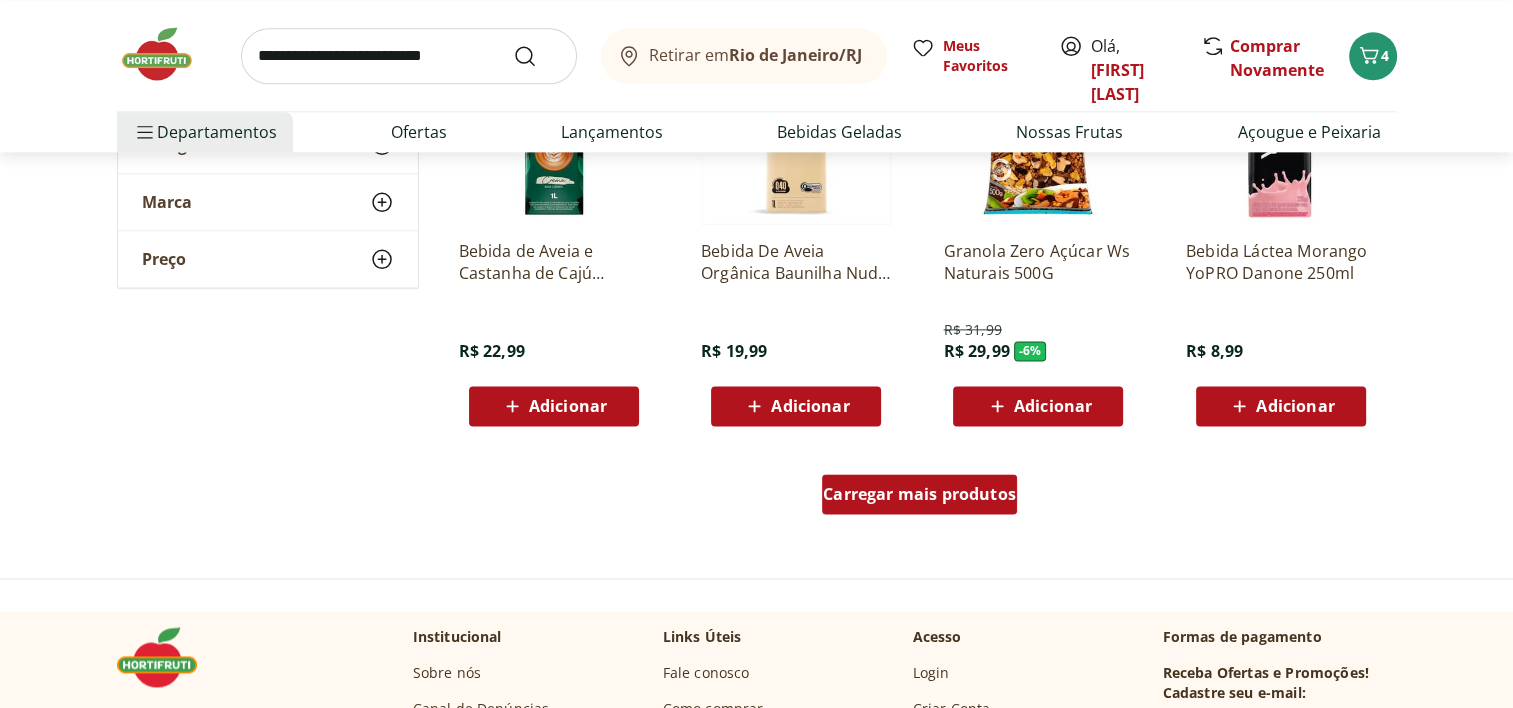 click on "Carregar mais produtos" at bounding box center (919, 494) 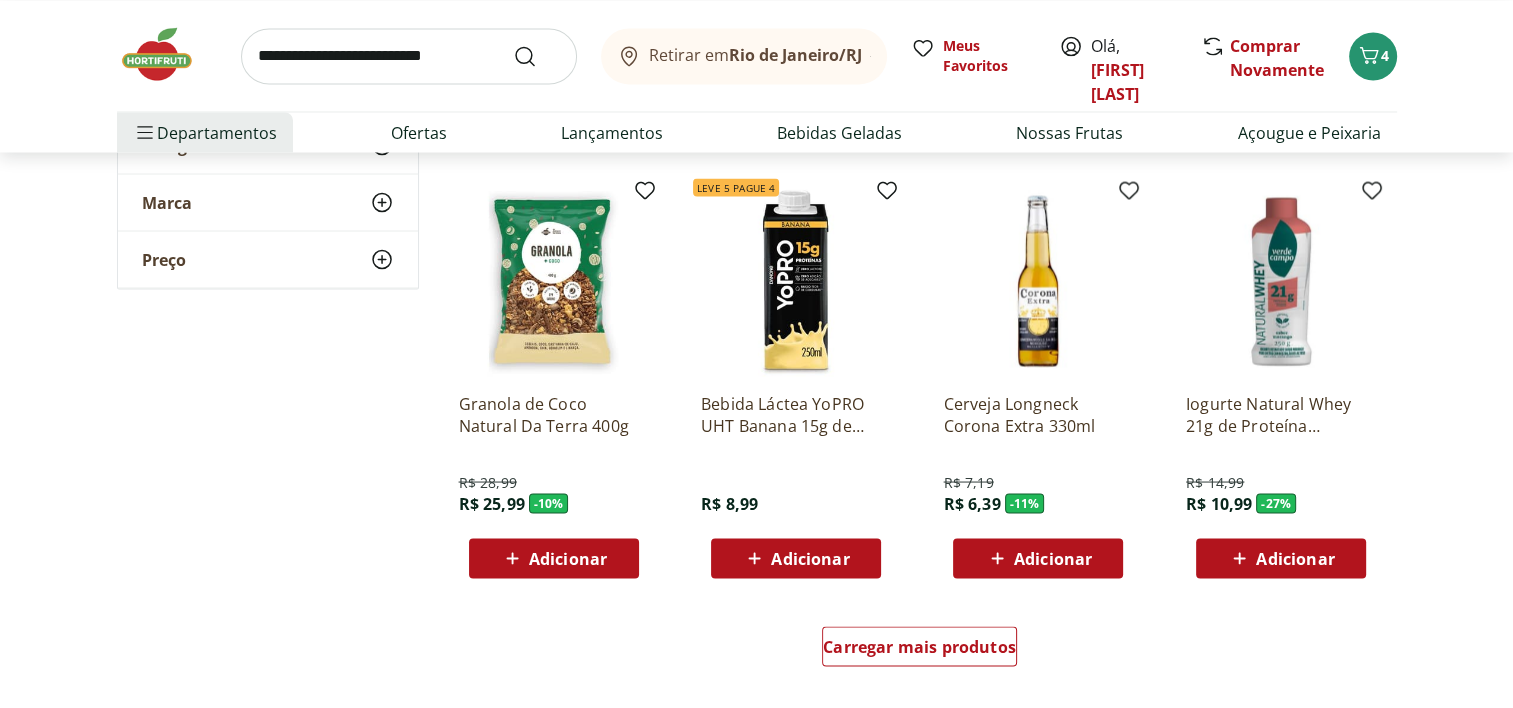 scroll, scrollTop: 3700, scrollLeft: 0, axis: vertical 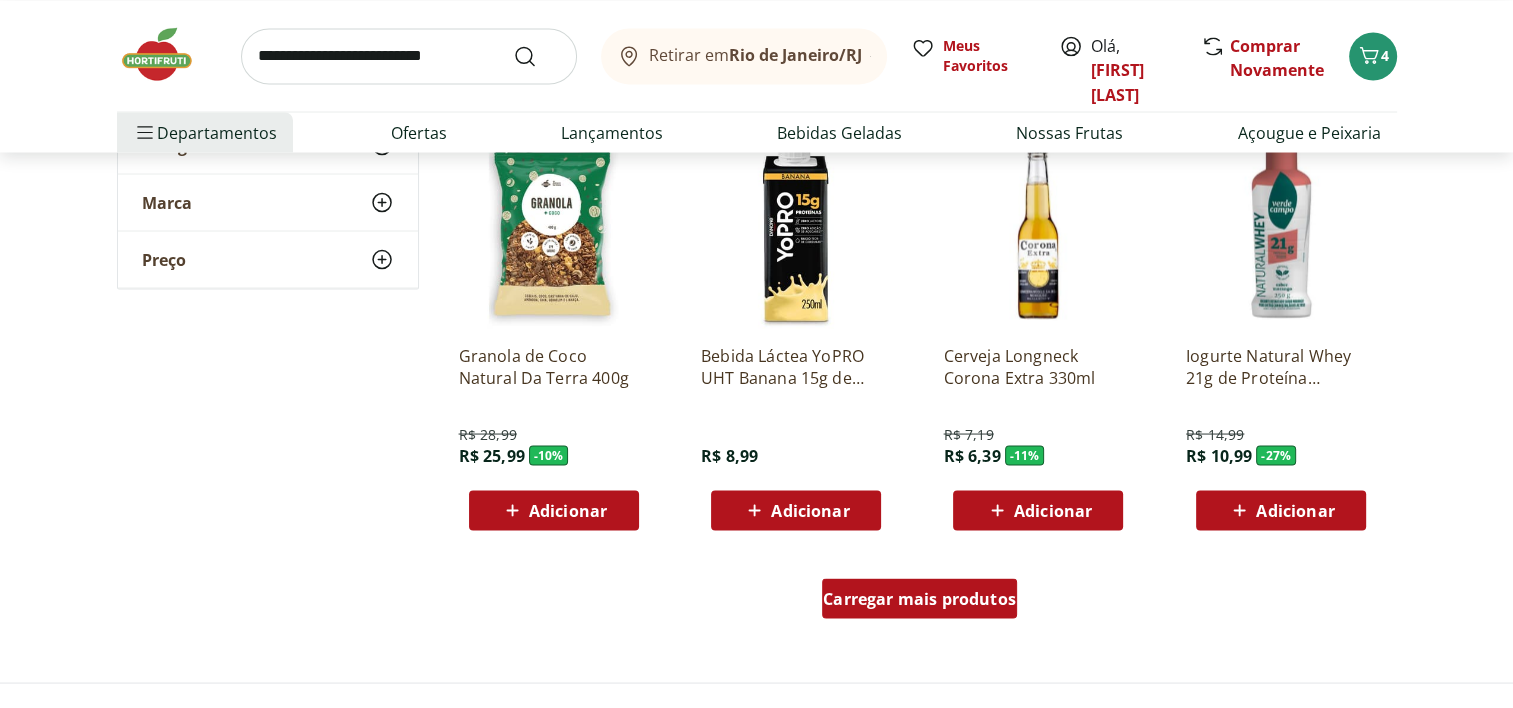 click on "Carregar mais produtos" at bounding box center (919, 598) 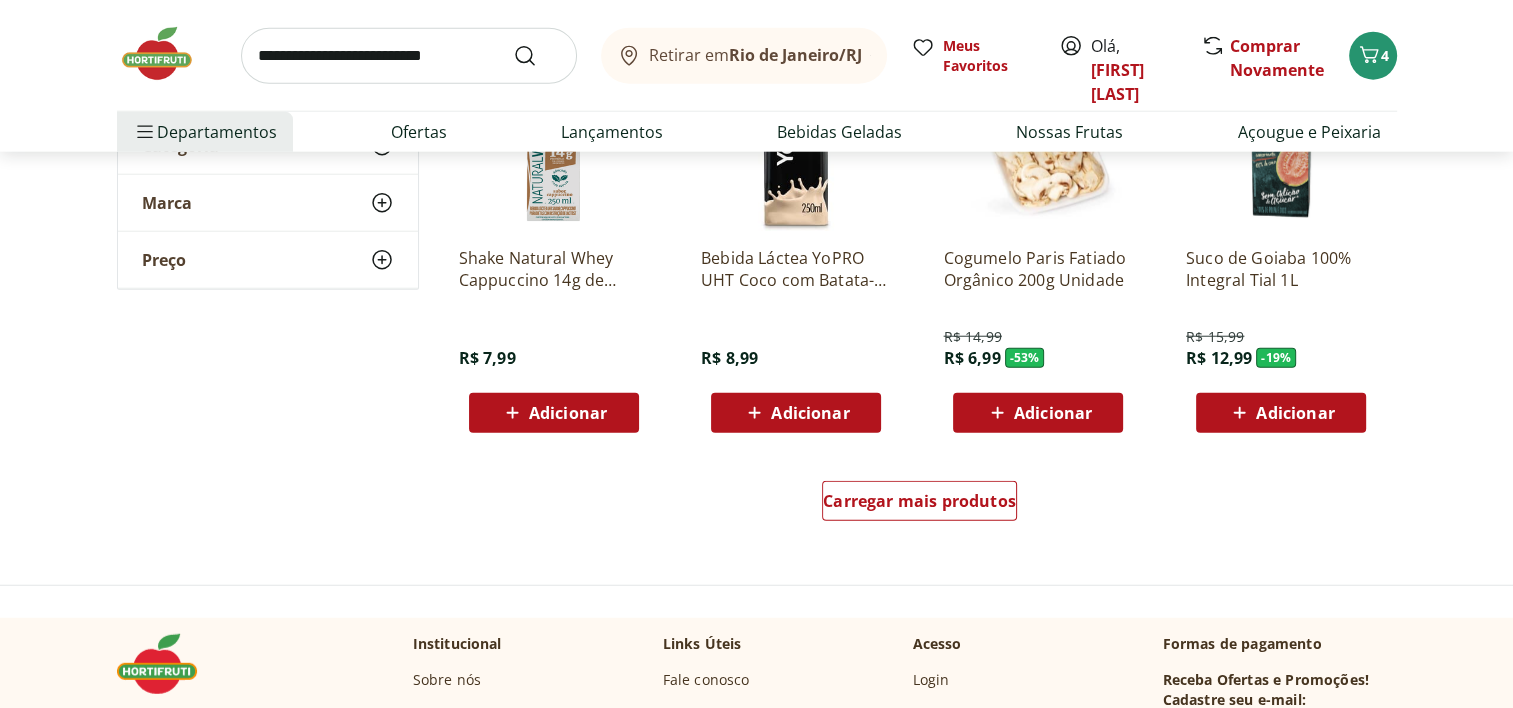 scroll, scrollTop: 5200, scrollLeft: 0, axis: vertical 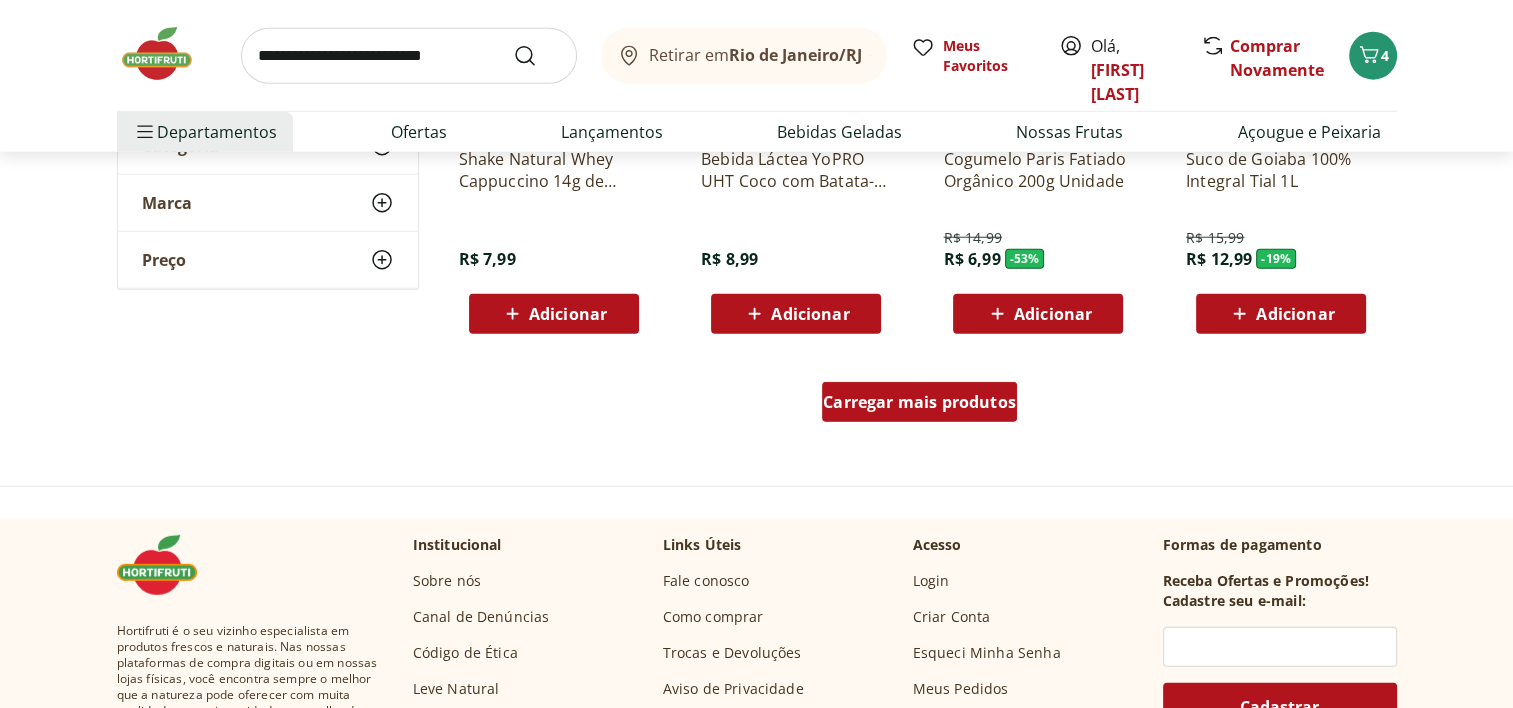 click on "Carregar mais produtos" at bounding box center [919, 402] 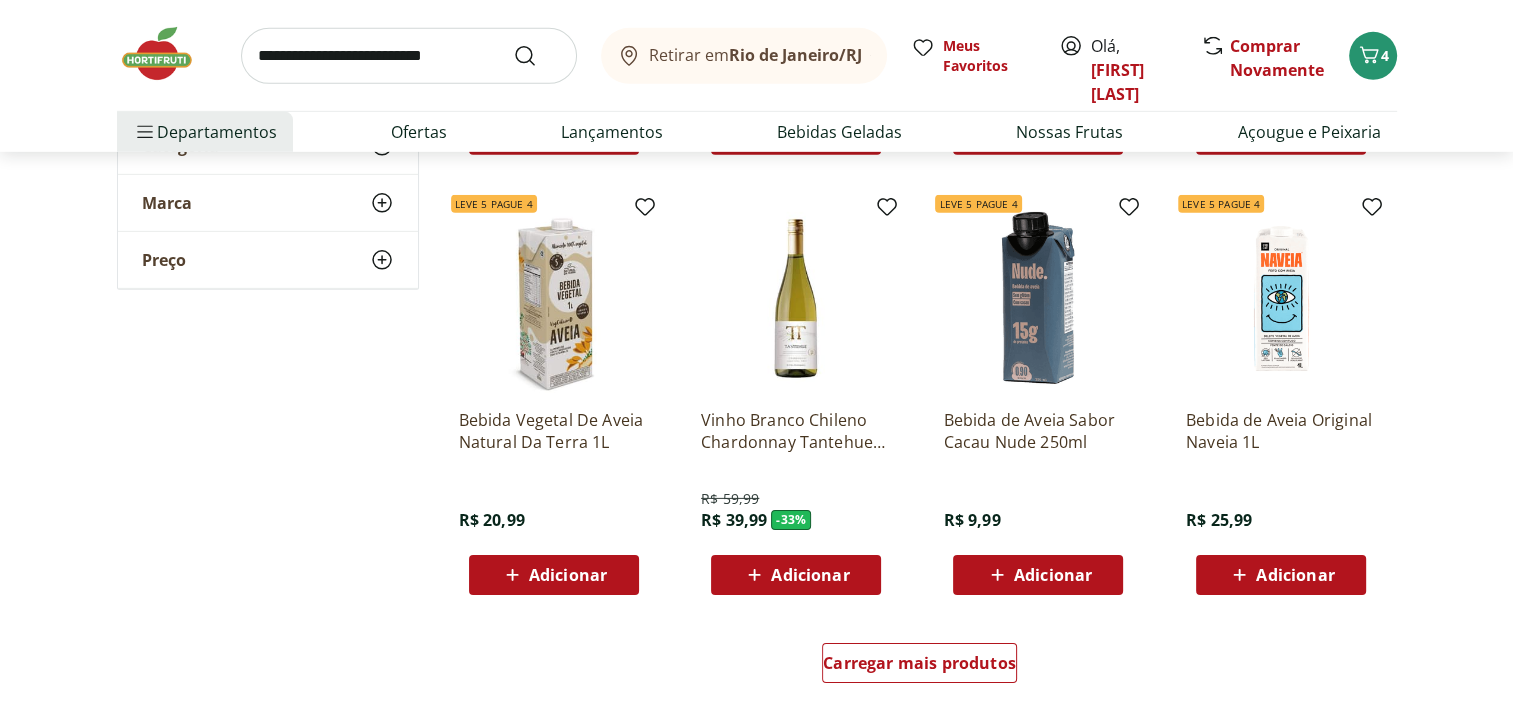 scroll, scrollTop: 6500, scrollLeft: 0, axis: vertical 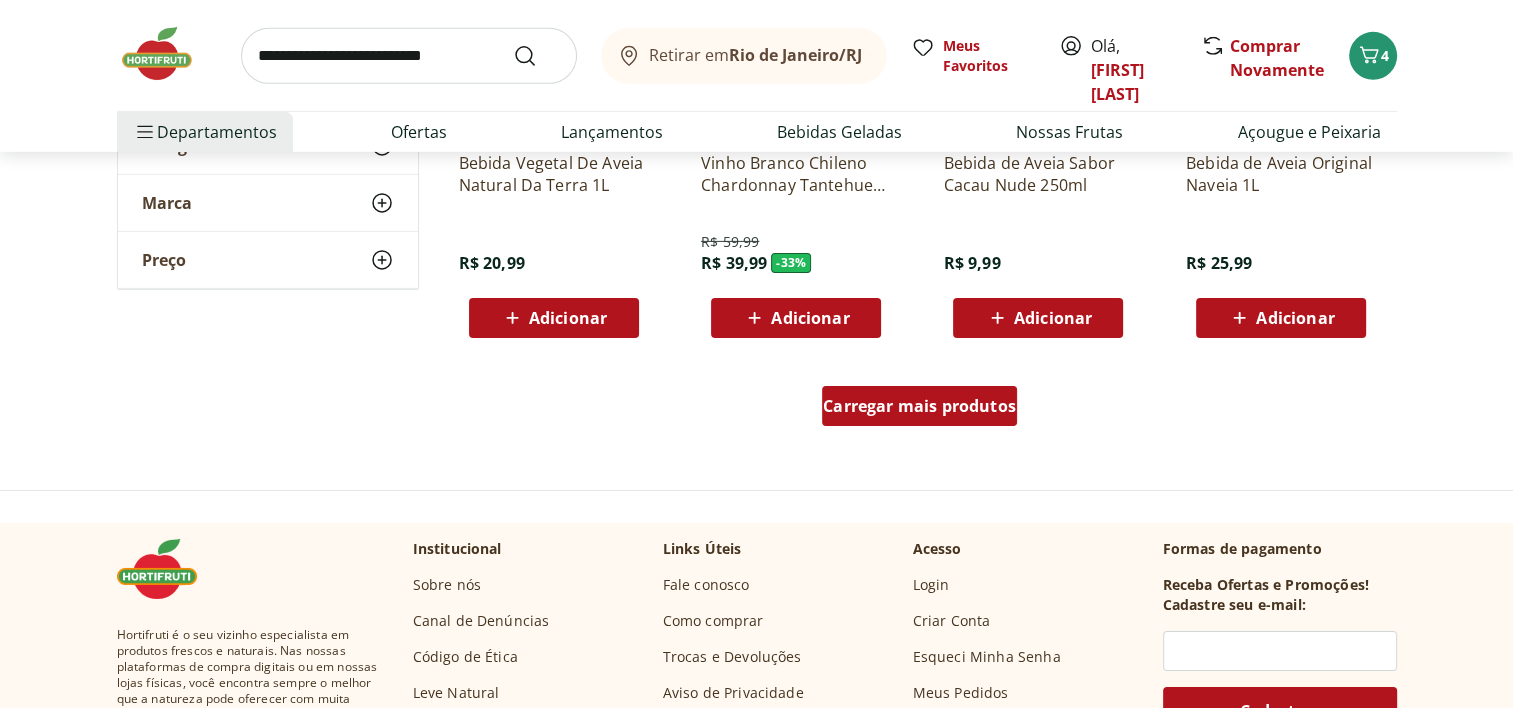 click on "Carregar mais produtos" at bounding box center (919, 406) 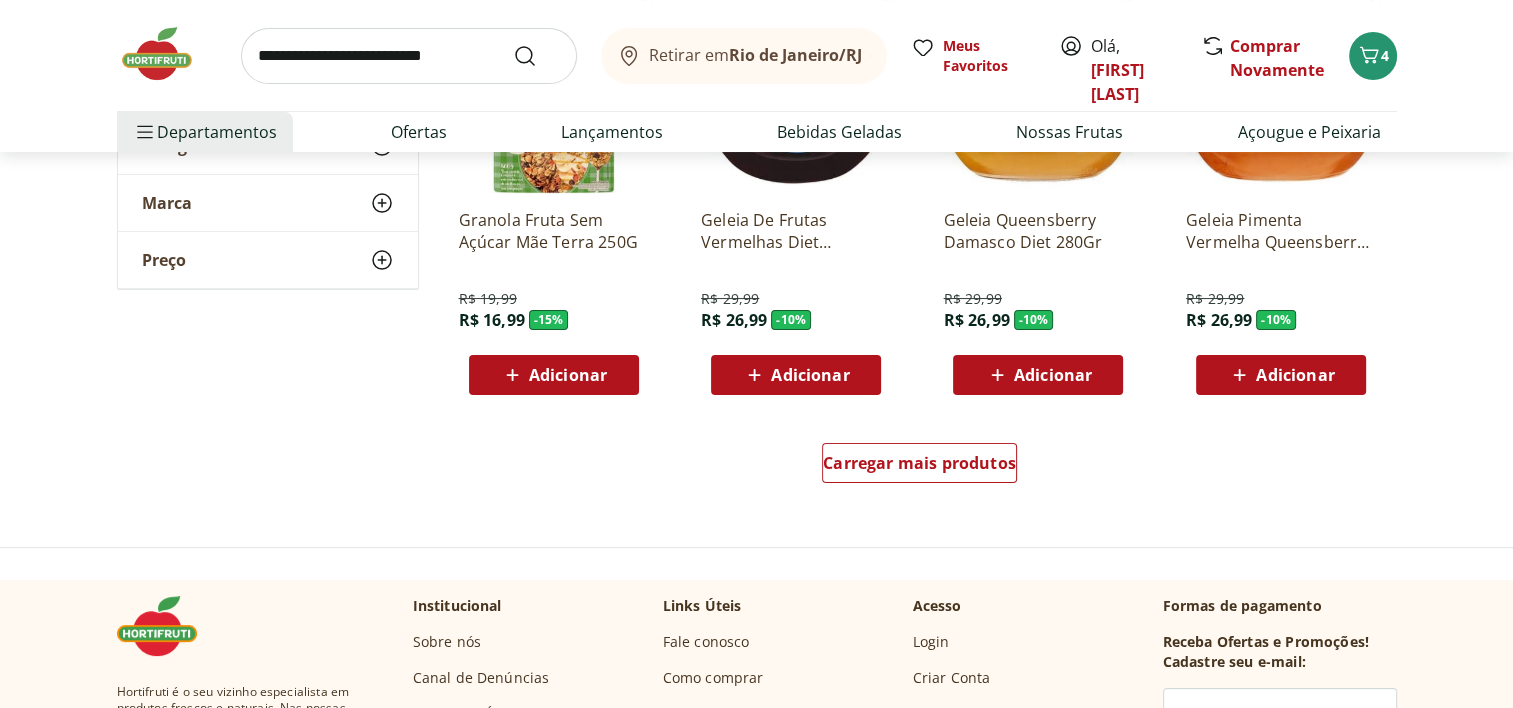 scroll, scrollTop: 7800, scrollLeft: 0, axis: vertical 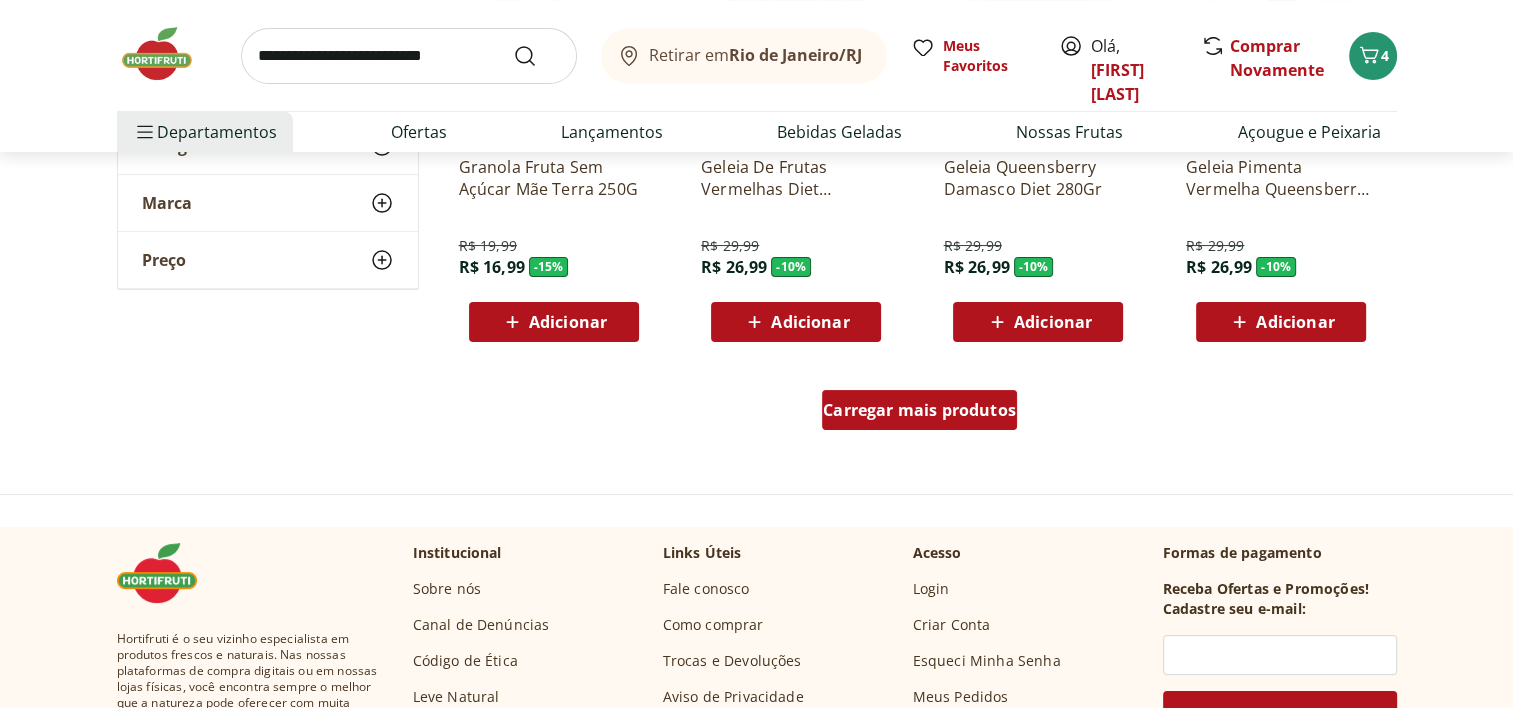 click on "Carregar mais produtos" at bounding box center [919, 410] 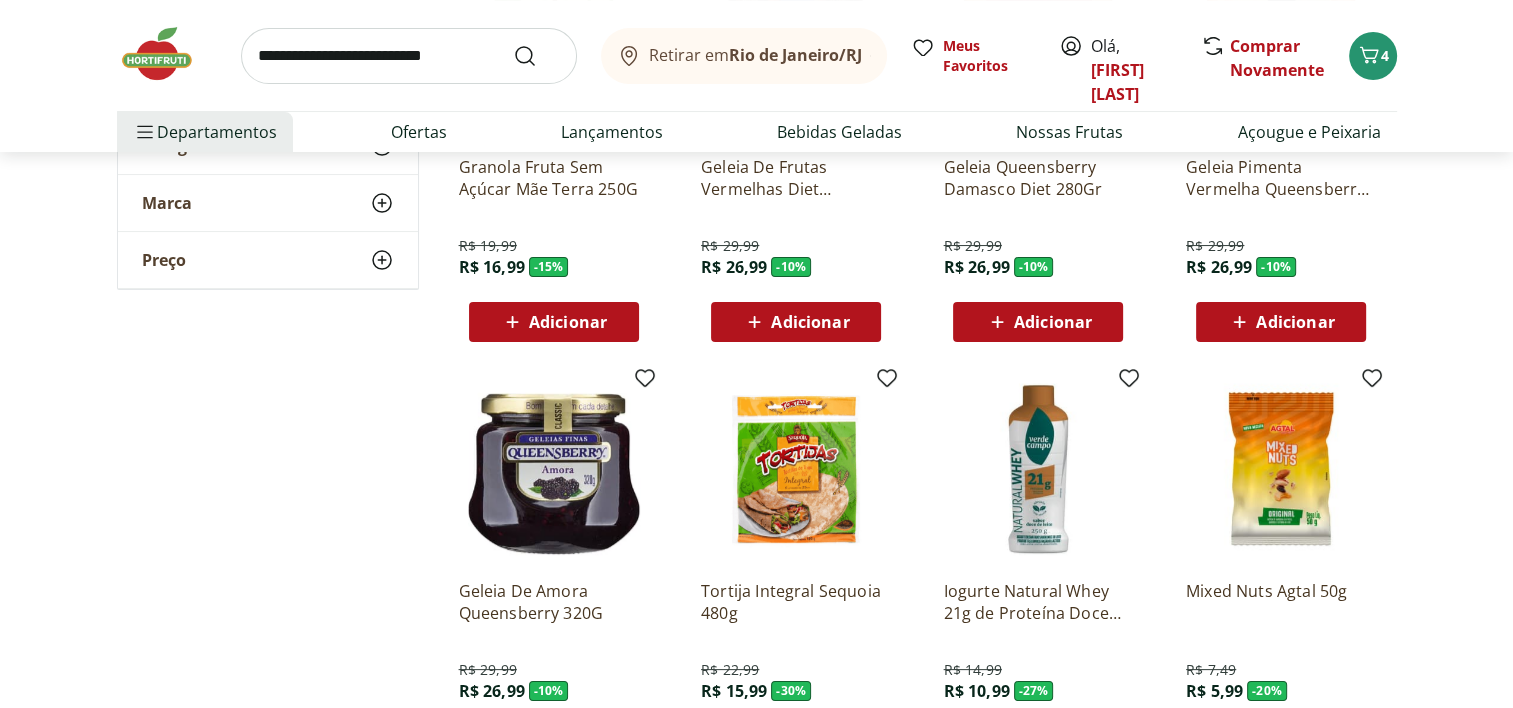 click at bounding box center (409, 56) 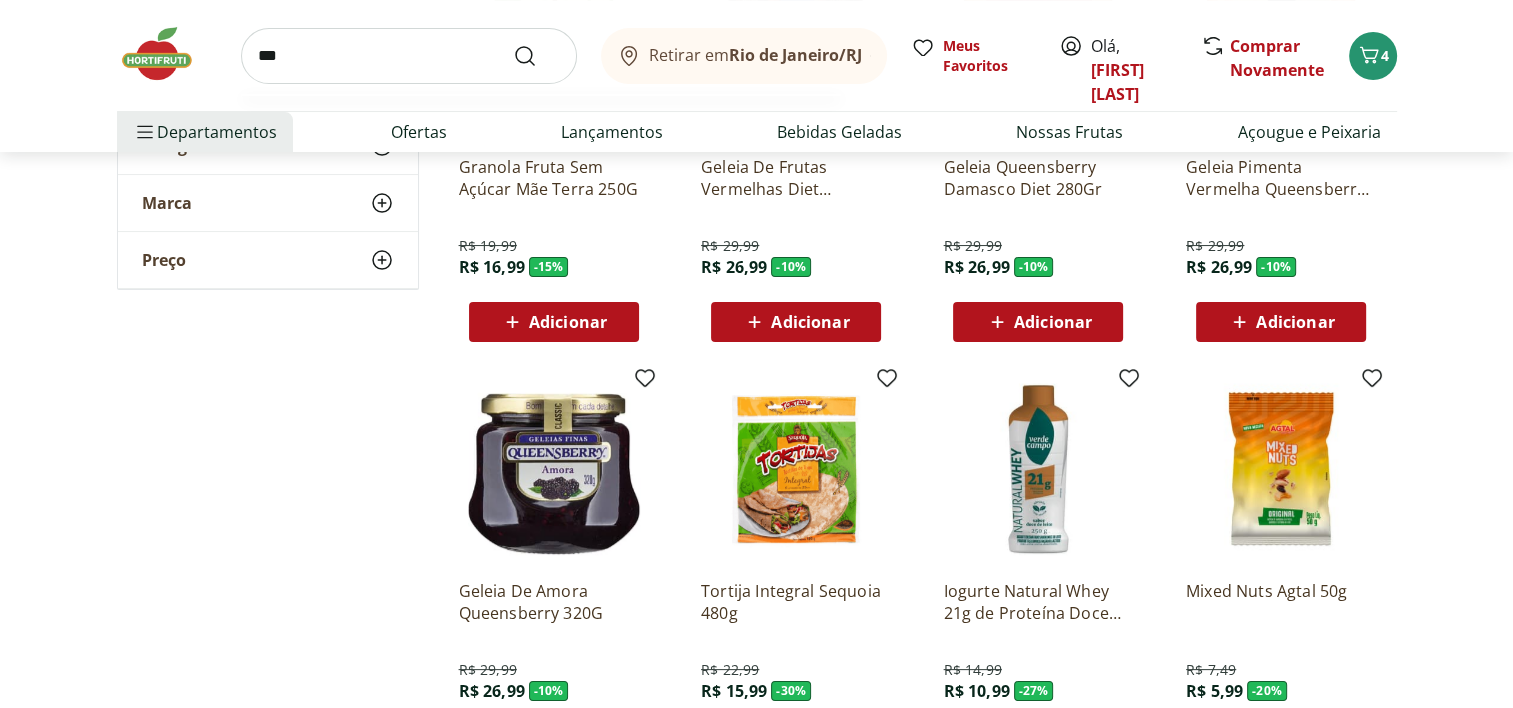 type on "***" 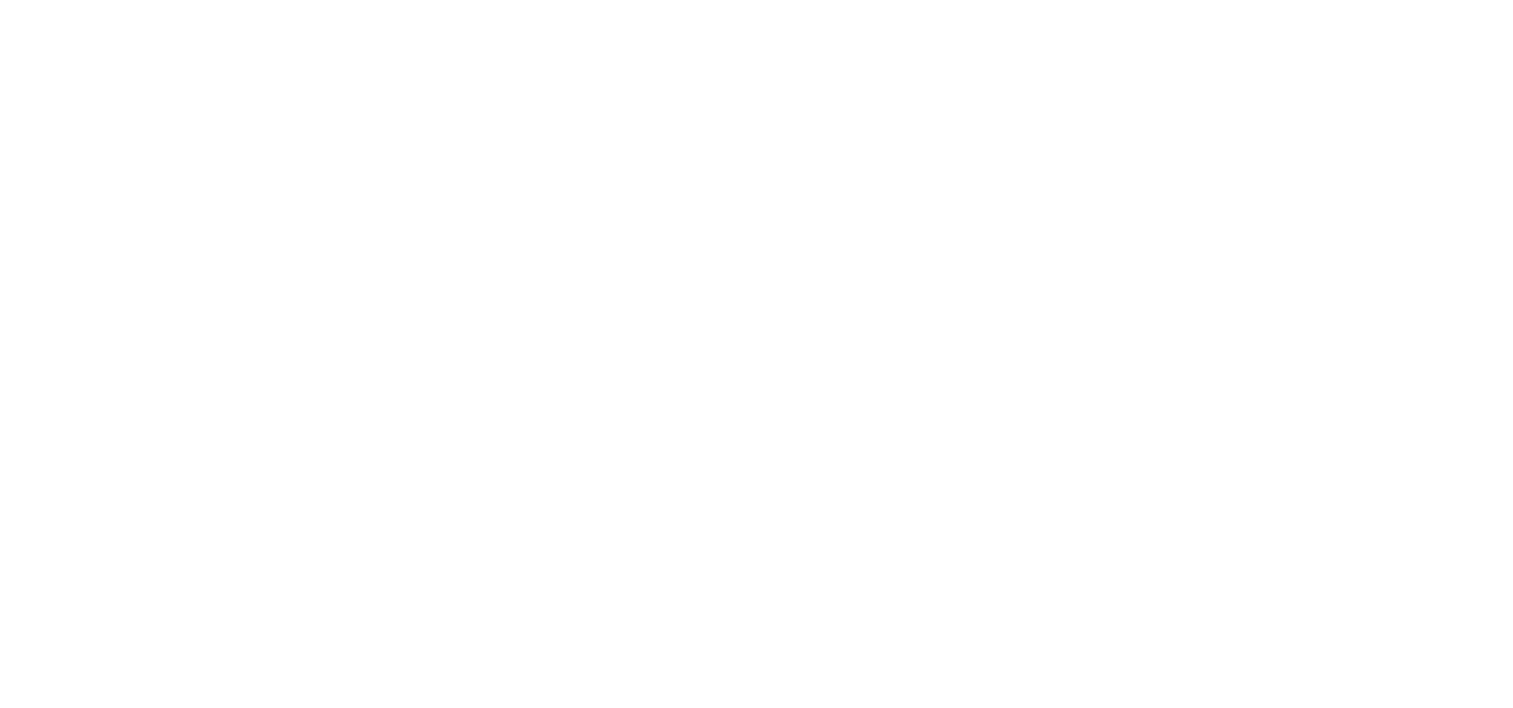 scroll, scrollTop: 0, scrollLeft: 0, axis: both 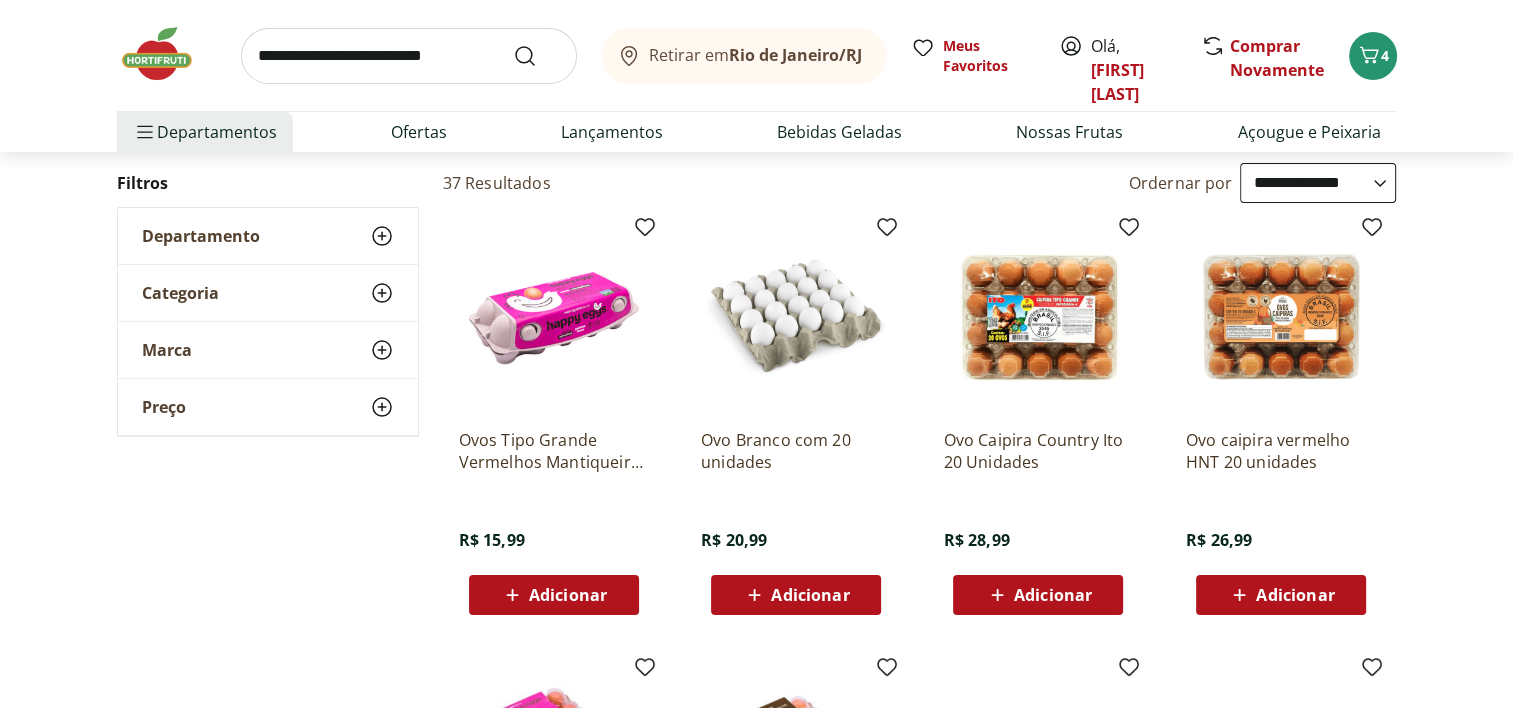 click on "**********" at bounding box center [1318, 183] 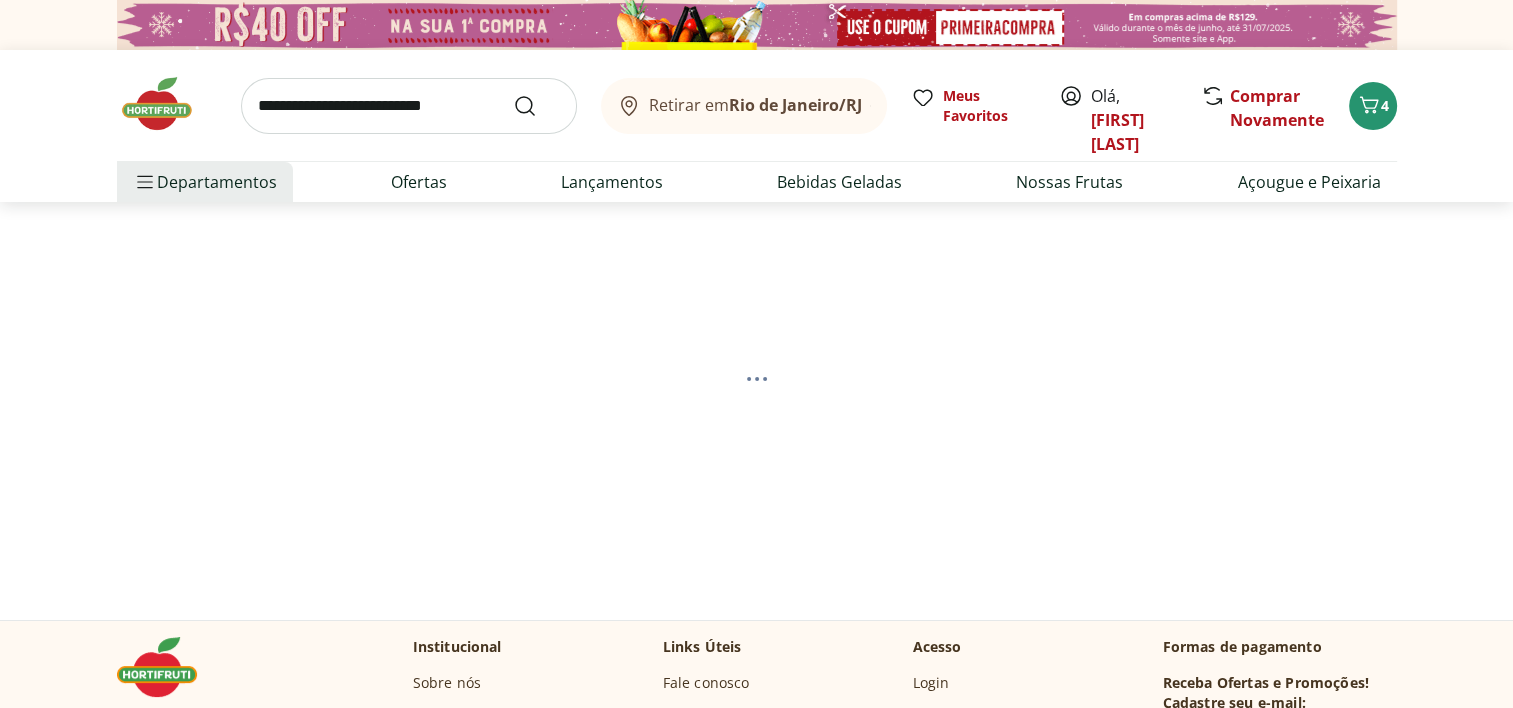 select on "*********" 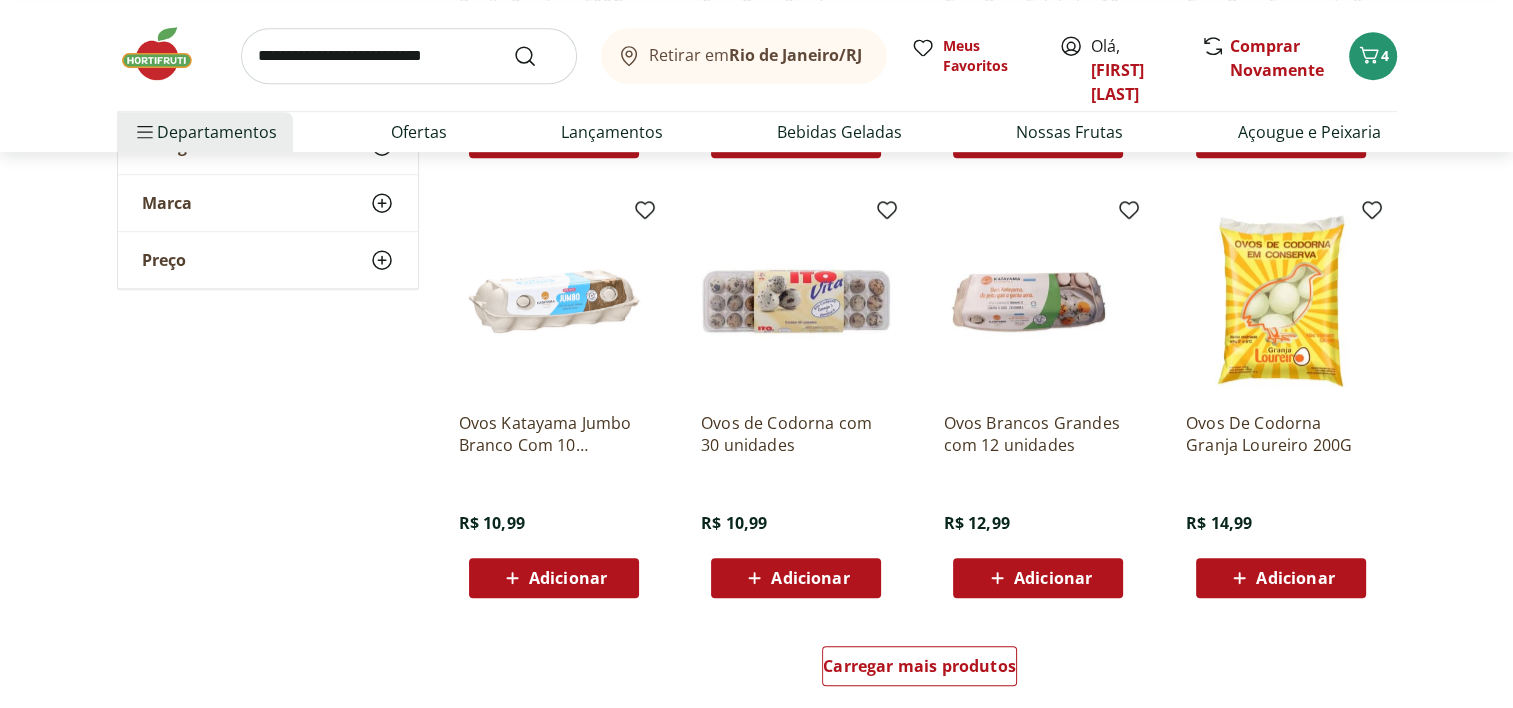 scroll, scrollTop: 1100, scrollLeft: 0, axis: vertical 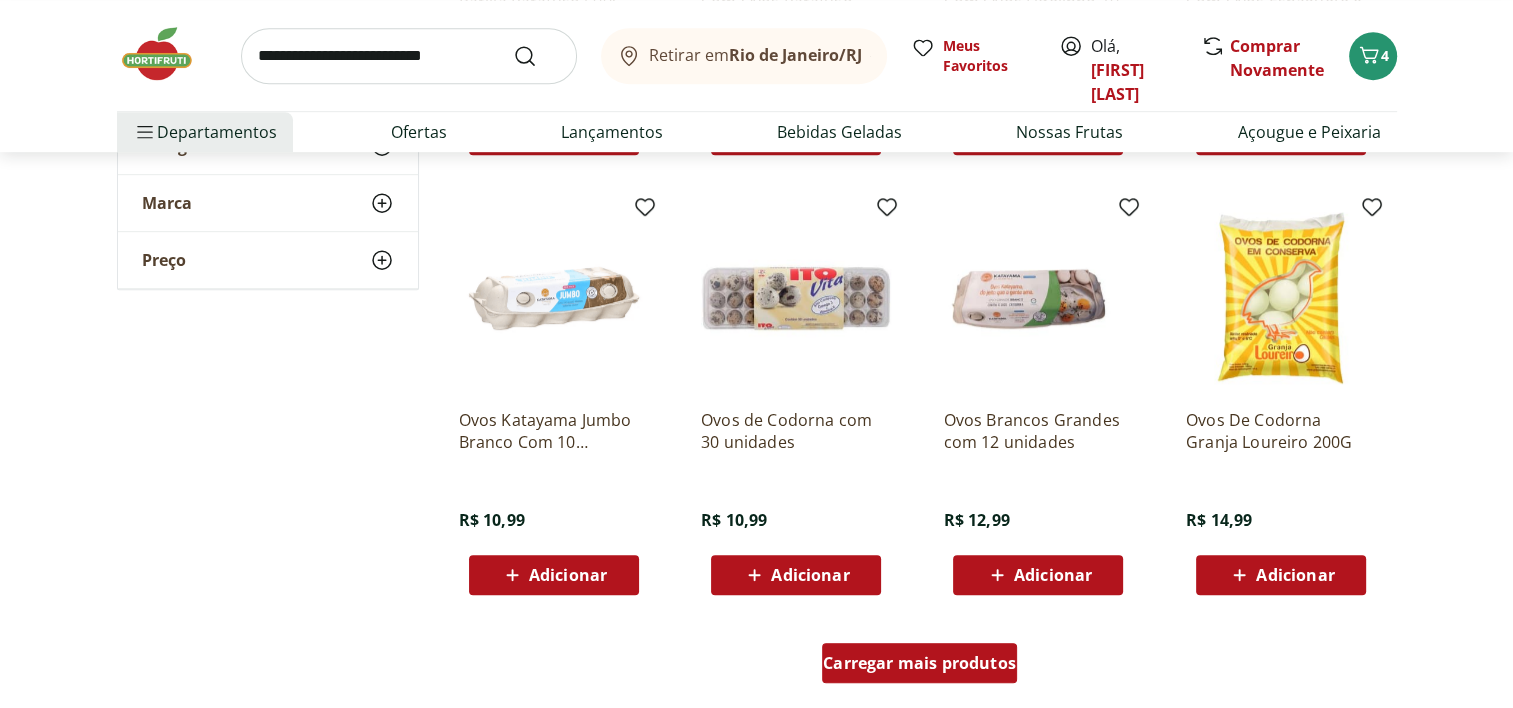 click on "Carregar mais produtos" at bounding box center (919, 663) 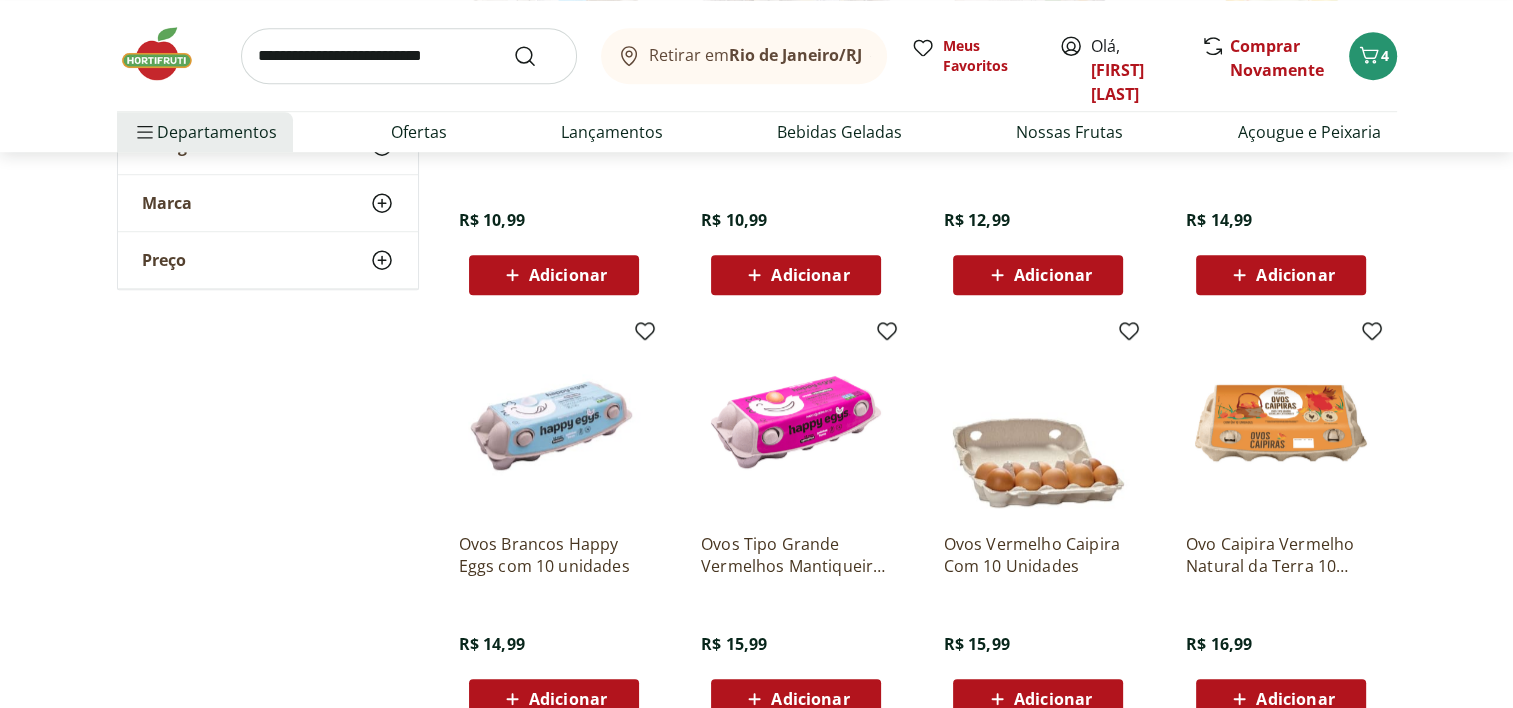 scroll, scrollTop: 1500, scrollLeft: 0, axis: vertical 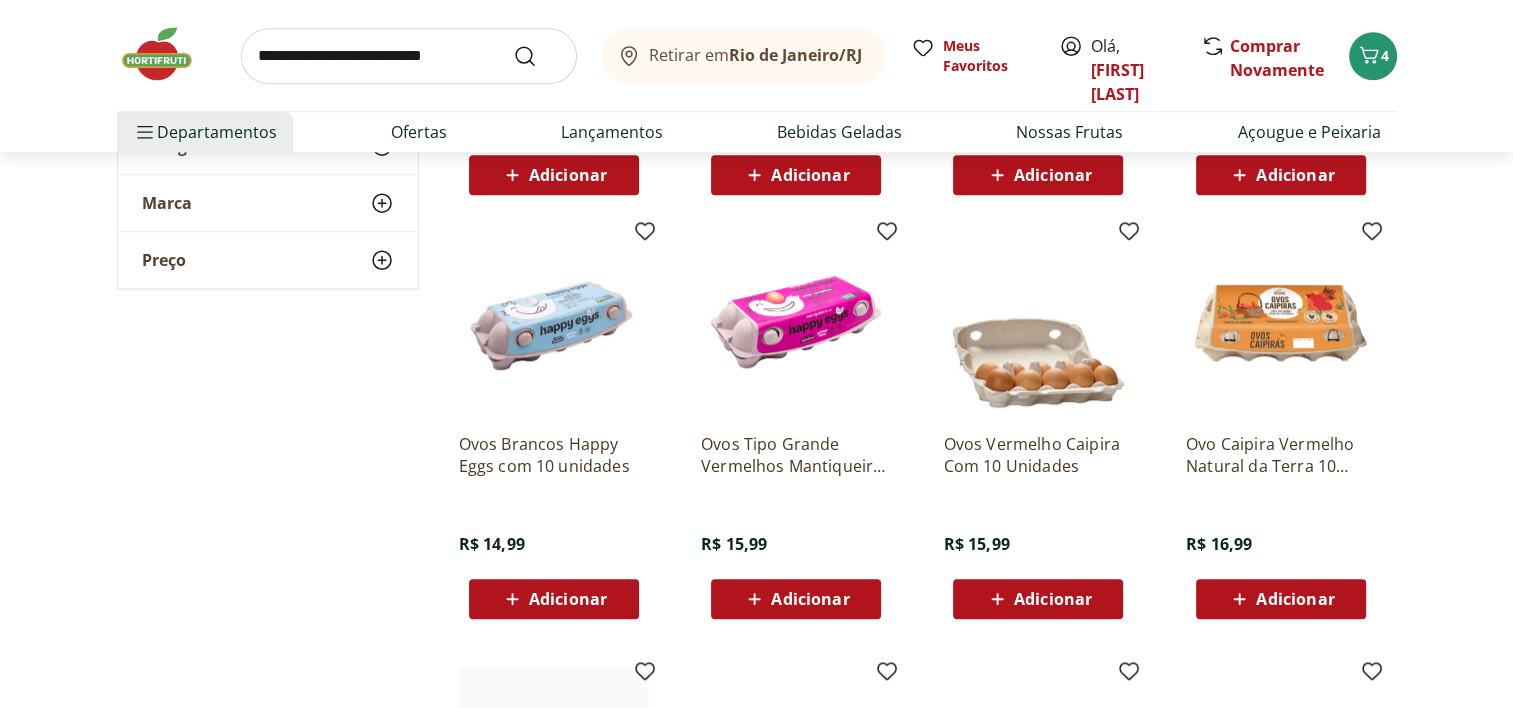 click on "Adicionar" at bounding box center [1053, 599] 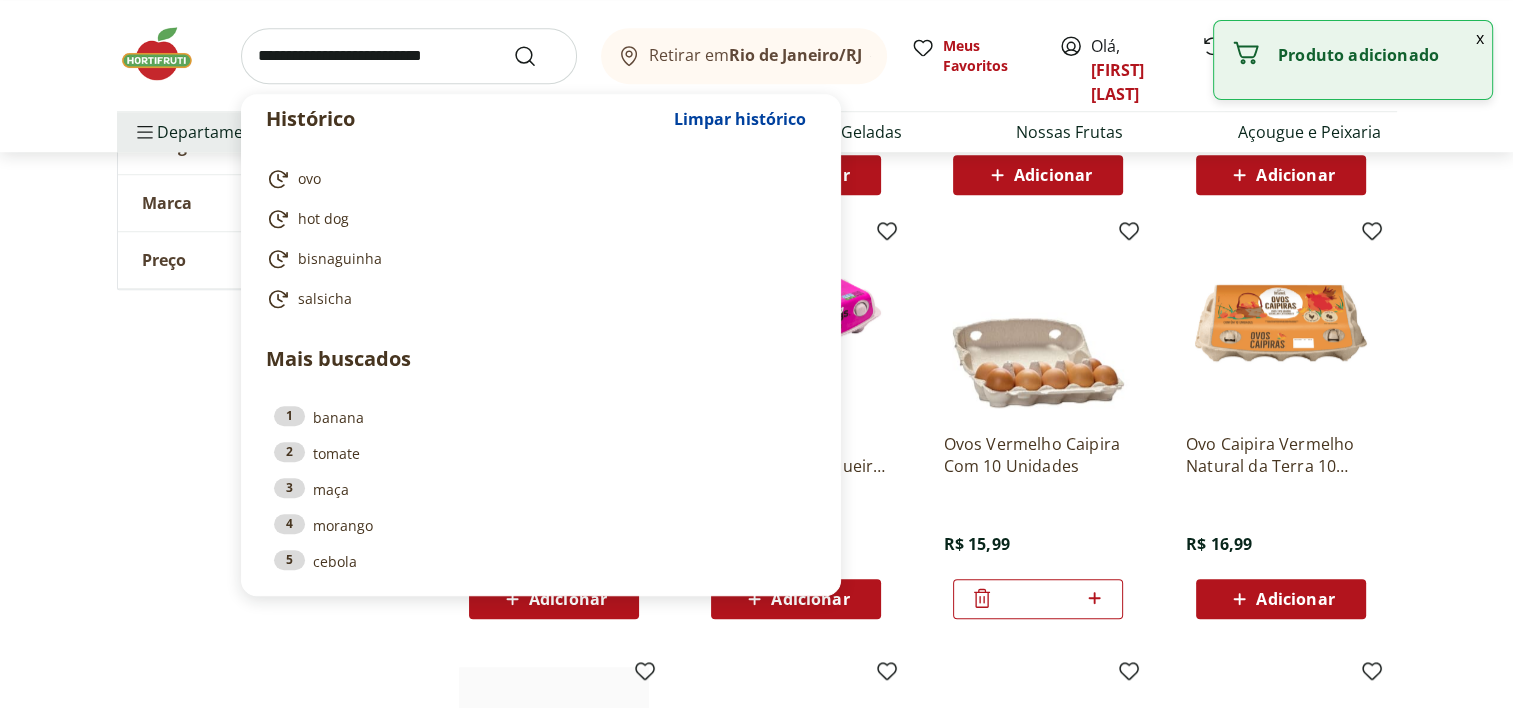 click at bounding box center [409, 56] 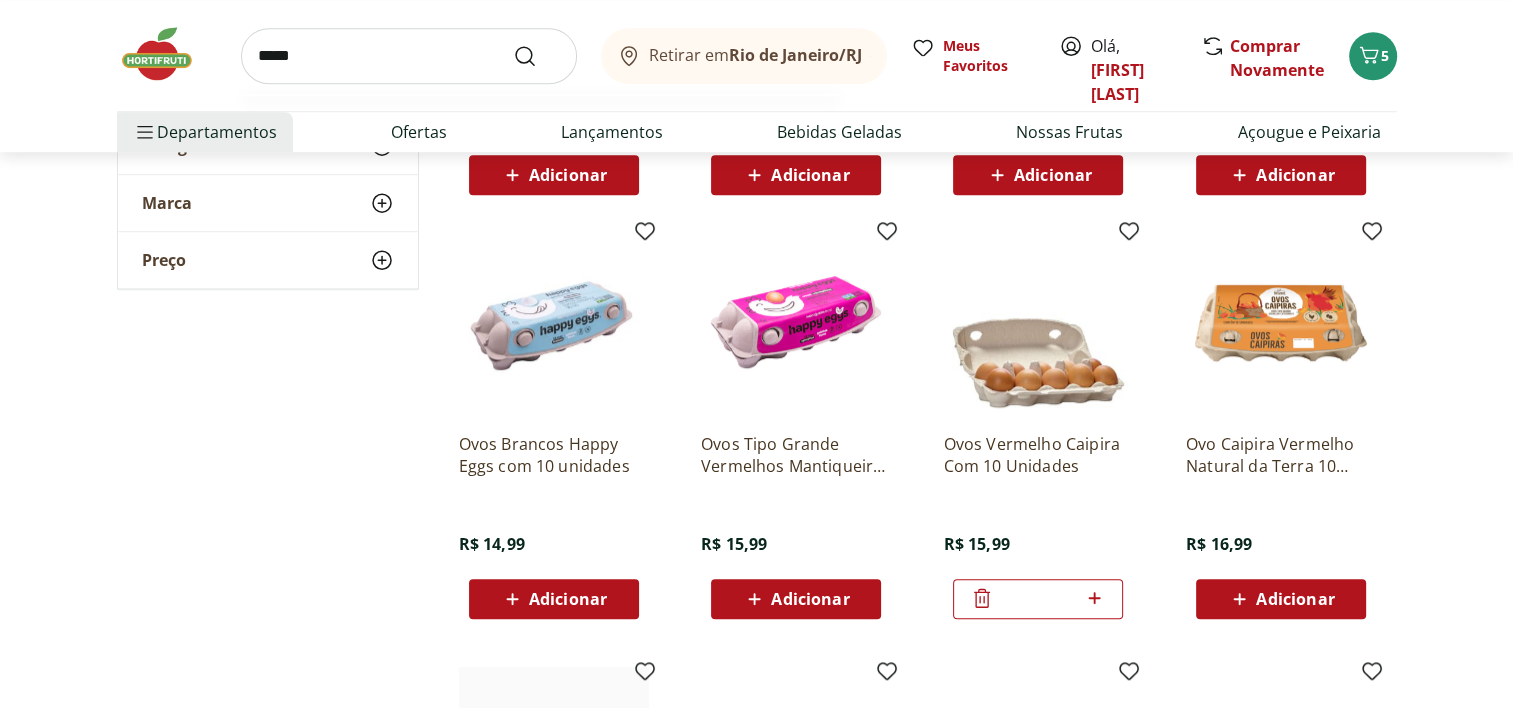 type on "*****" 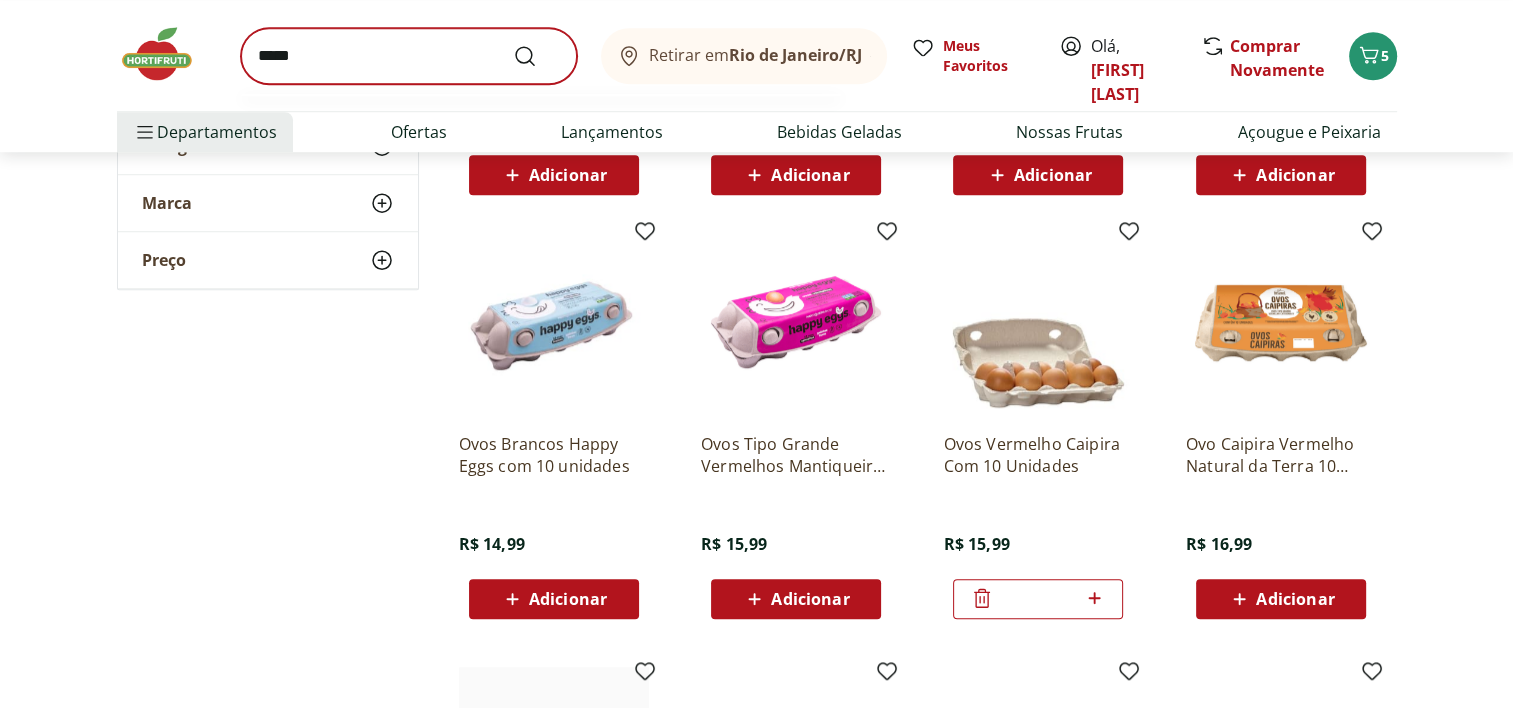 scroll, scrollTop: 0, scrollLeft: 0, axis: both 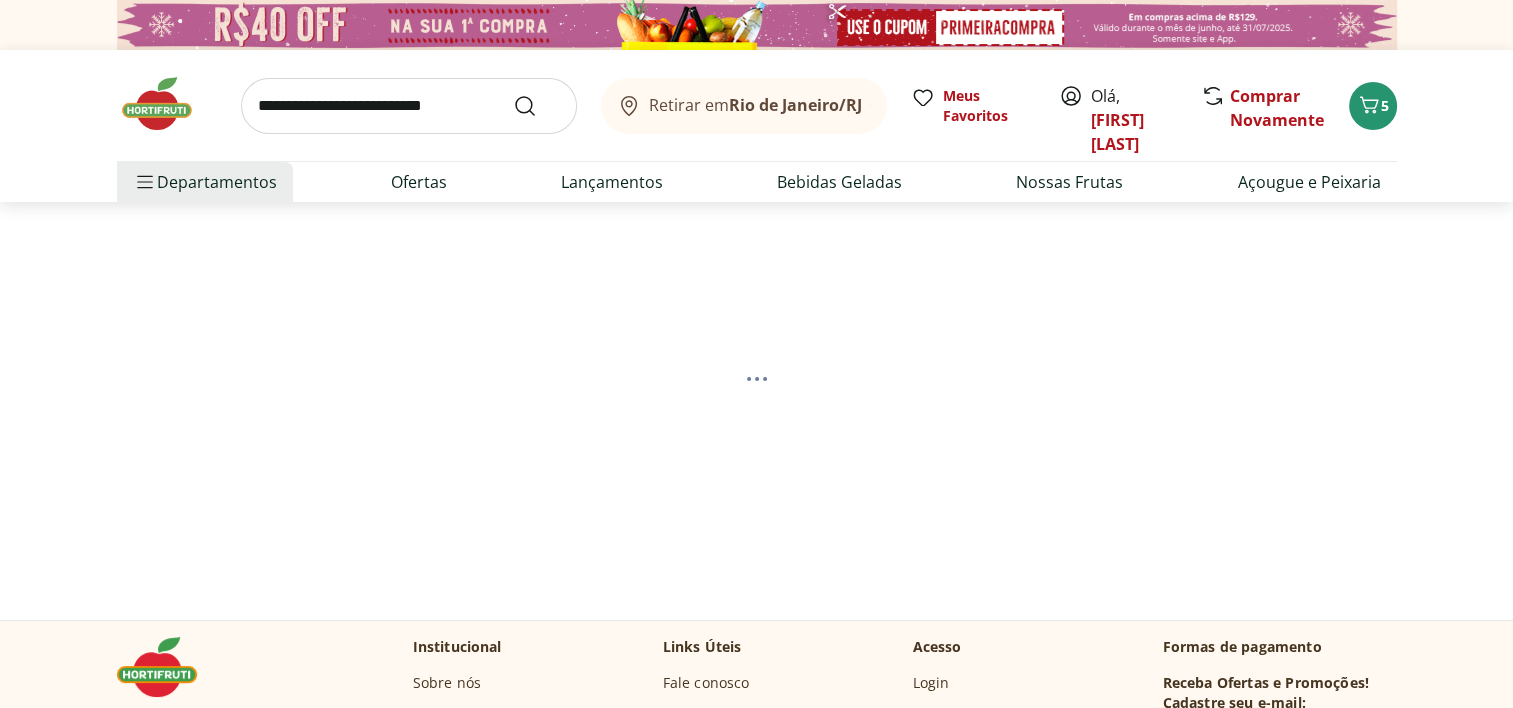 select on "**********" 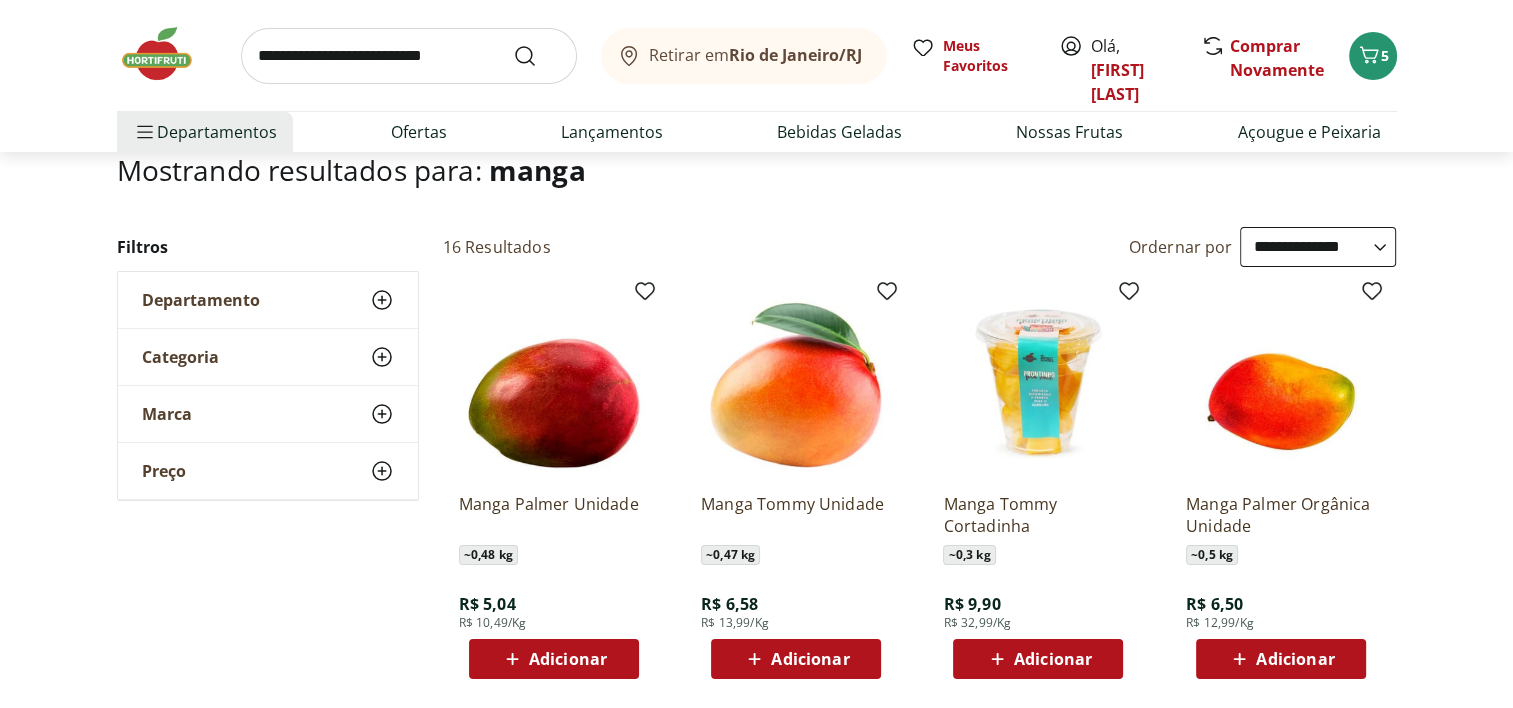 scroll, scrollTop: 200, scrollLeft: 0, axis: vertical 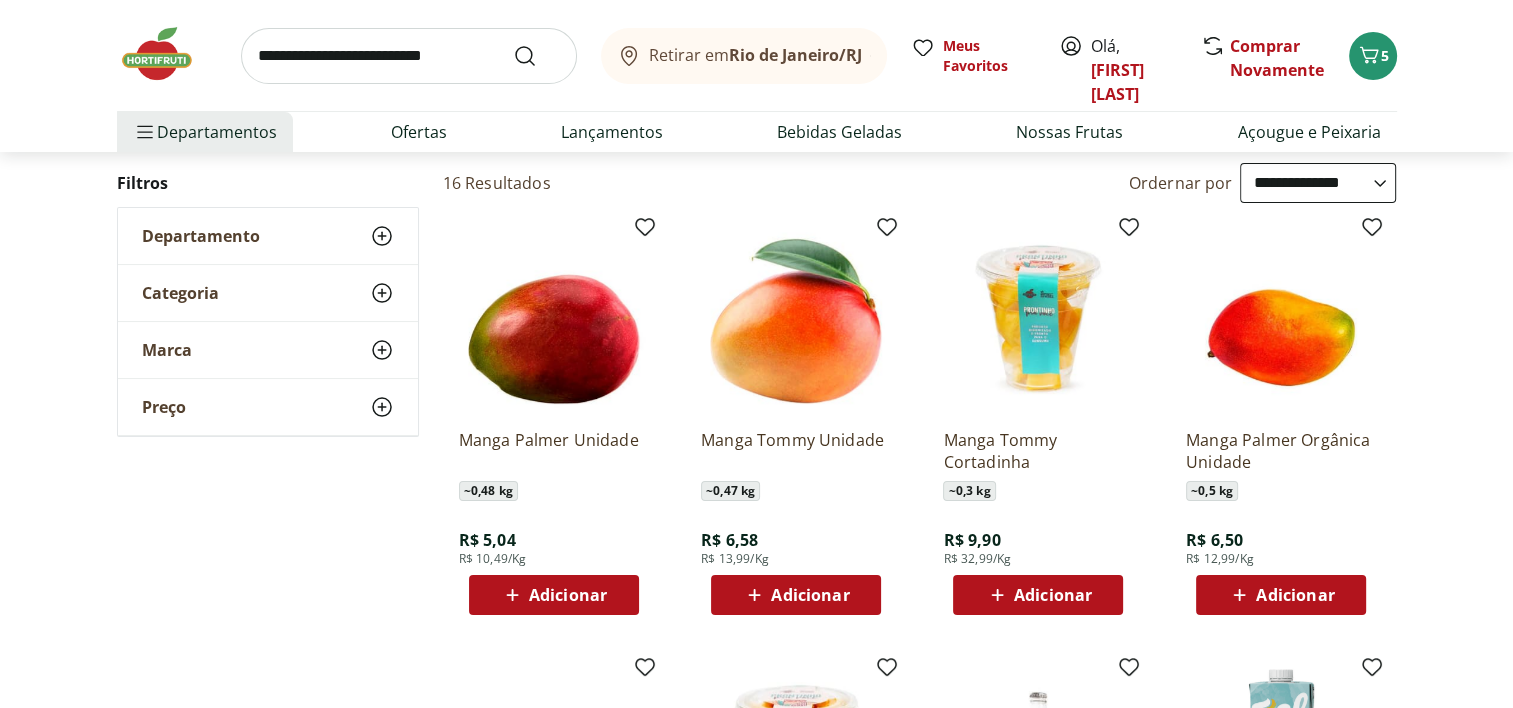 click on "Adicionar" at bounding box center (568, 595) 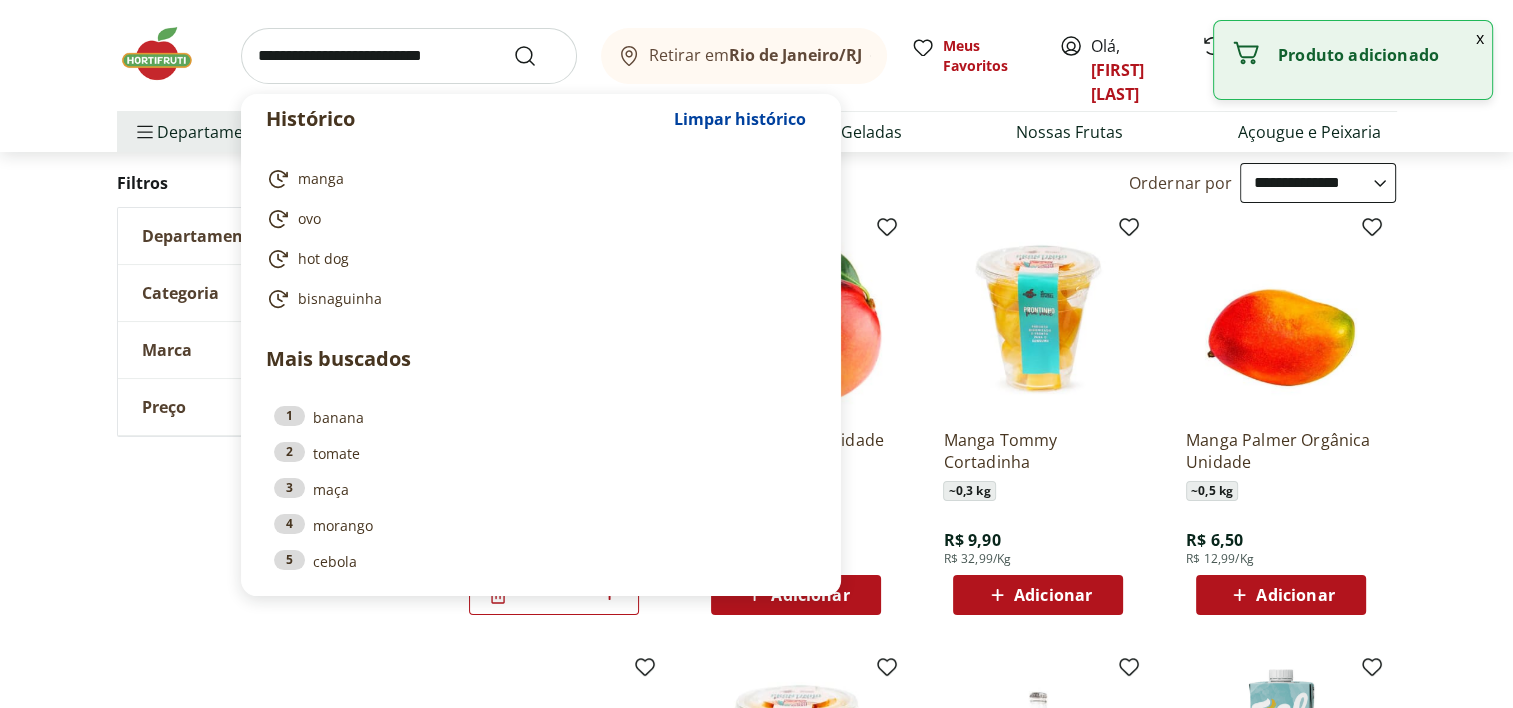 click at bounding box center (409, 56) 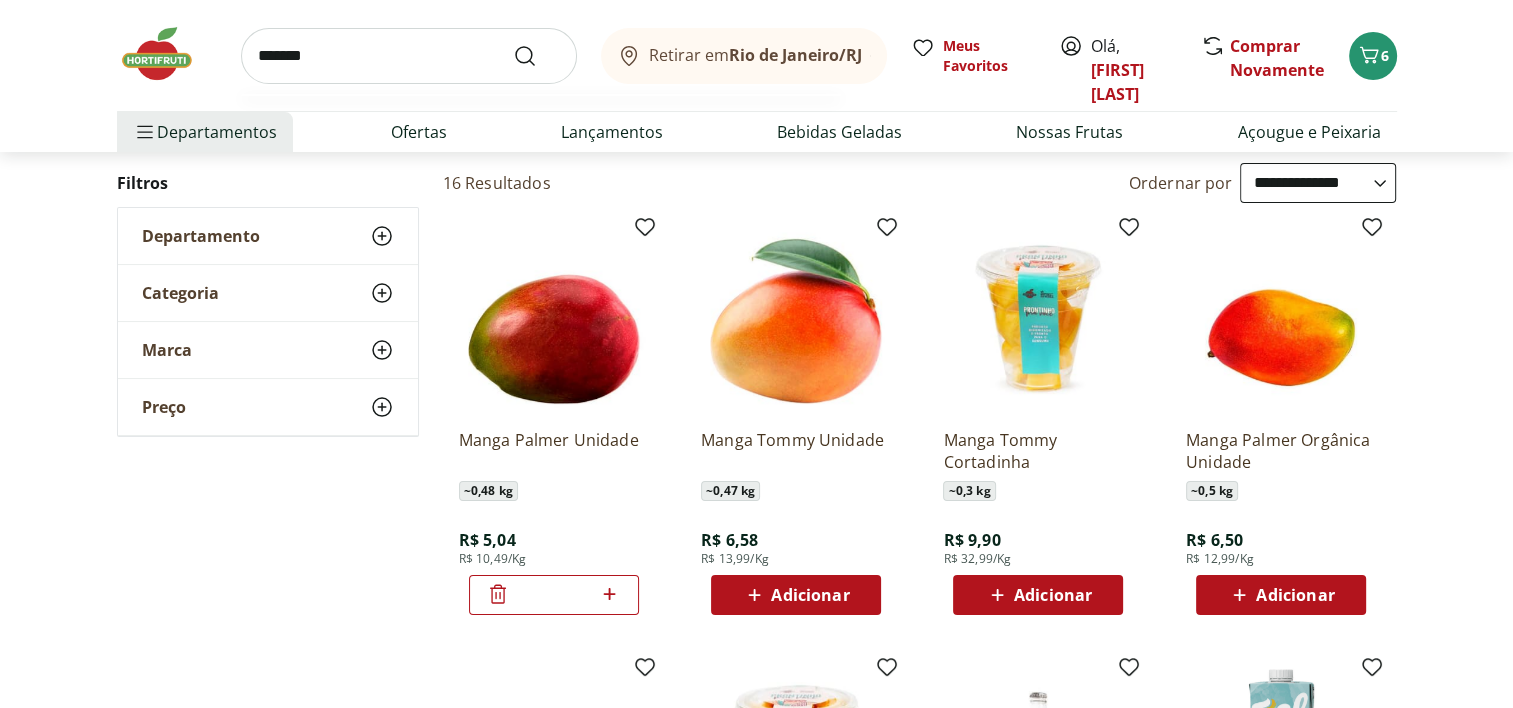 type on "*******" 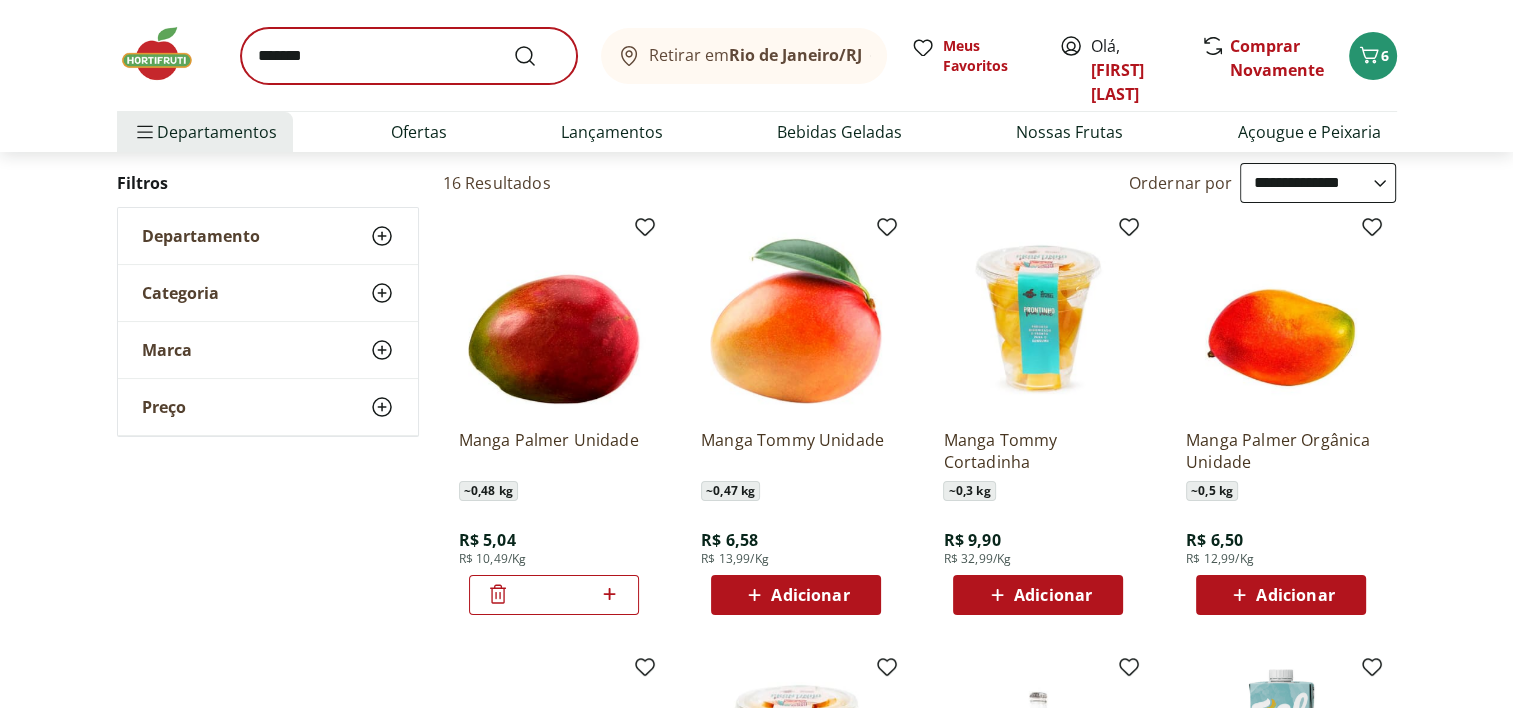 scroll, scrollTop: 0, scrollLeft: 0, axis: both 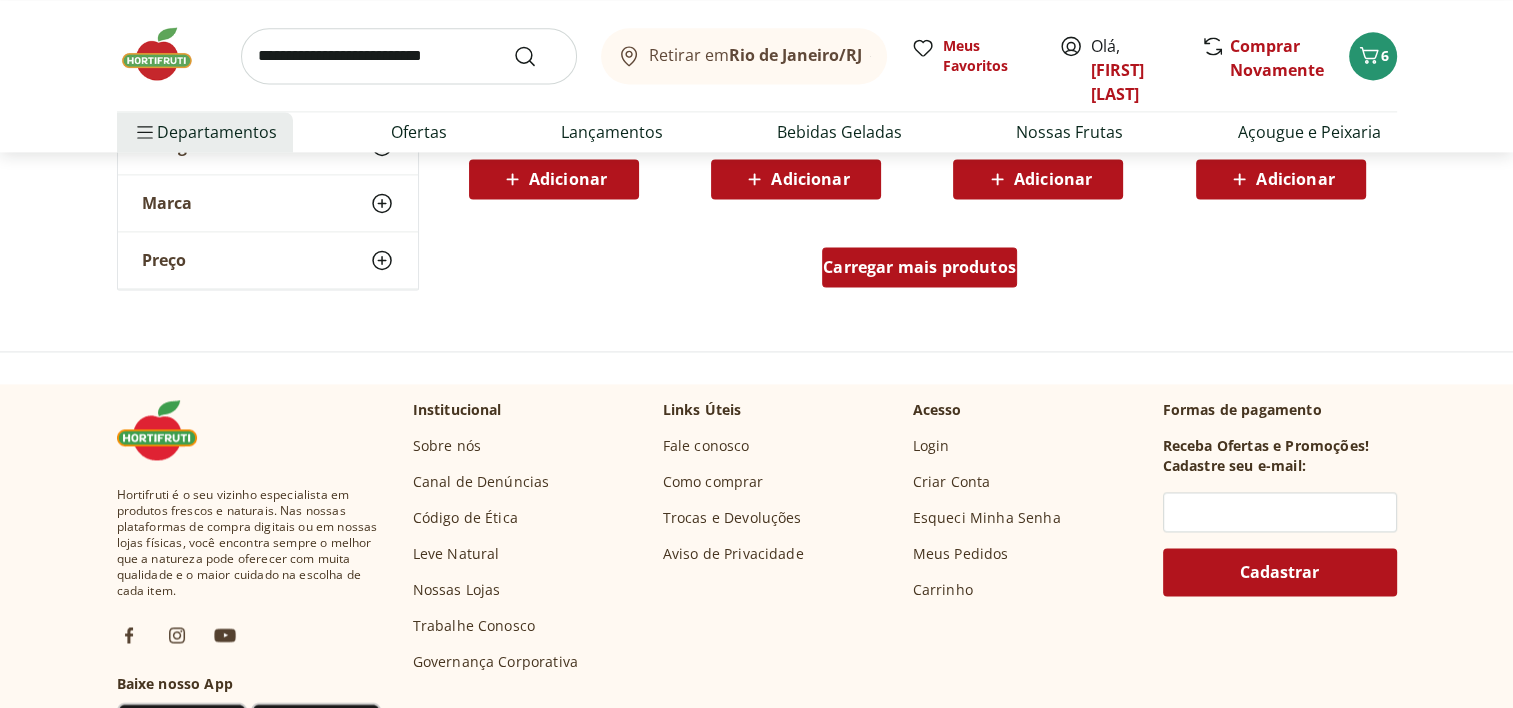 click on "Carregar mais produtos" at bounding box center [919, 267] 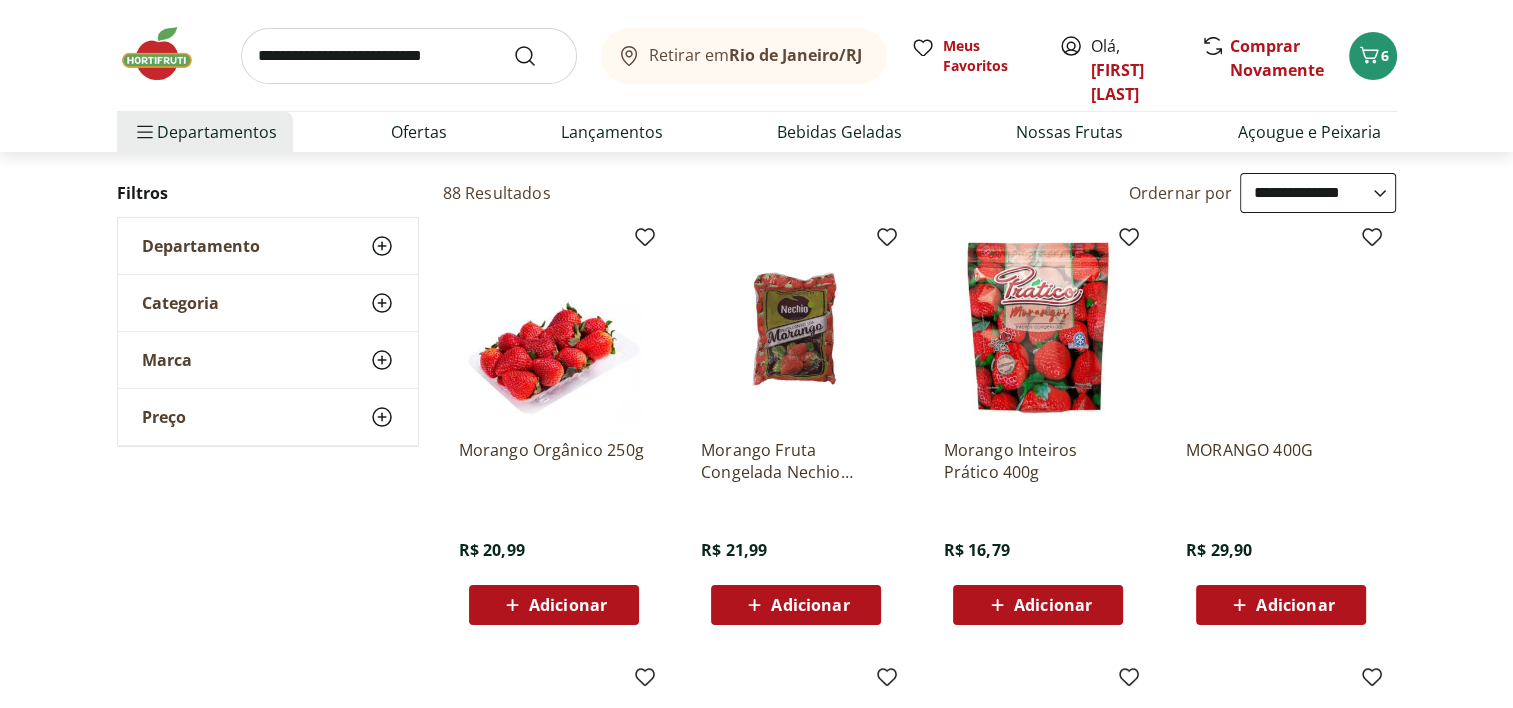 scroll, scrollTop: 0, scrollLeft: 0, axis: both 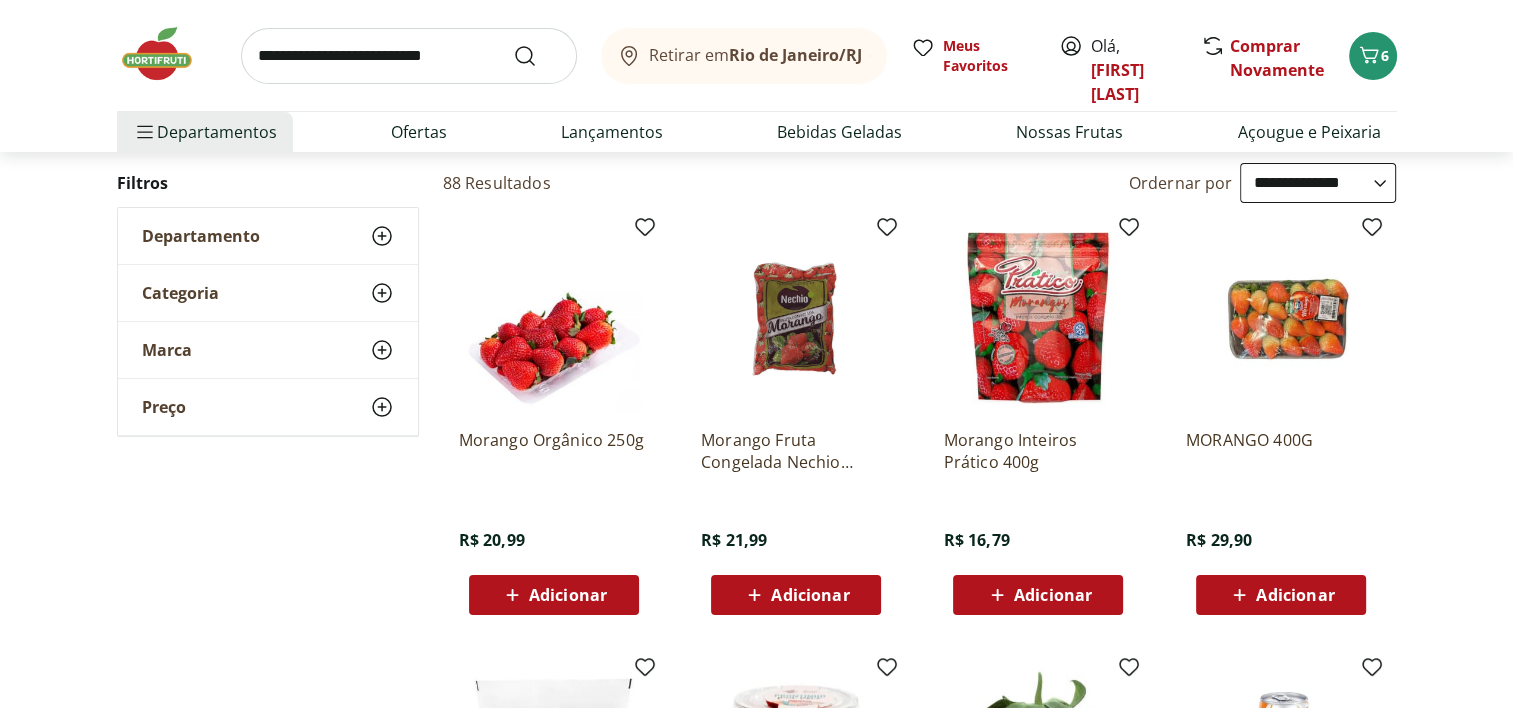 click on "Adicionar" at bounding box center [568, 595] 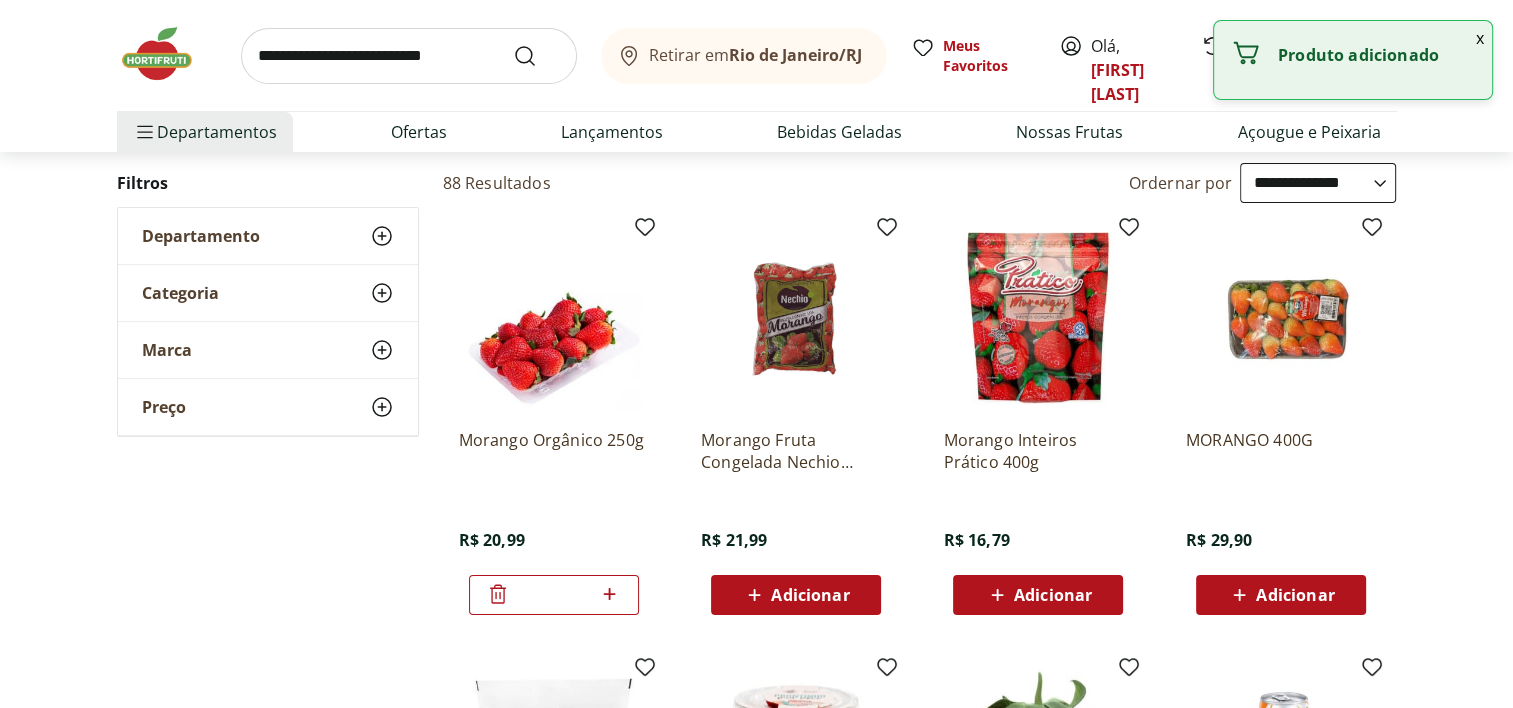 click on "**********" at bounding box center (1318, 183) 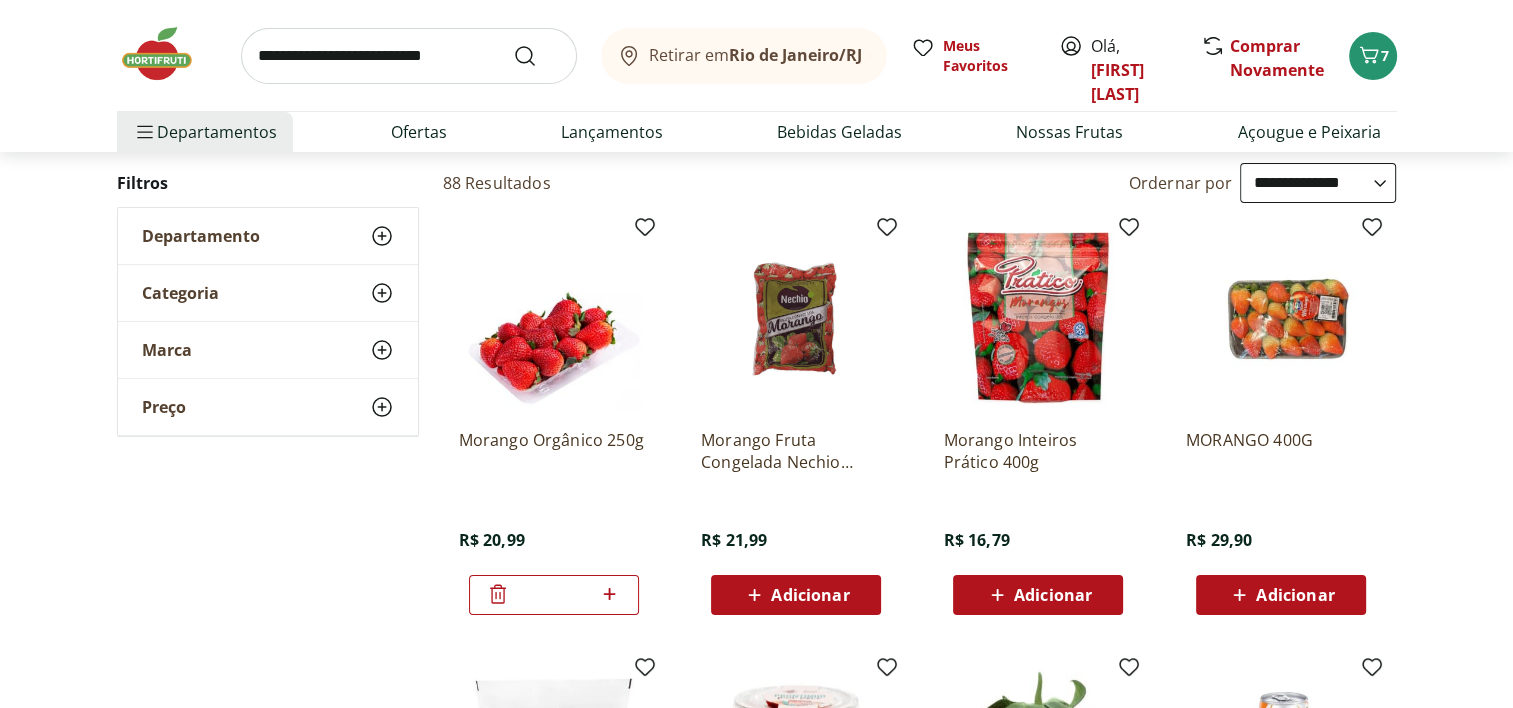 click on "**********" at bounding box center (1318, 183) 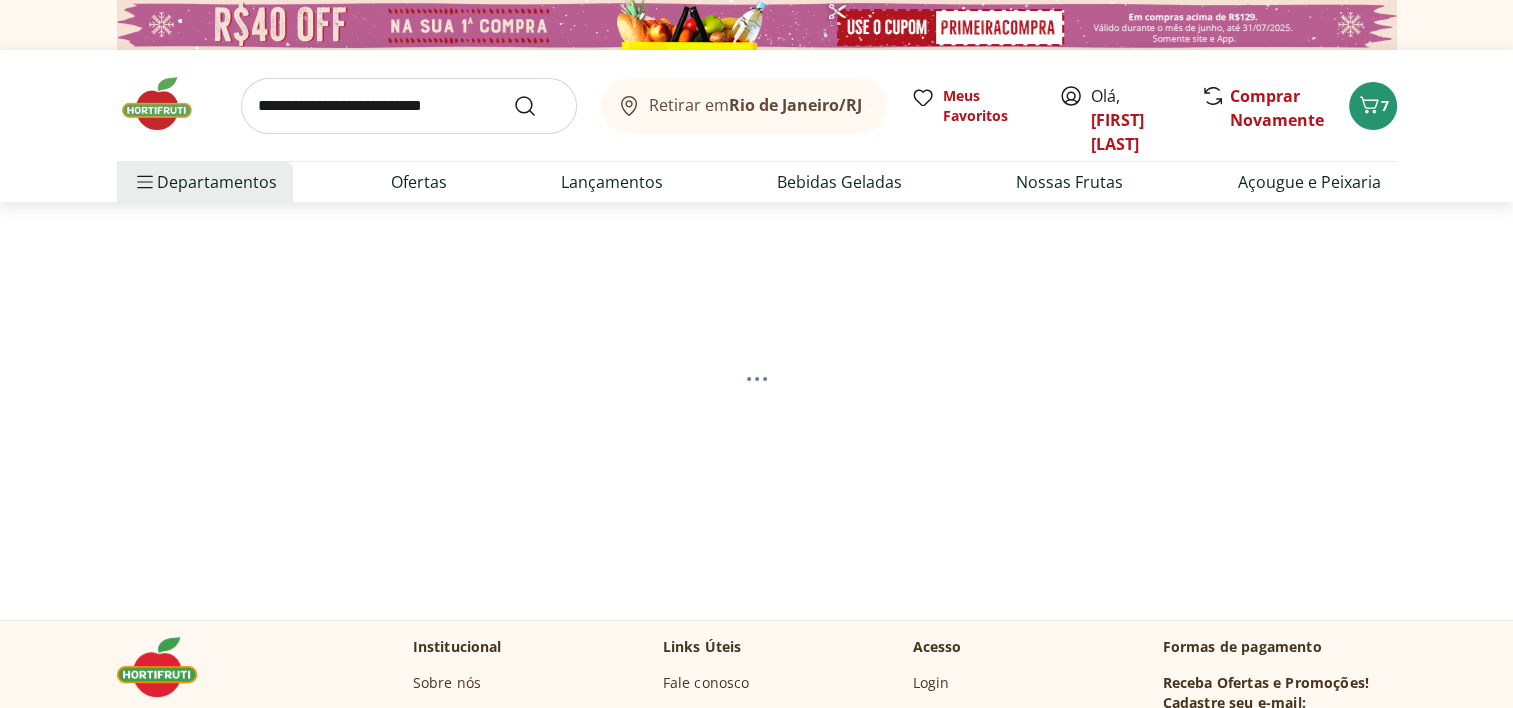 select on "*********" 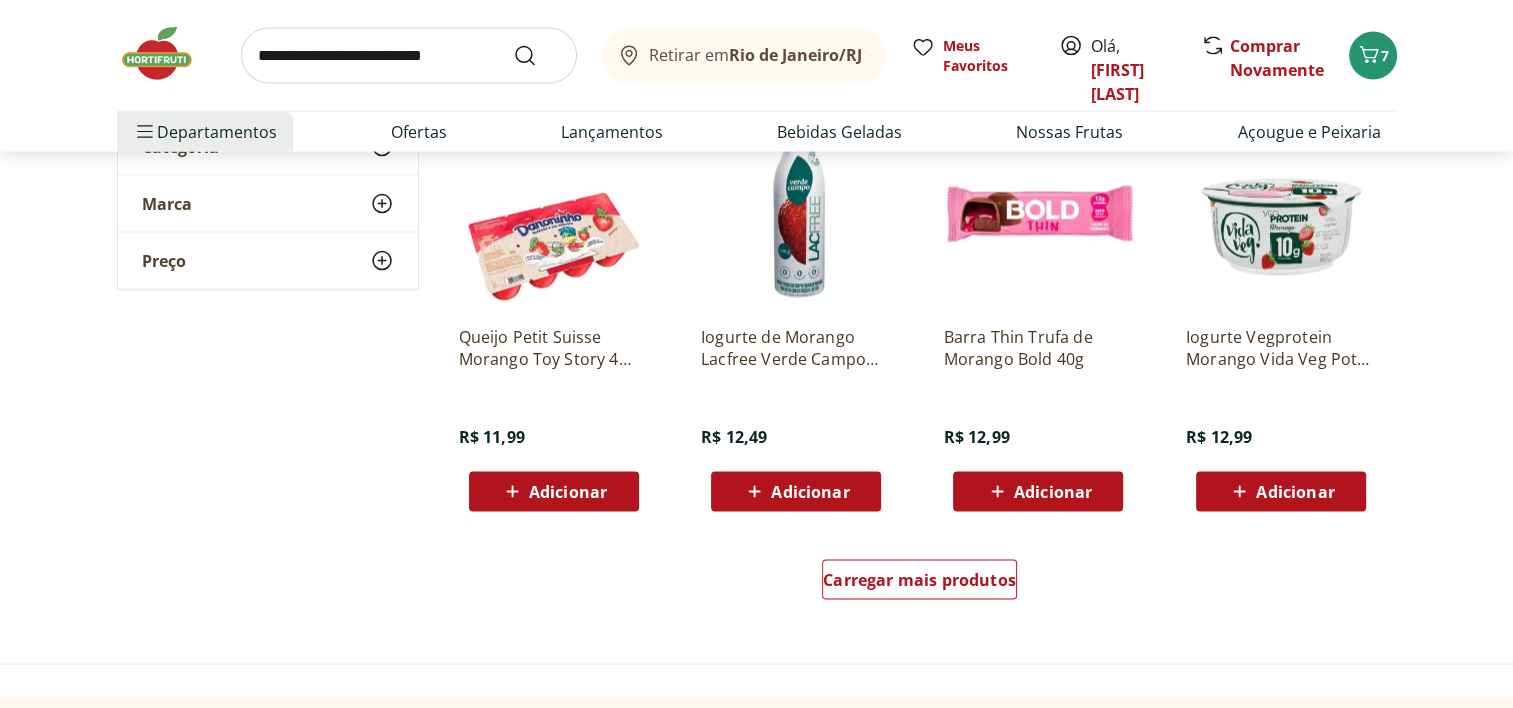 scroll, scrollTop: 3800, scrollLeft: 0, axis: vertical 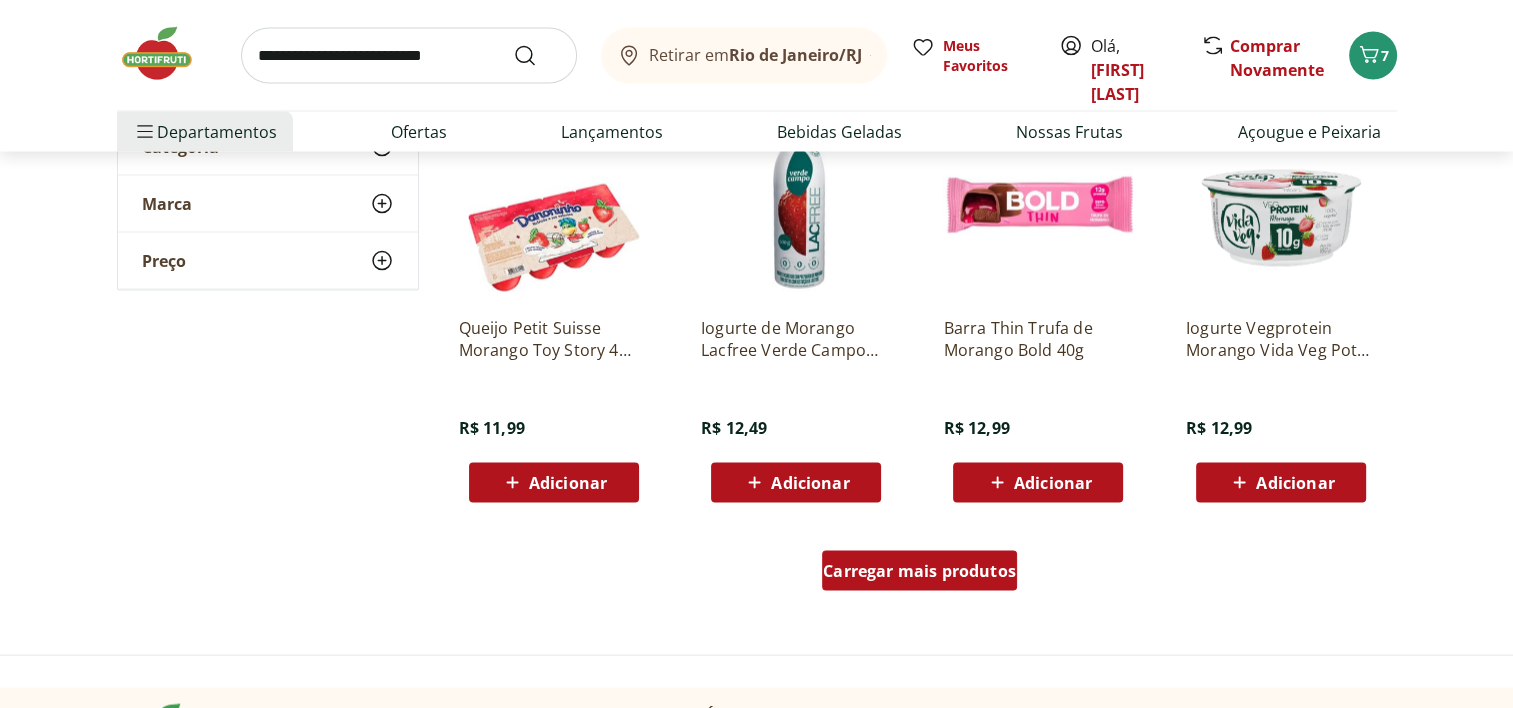 click on "Carregar mais produtos" at bounding box center [919, 571] 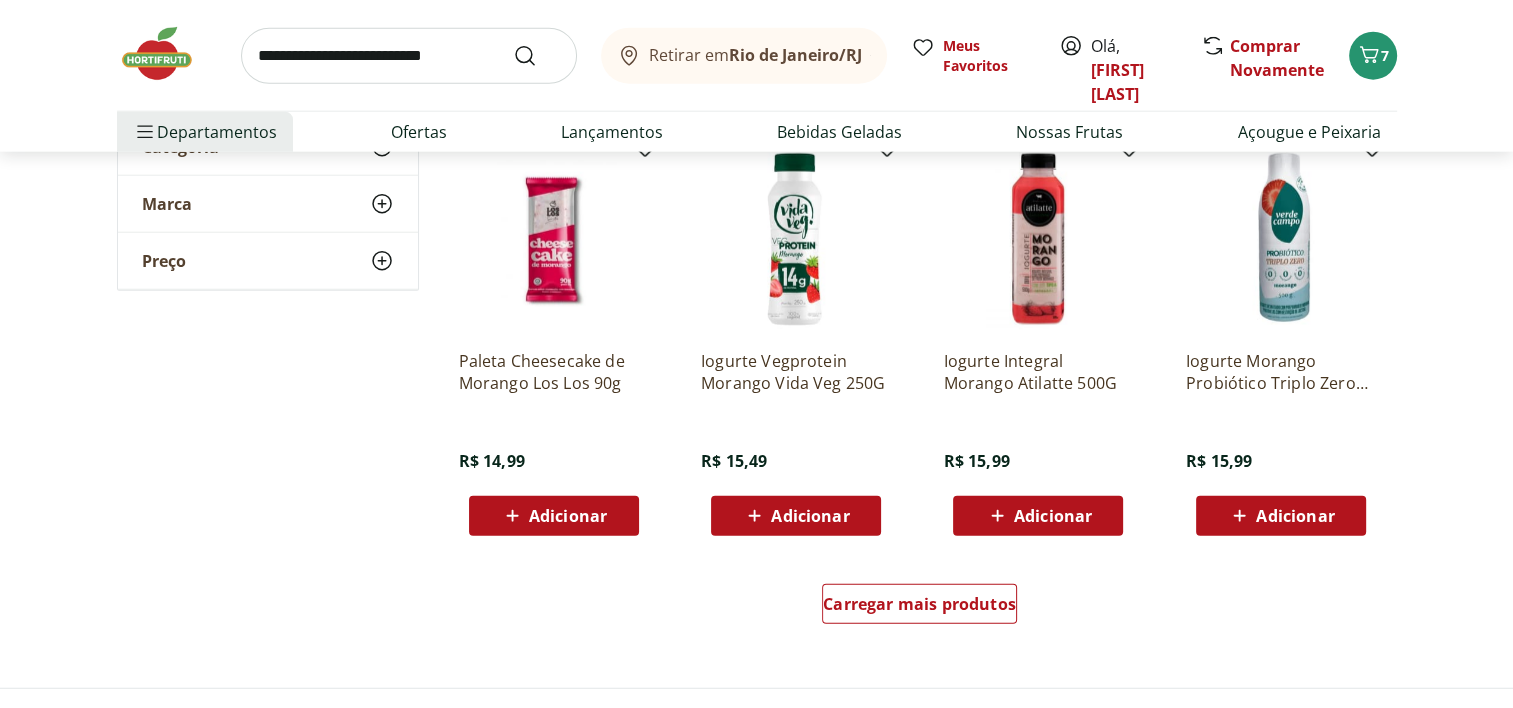 scroll, scrollTop: 5100, scrollLeft: 0, axis: vertical 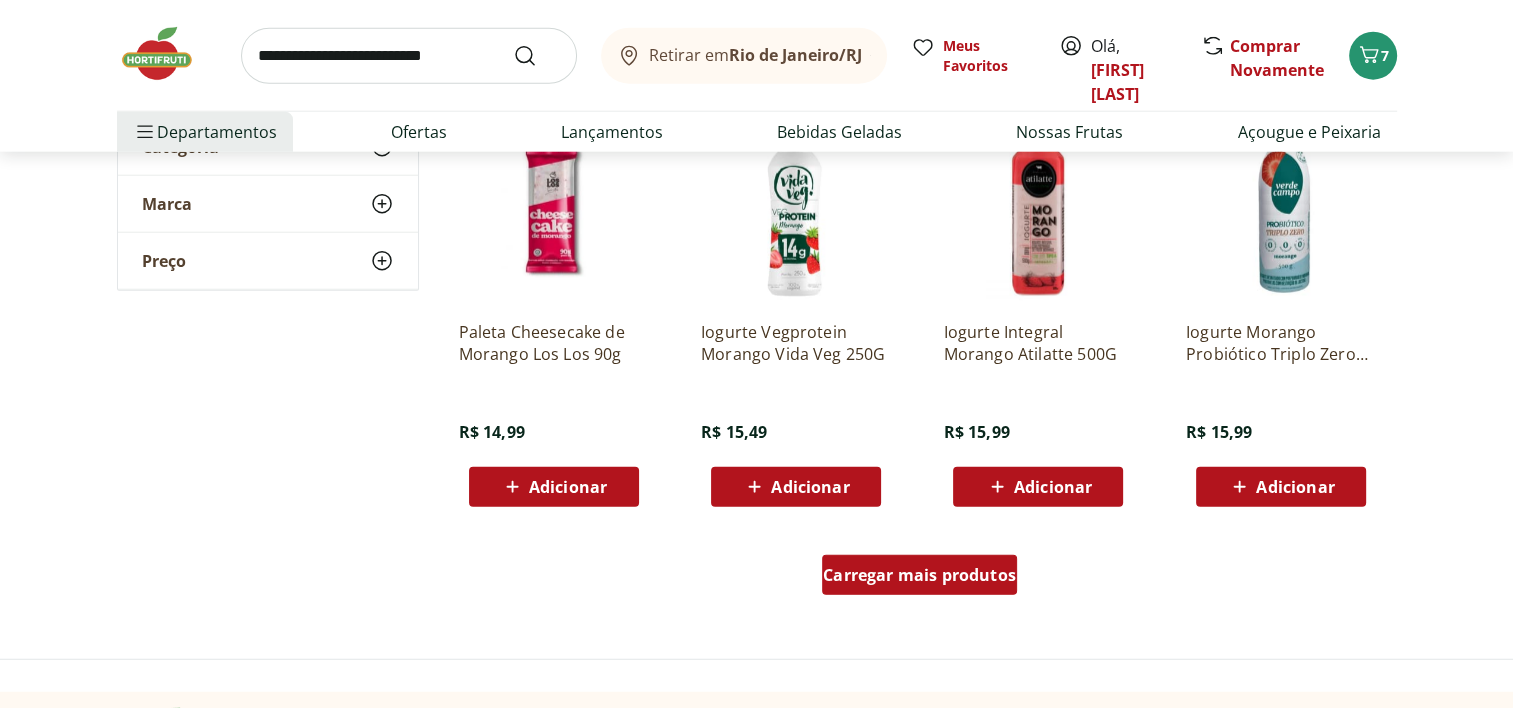 click on "Carregar mais produtos" at bounding box center (919, 575) 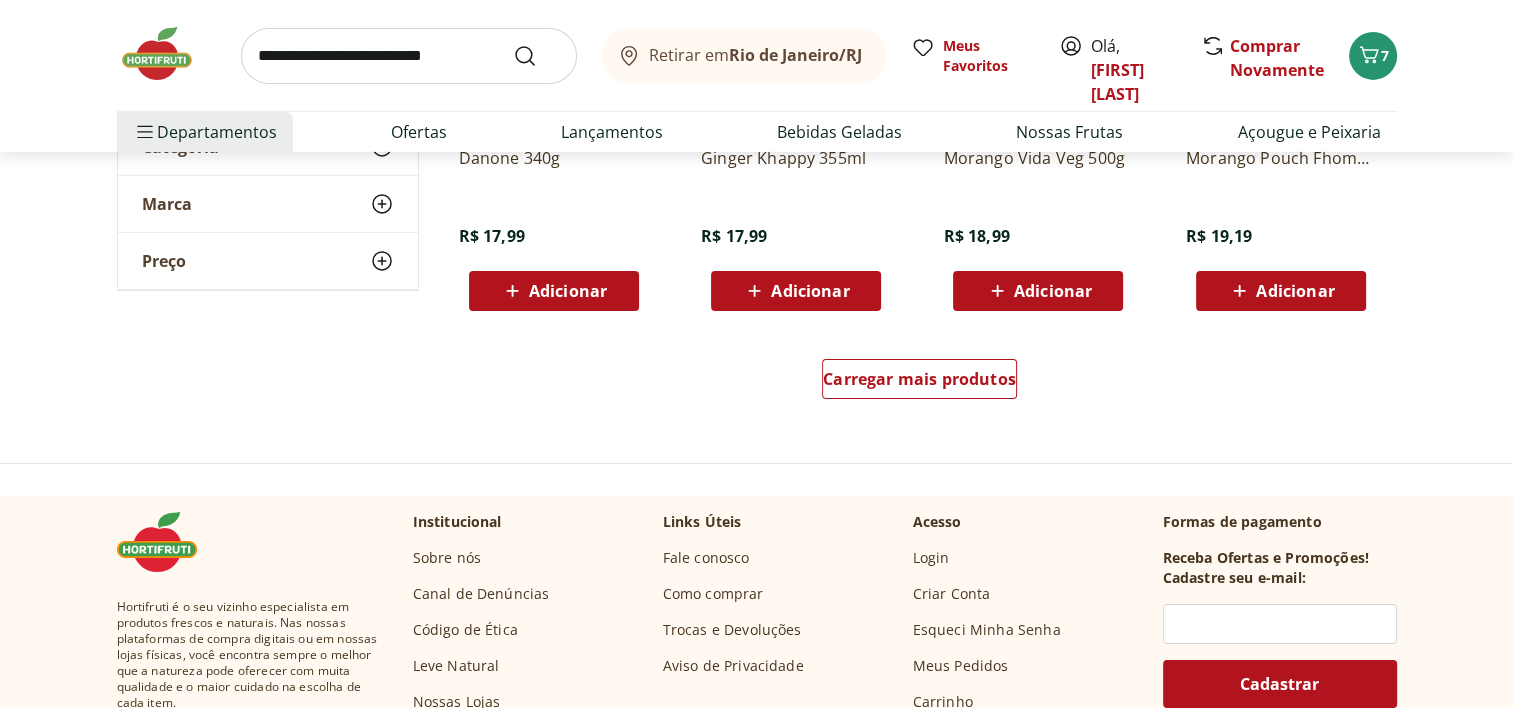 scroll, scrollTop: 6700, scrollLeft: 0, axis: vertical 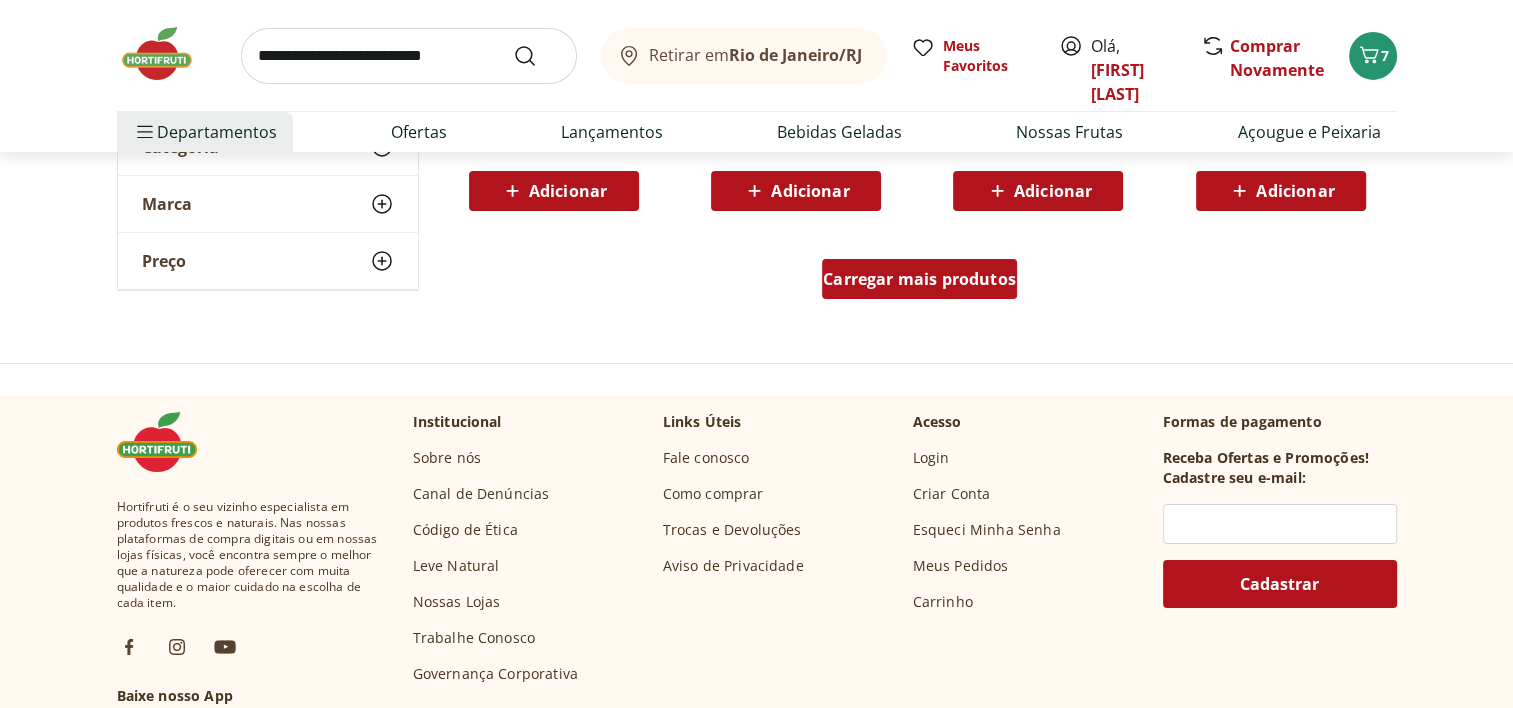 click on "Carregar mais produtos" at bounding box center (919, 279) 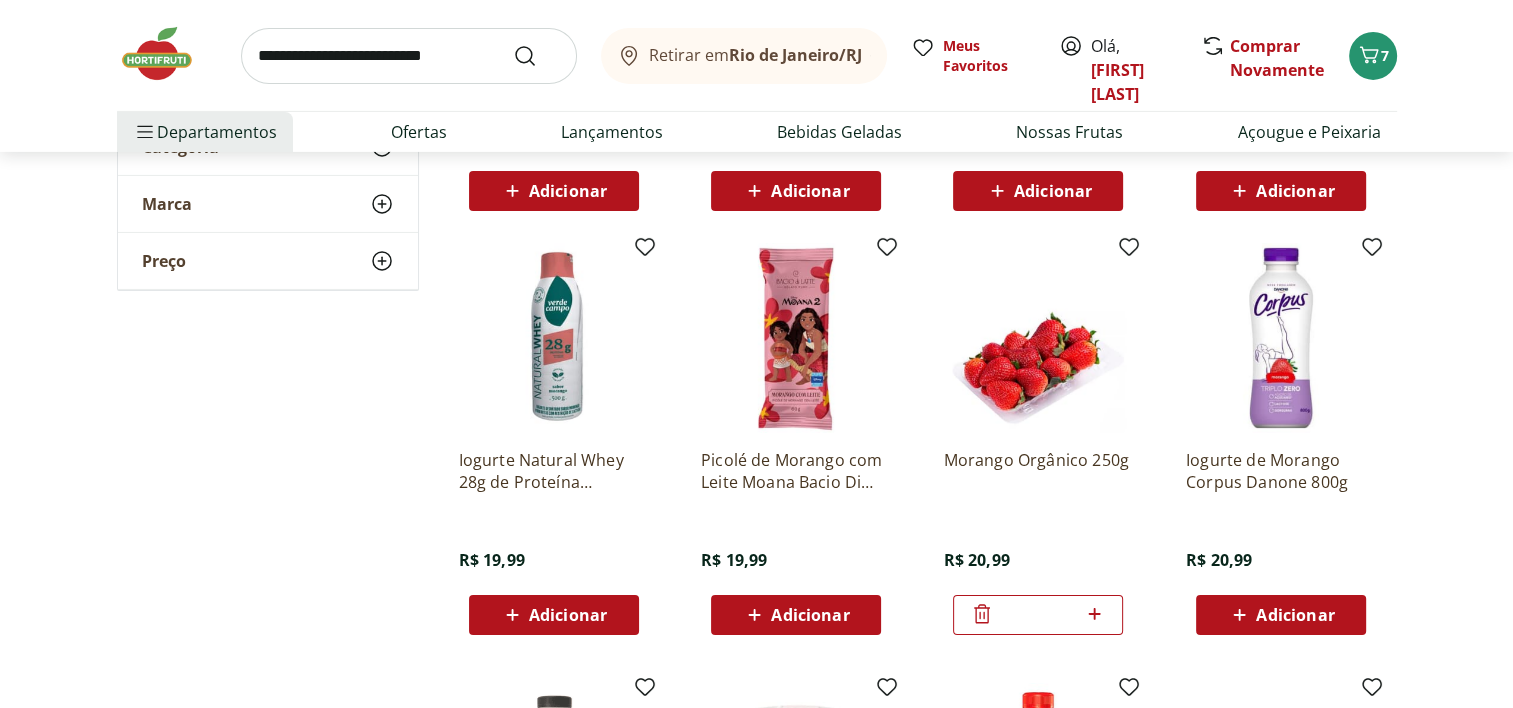 click at bounding box center (409, 56) 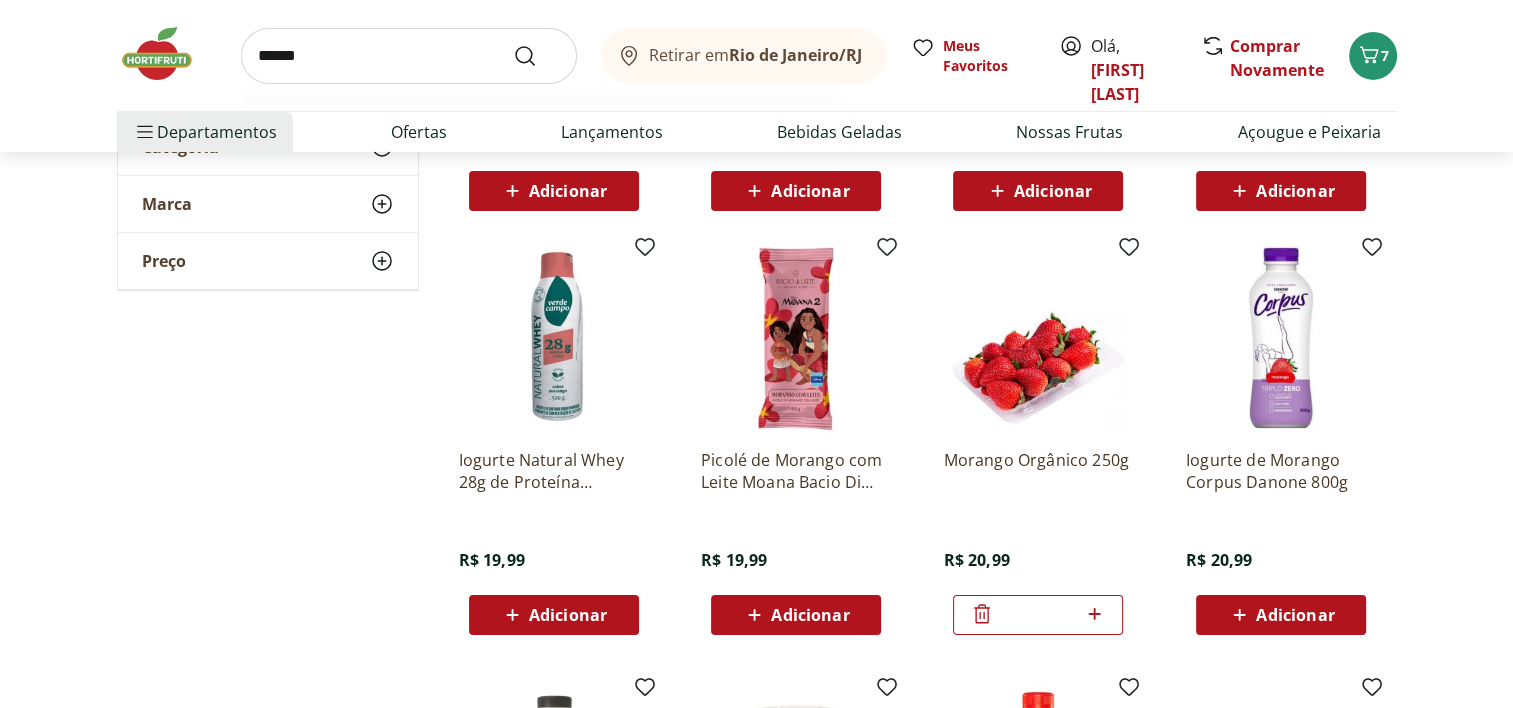type on "******" 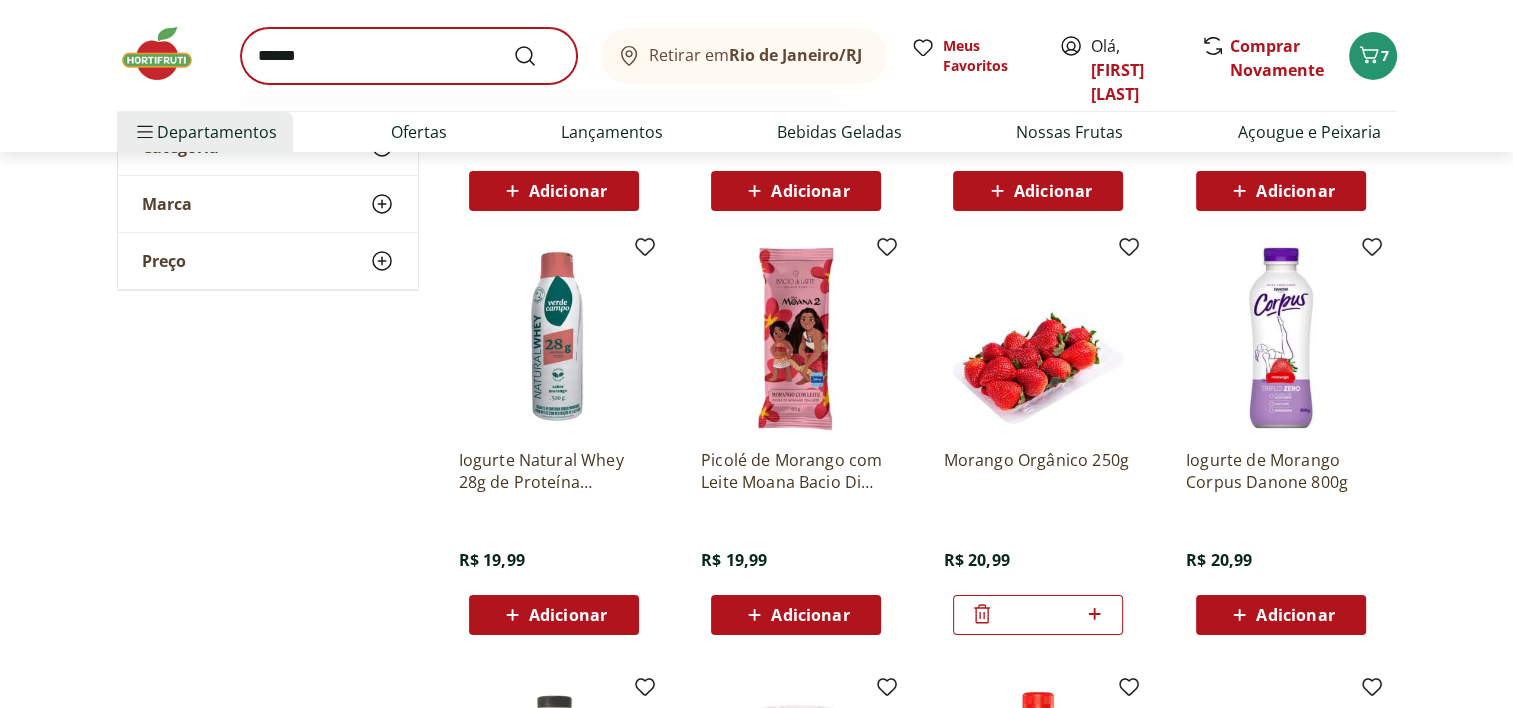 scroll, scrollTop: 0, scrollLeft: 0, axis: both 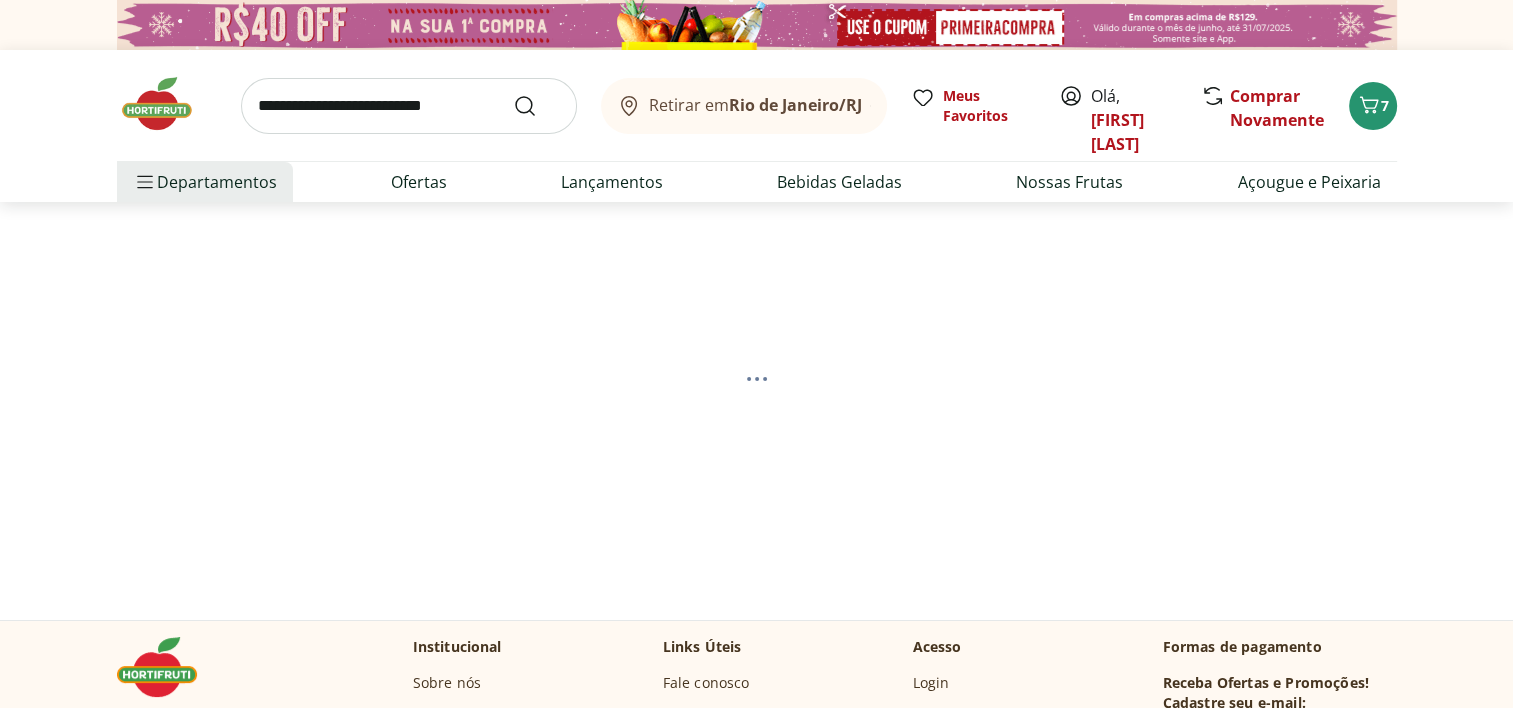 select on "**********" 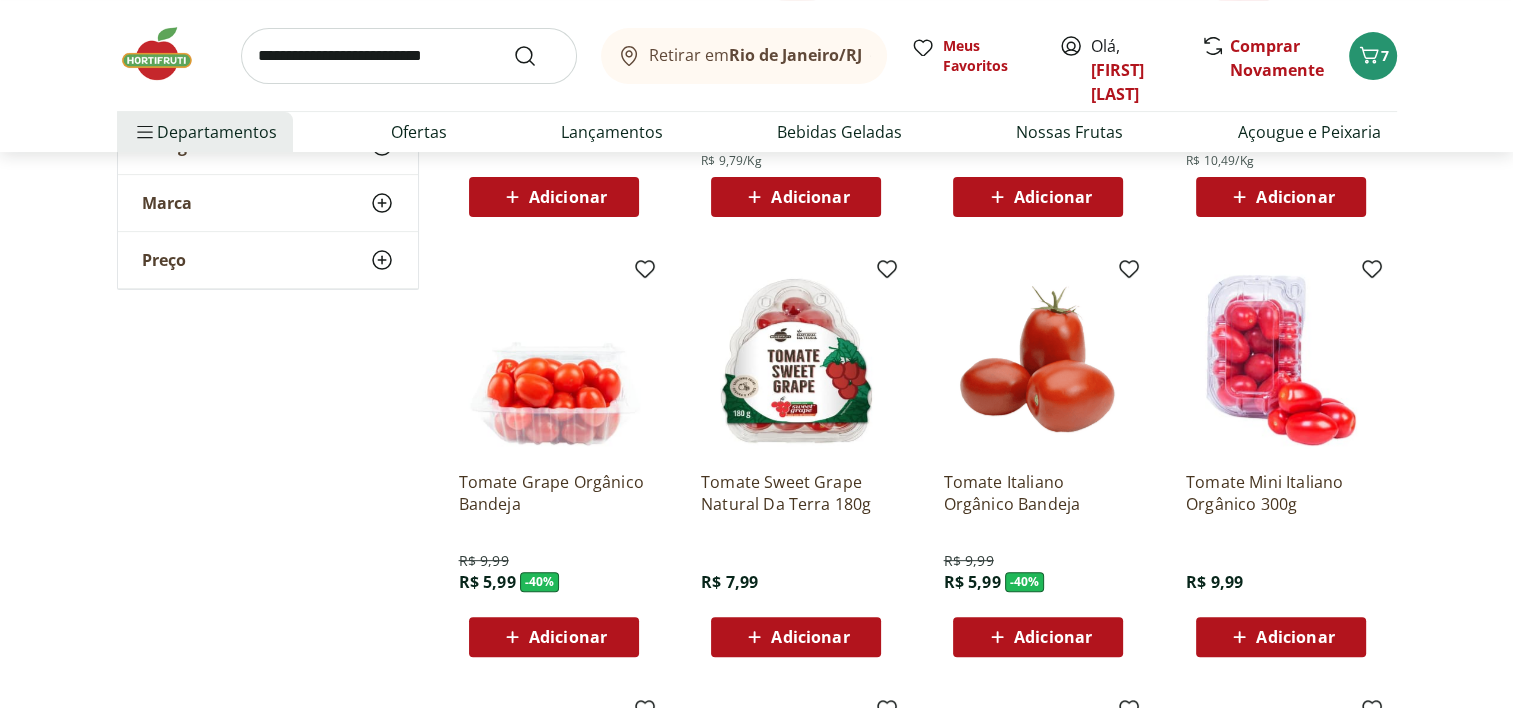 scroll, scrollTop: 600, scrollLeft: 0, axis: vertical 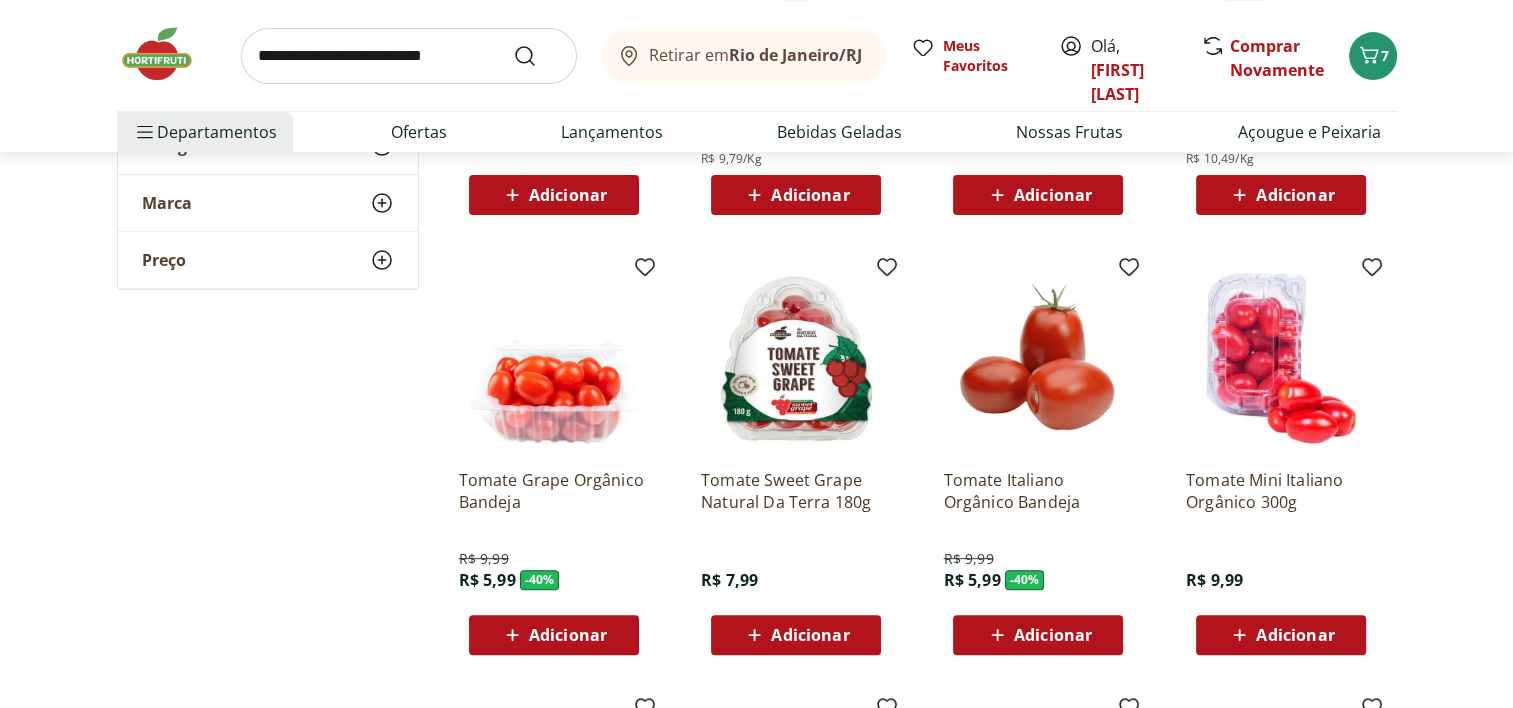 click on "Adicionar" at bounding box center (810, 635) 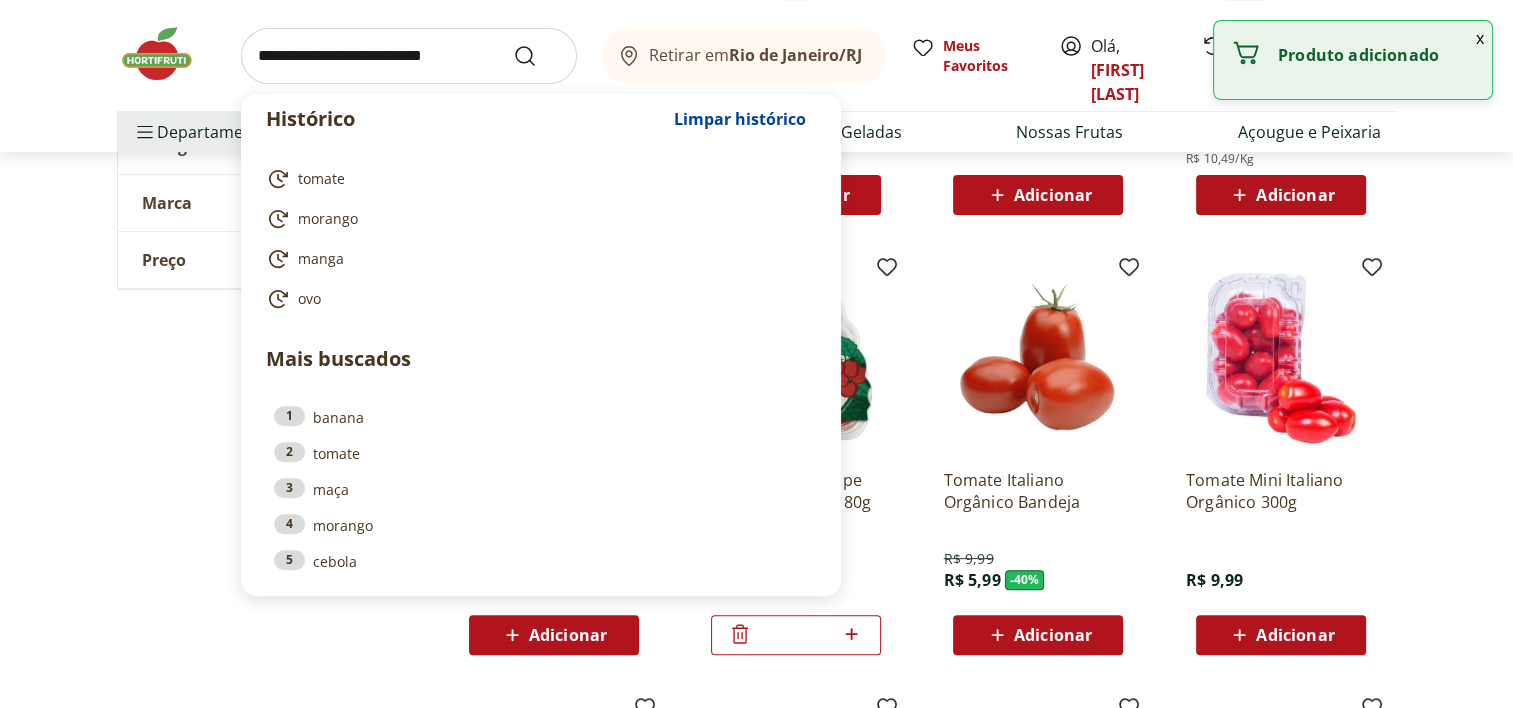 click at bounding box center [409, 56] 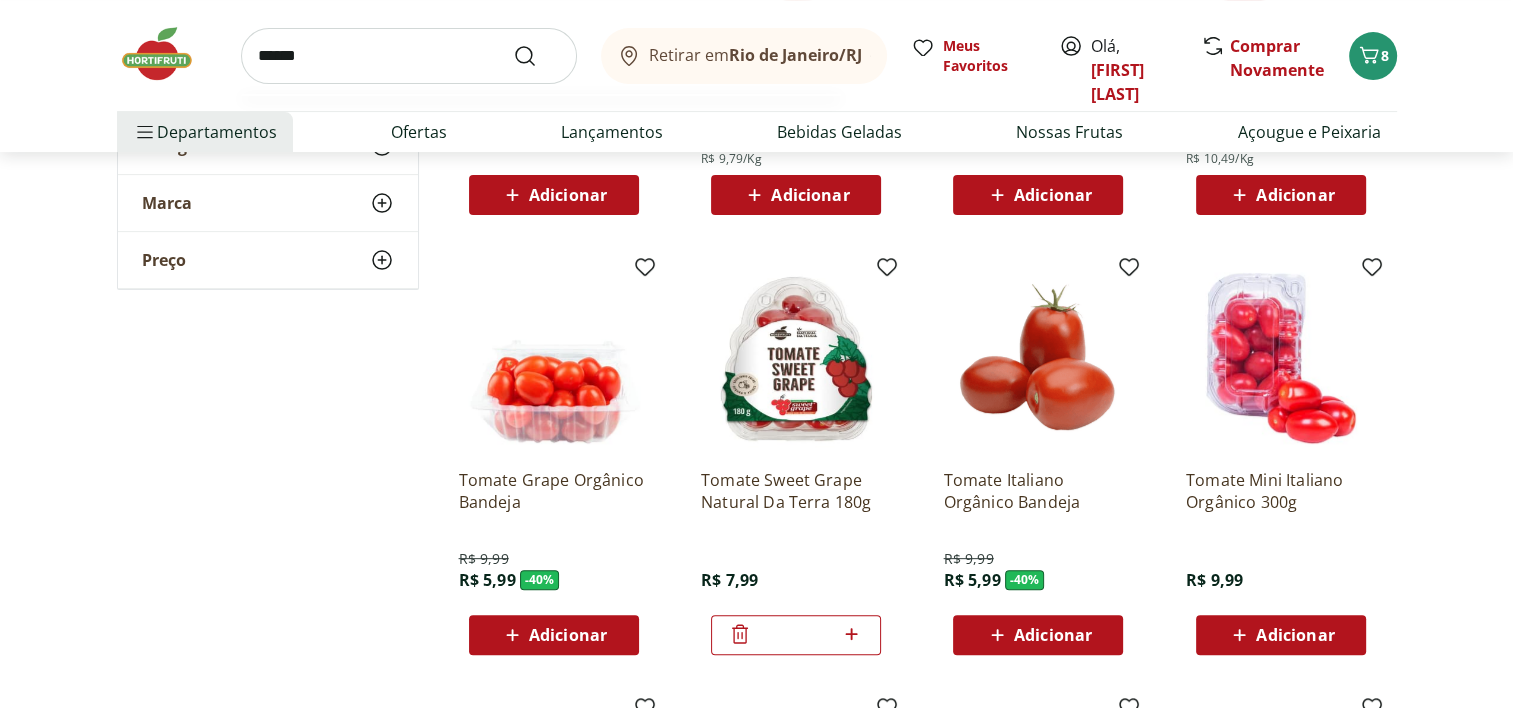 type on "******" 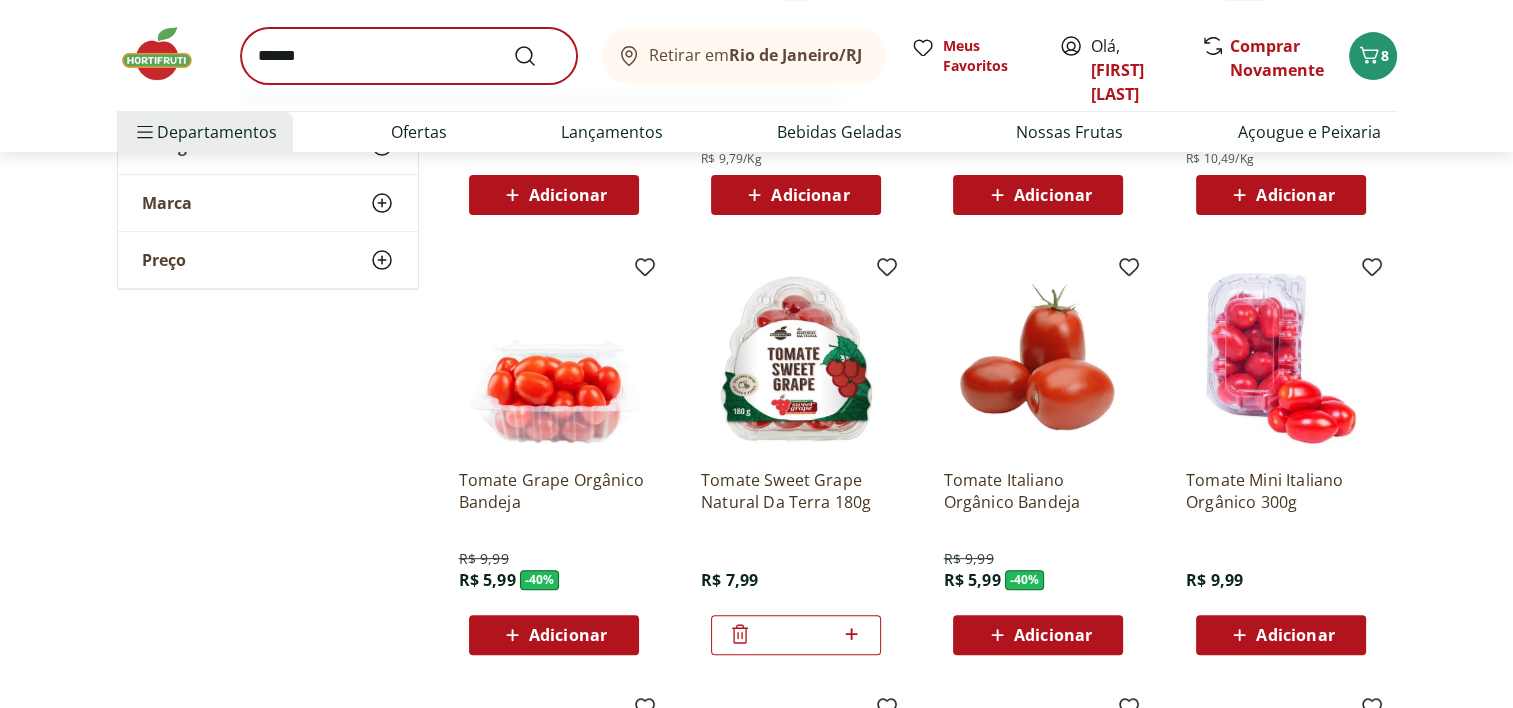 scroll, scrollTop: 0, scrollLeft: 0, axis: both 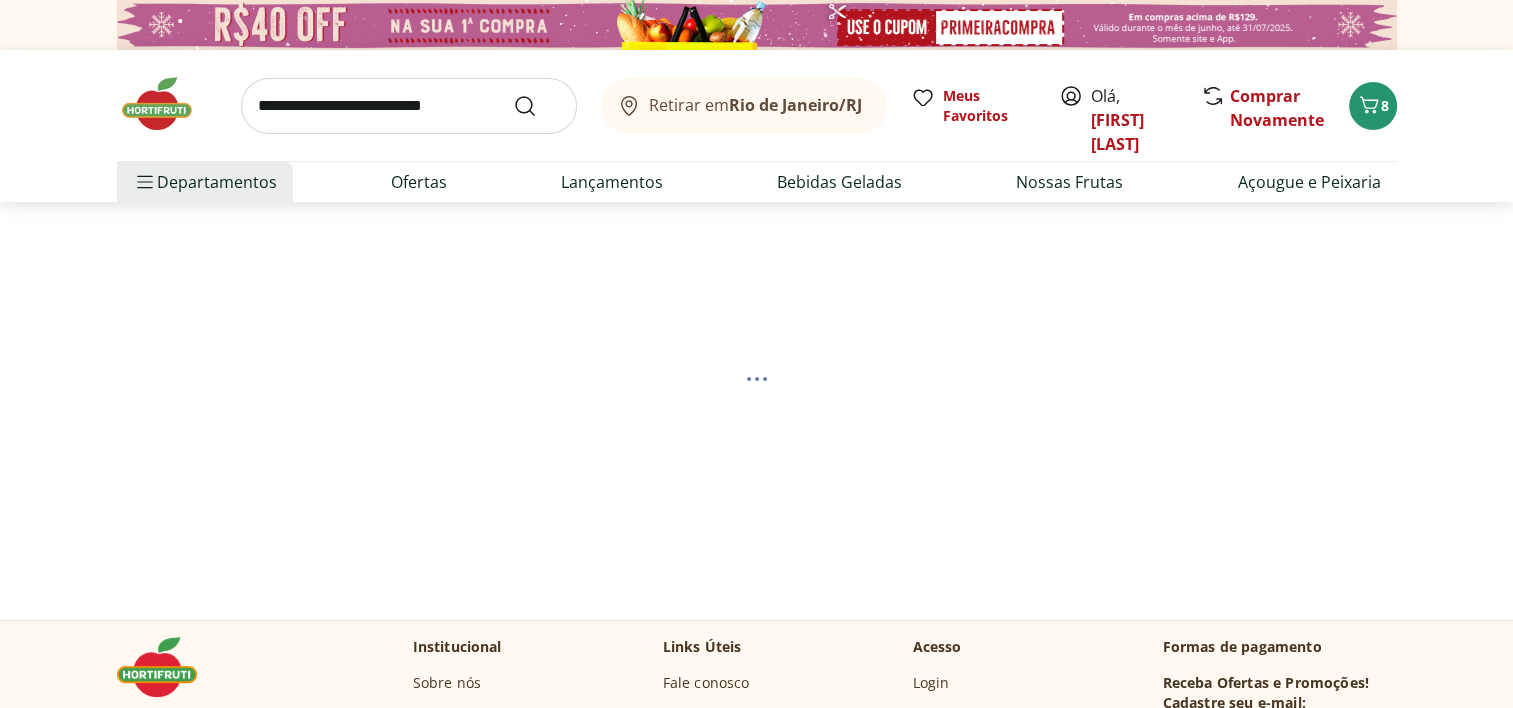 select on "**********" 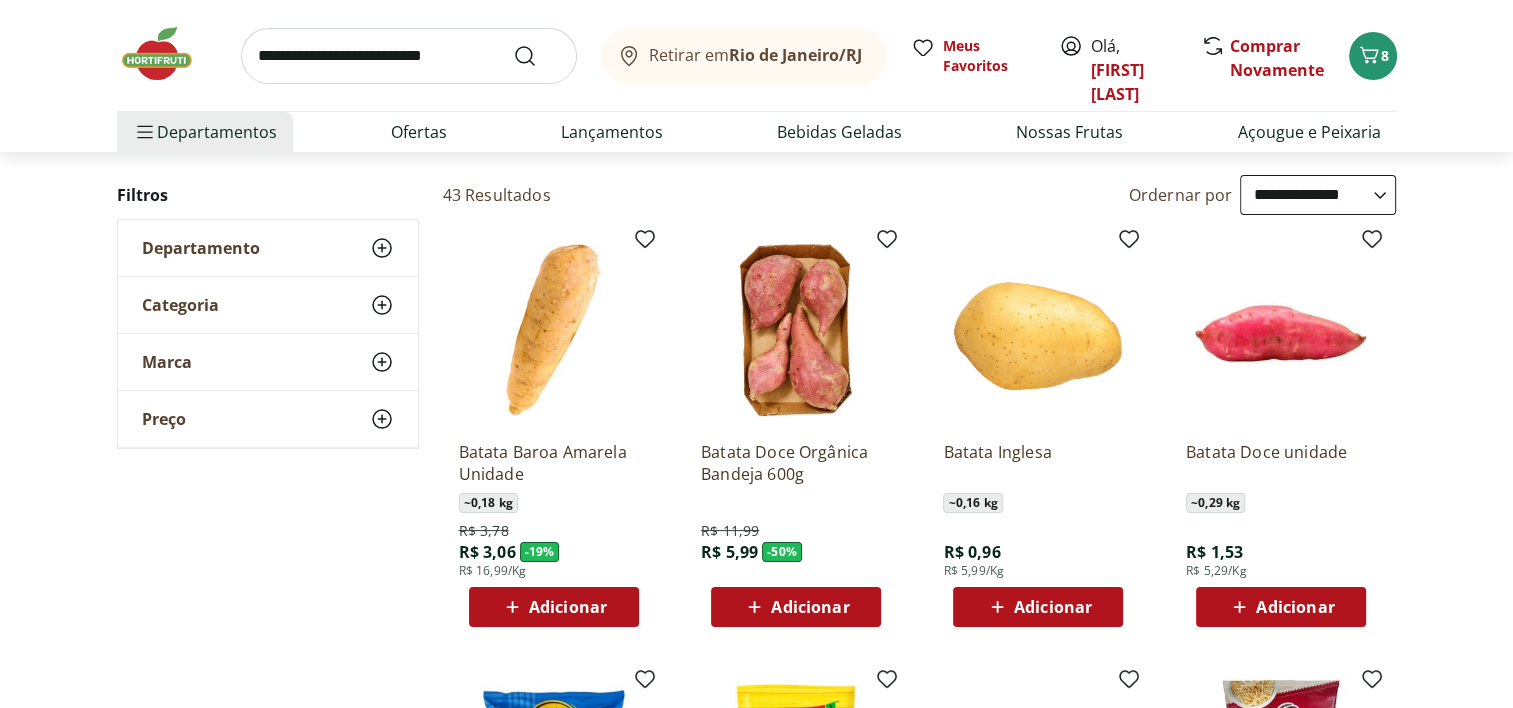 scroll, scrollTop: 200, scrollLeft: 0, axis: vertical 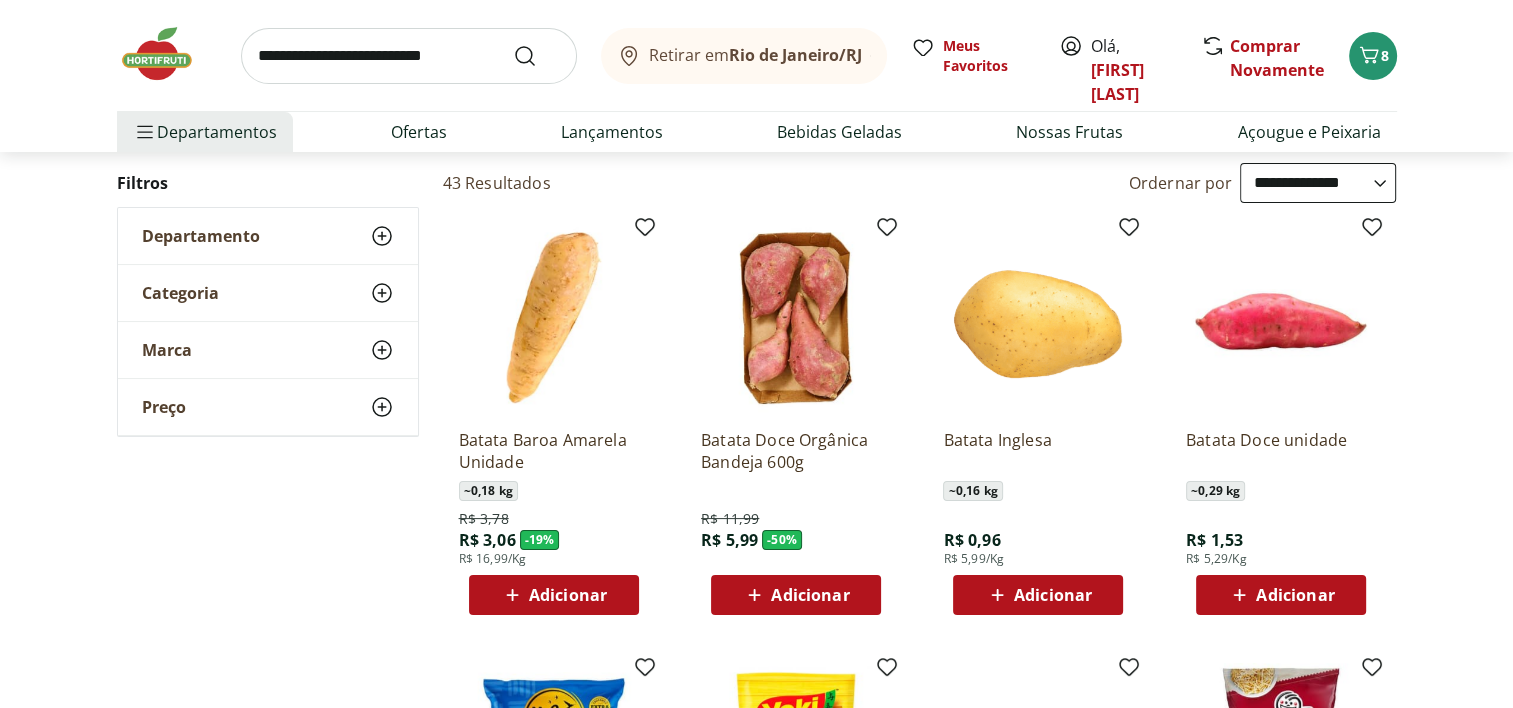 click on "Adicionar" at bounding box center [1053, 595] 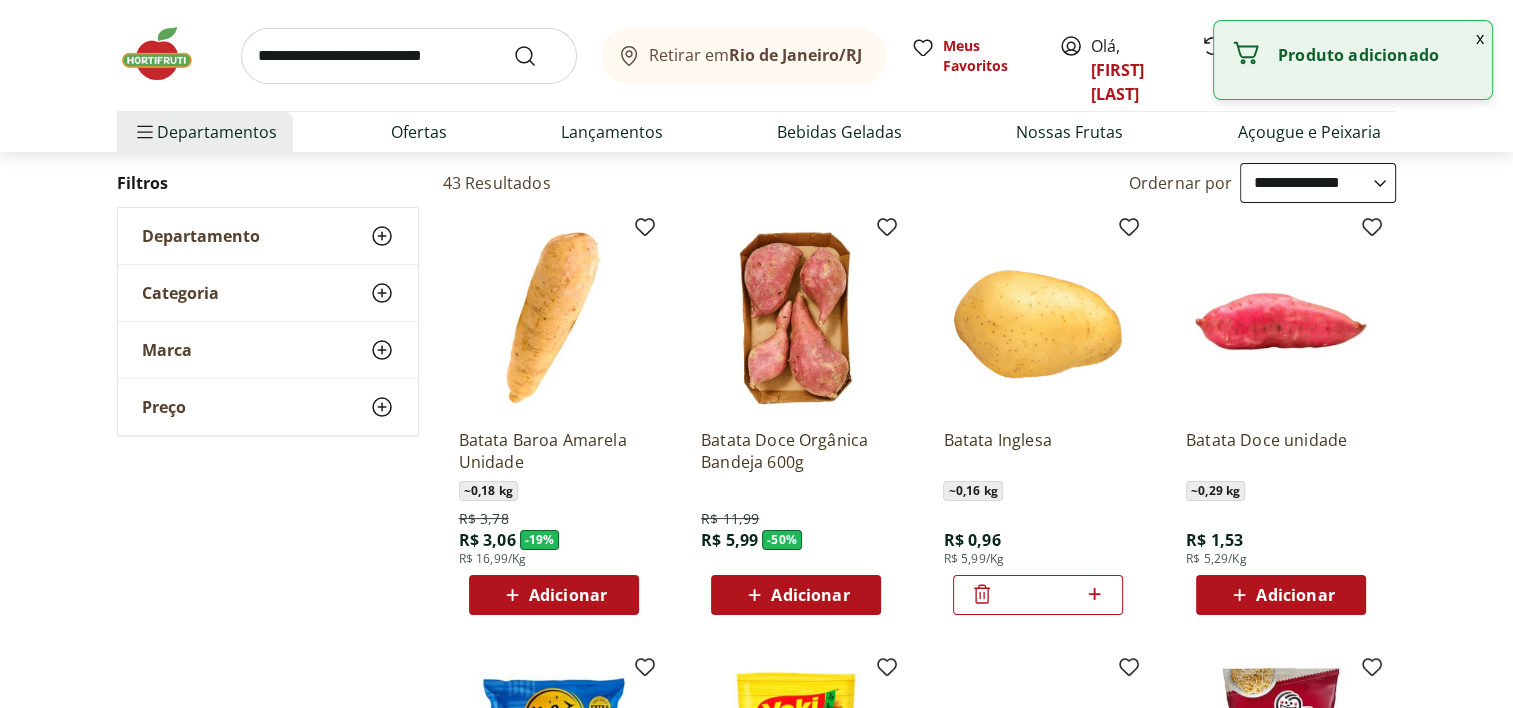 click 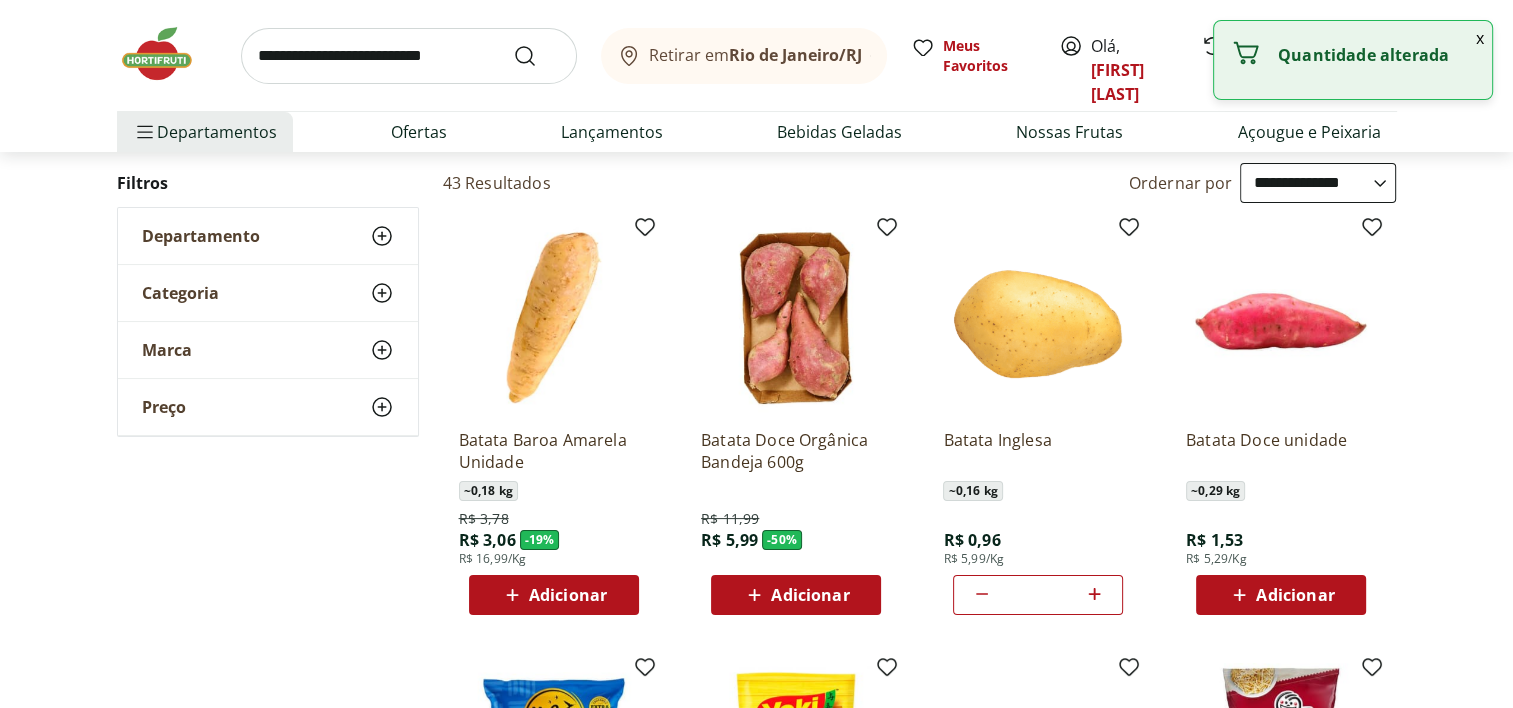 click 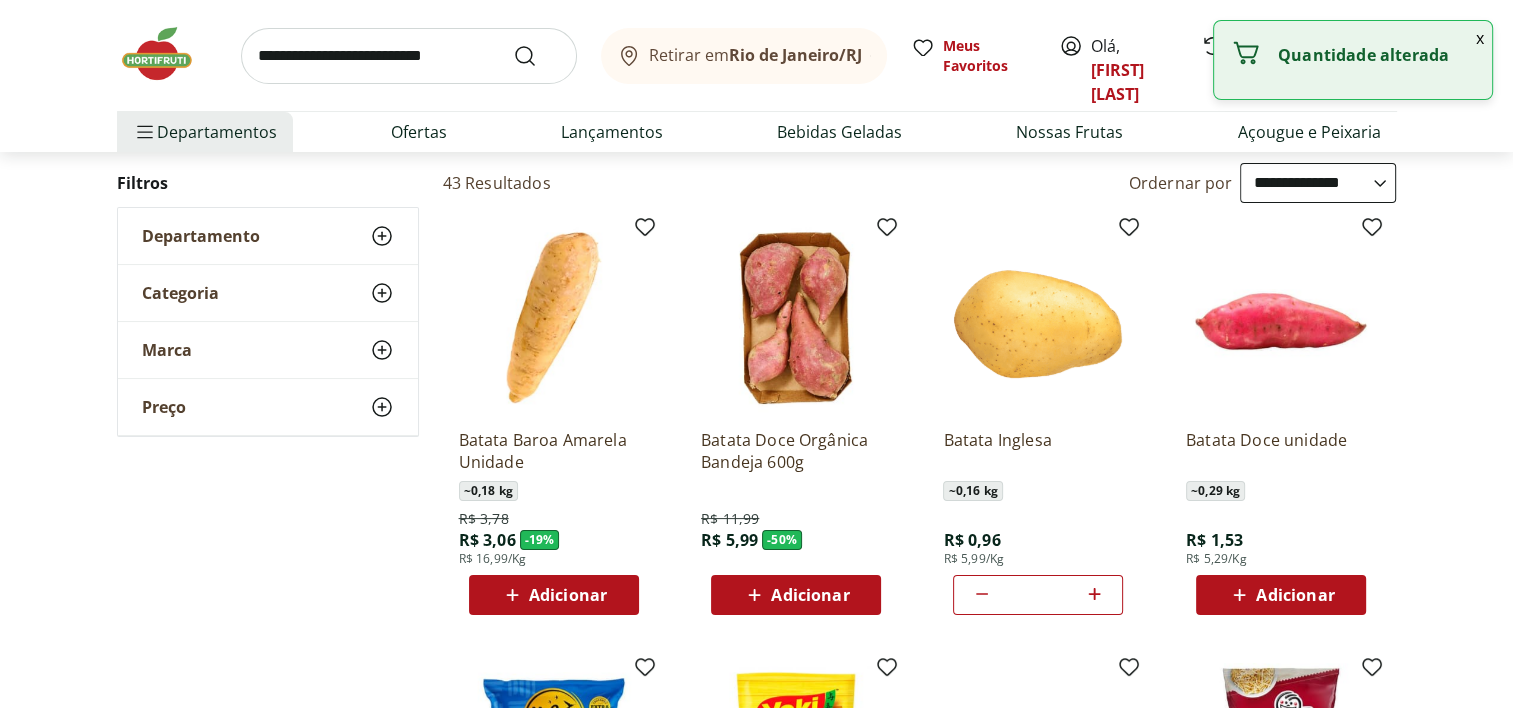 click 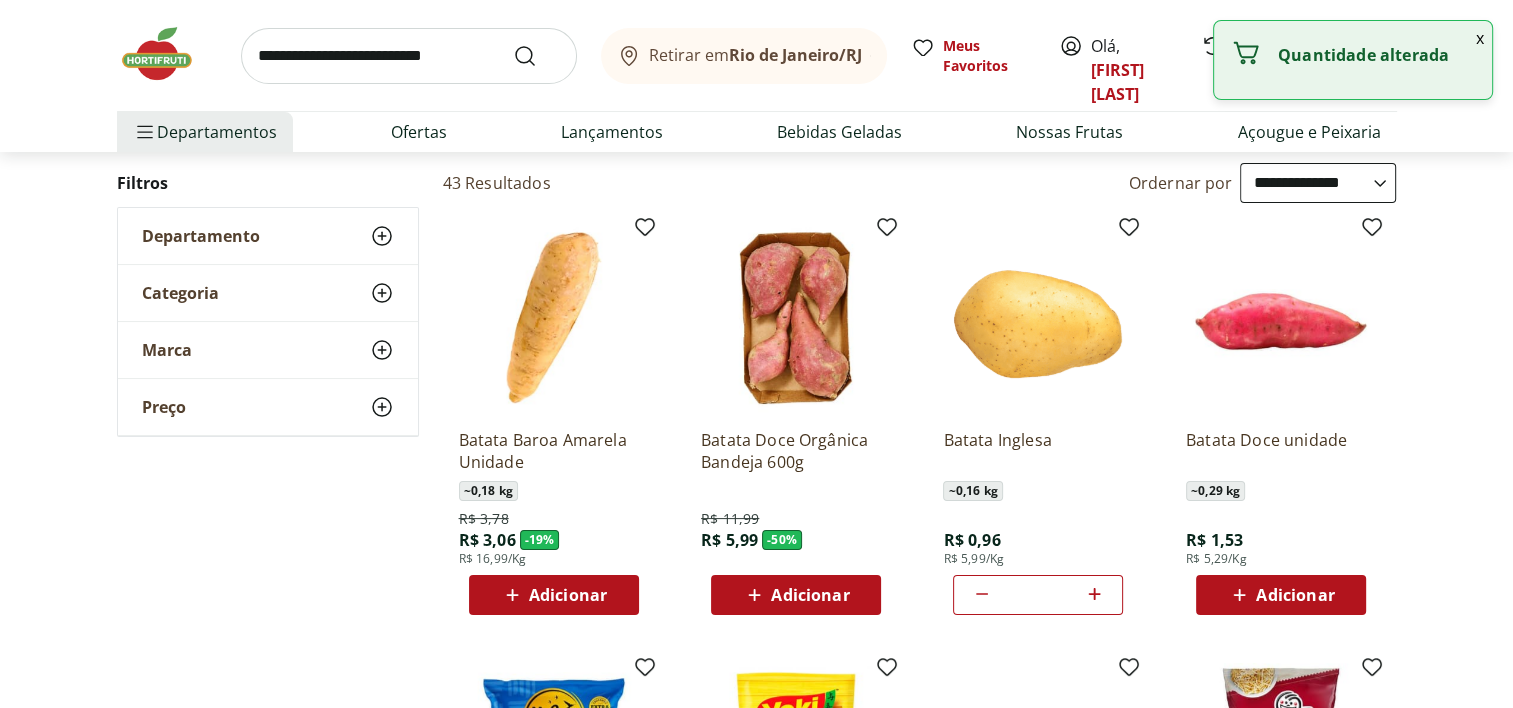 click 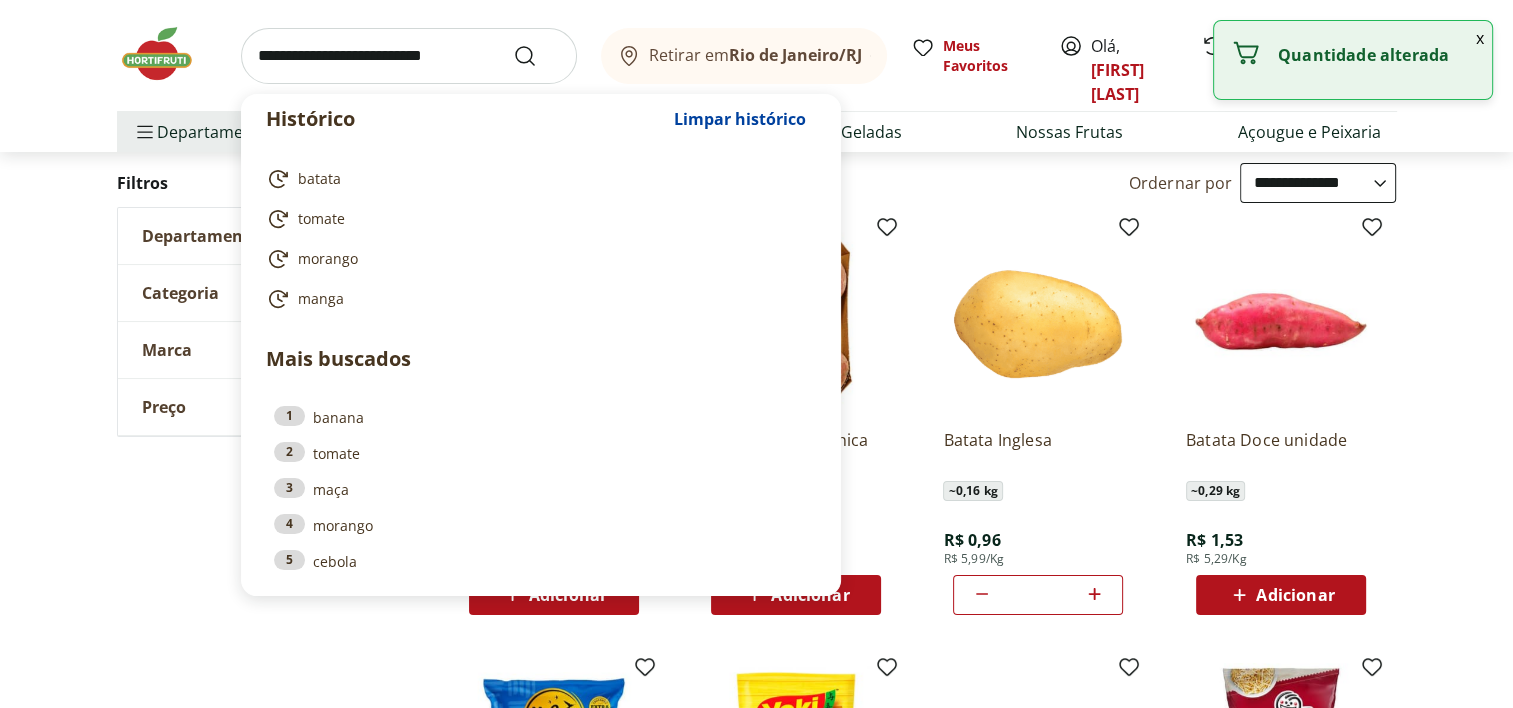 click at bounding box center [409, 56] 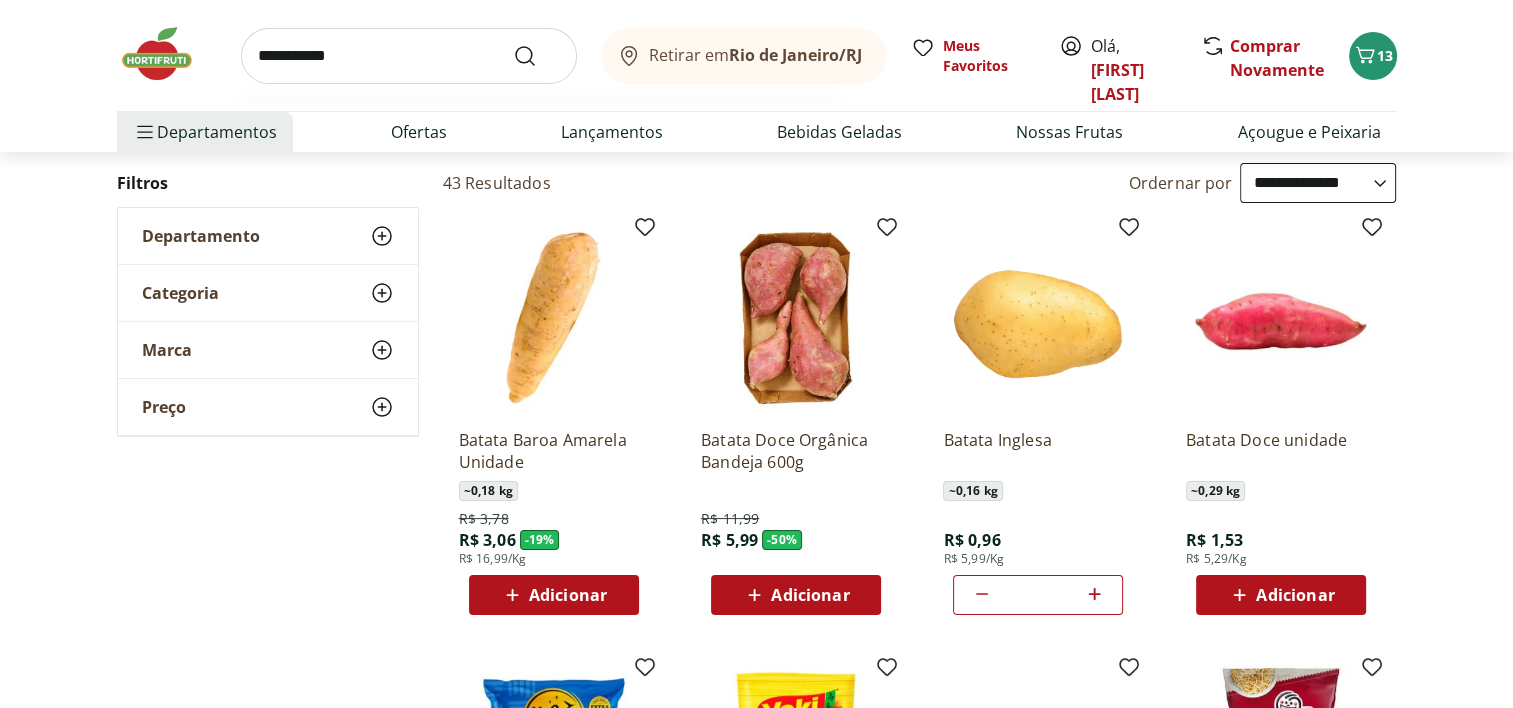 type on "**********" 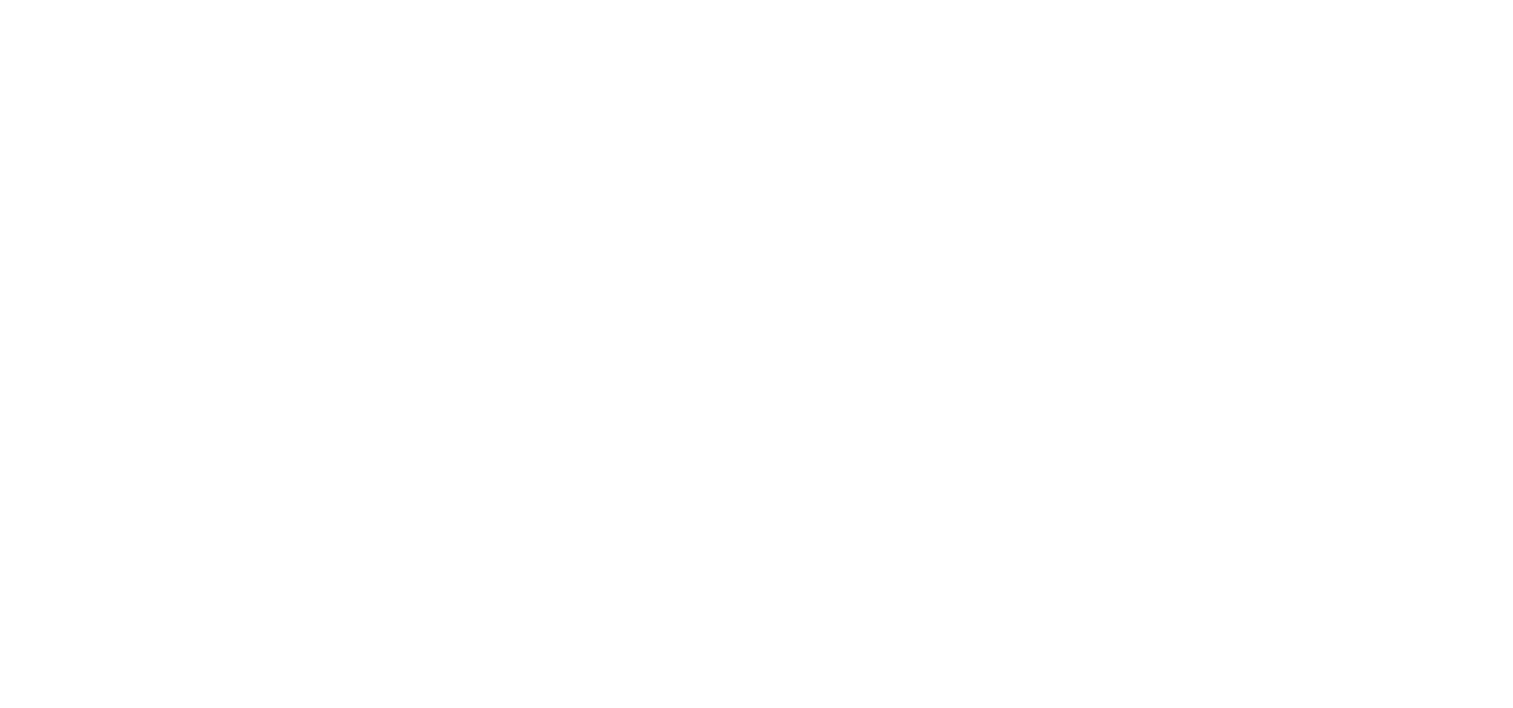 scroll, scrollTop: 0, scrollLeft: 0, axis: both 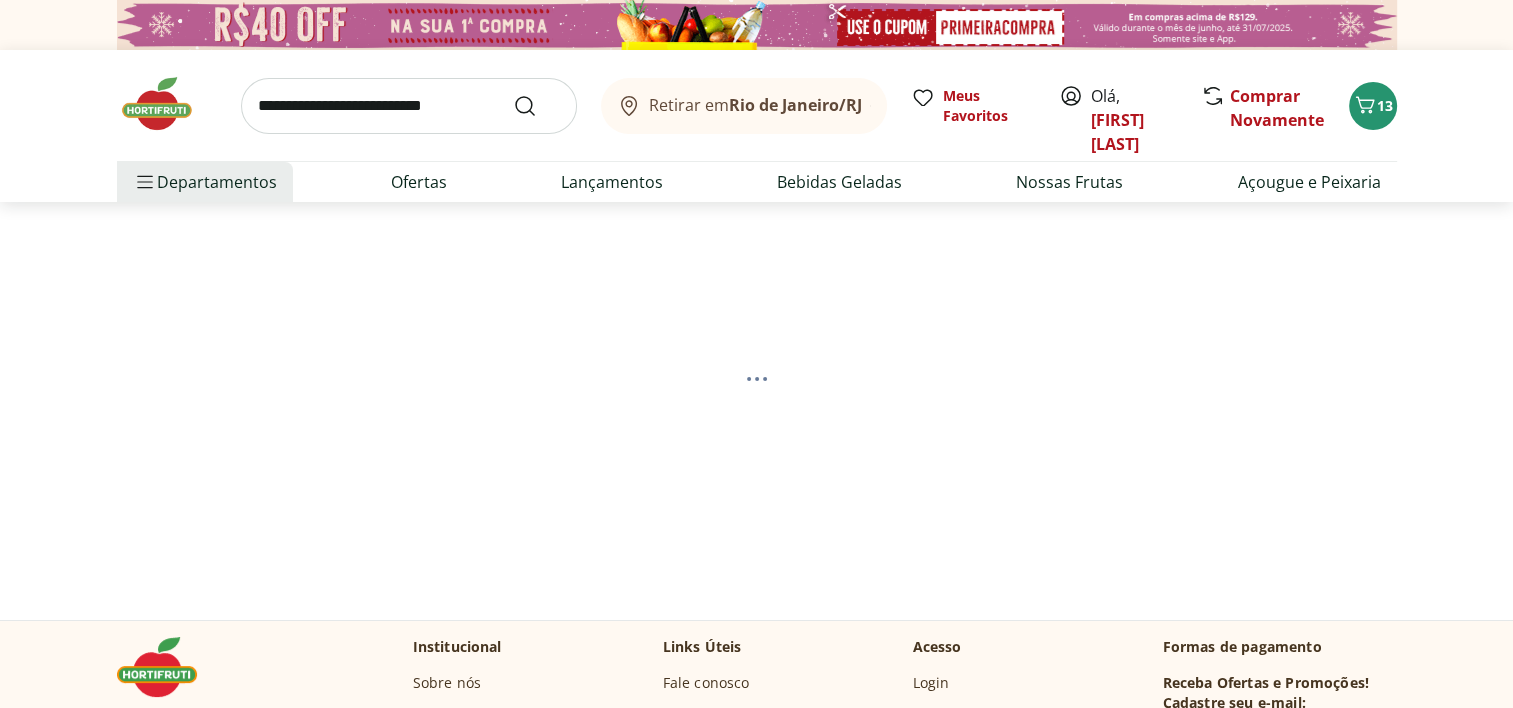select on "**********" 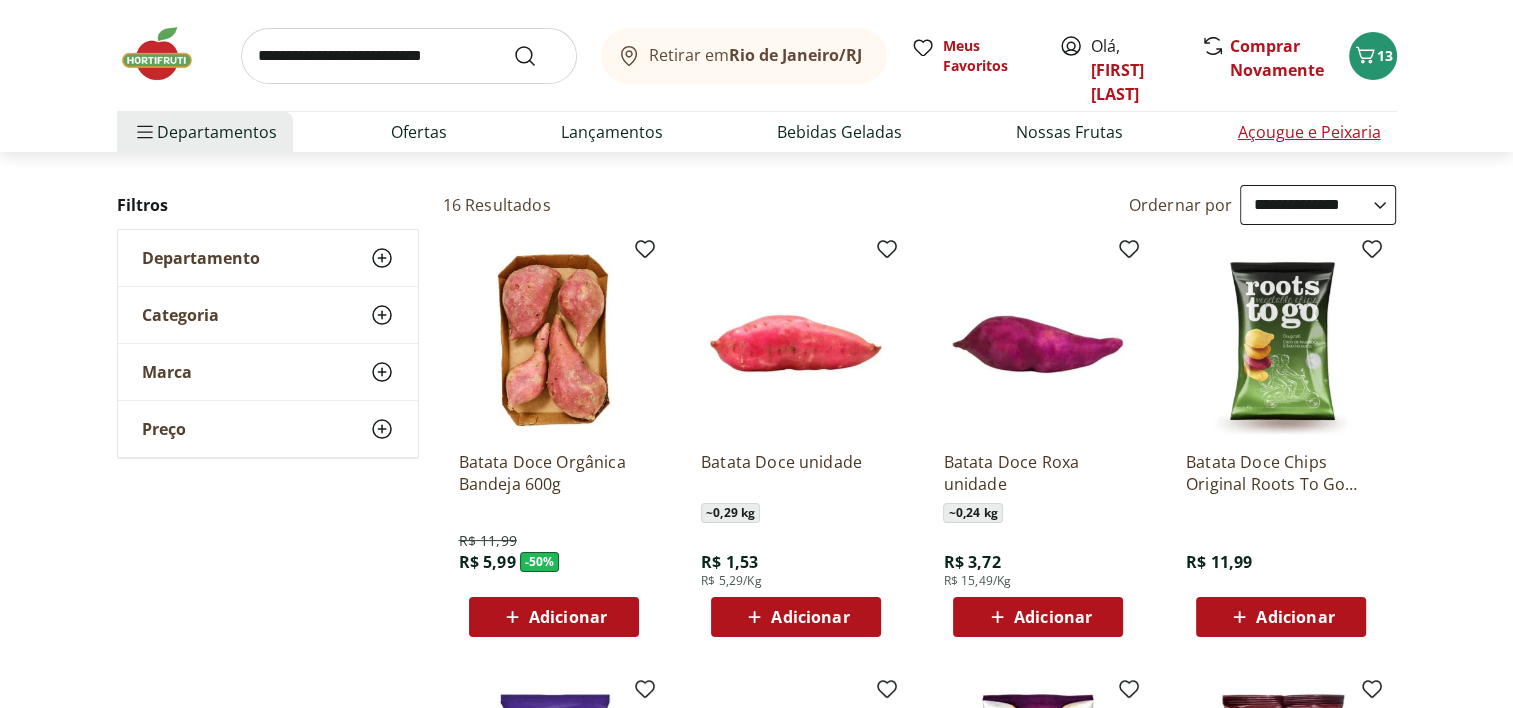 scroll, scrollTop: 200, scrollLeft: 0, axis: vertical 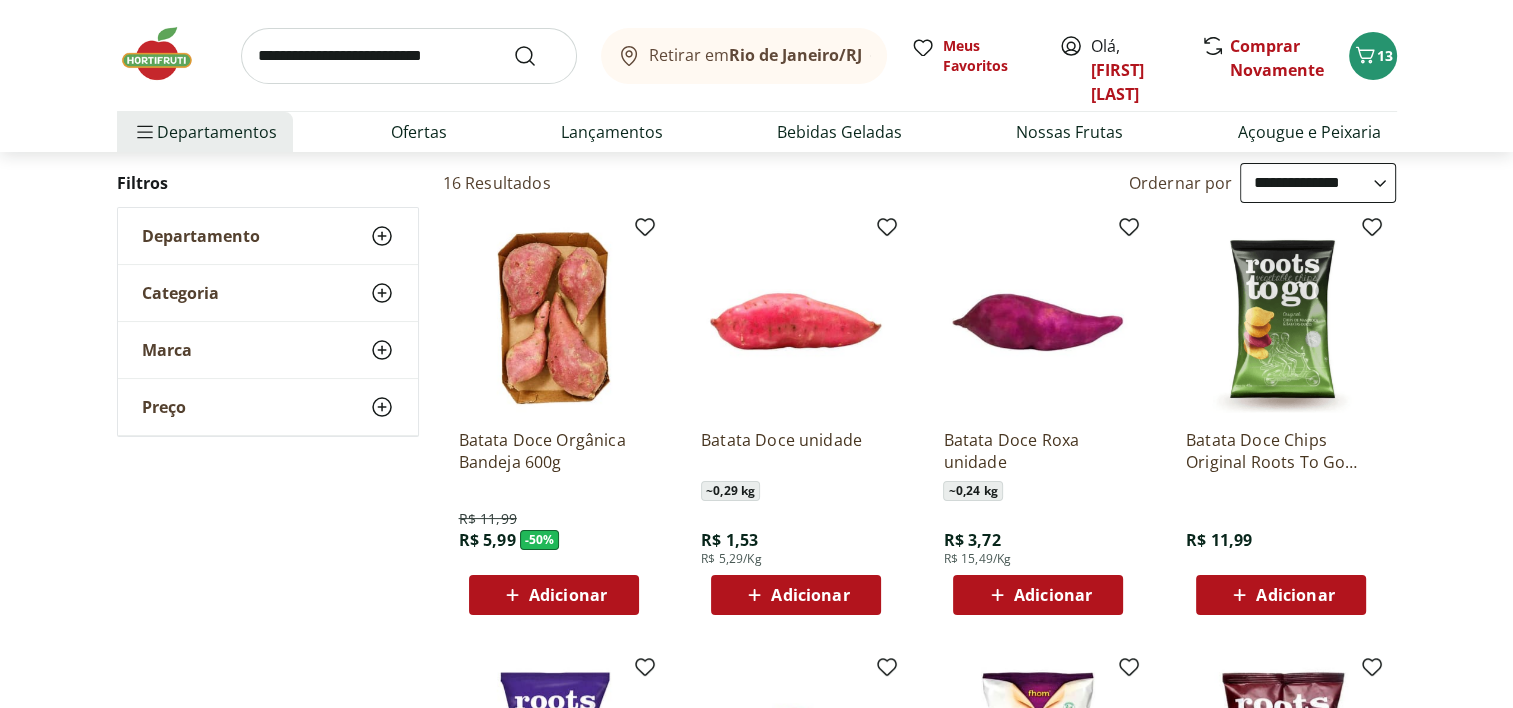 click on "Adicionar" at bounding box center (810, 595) 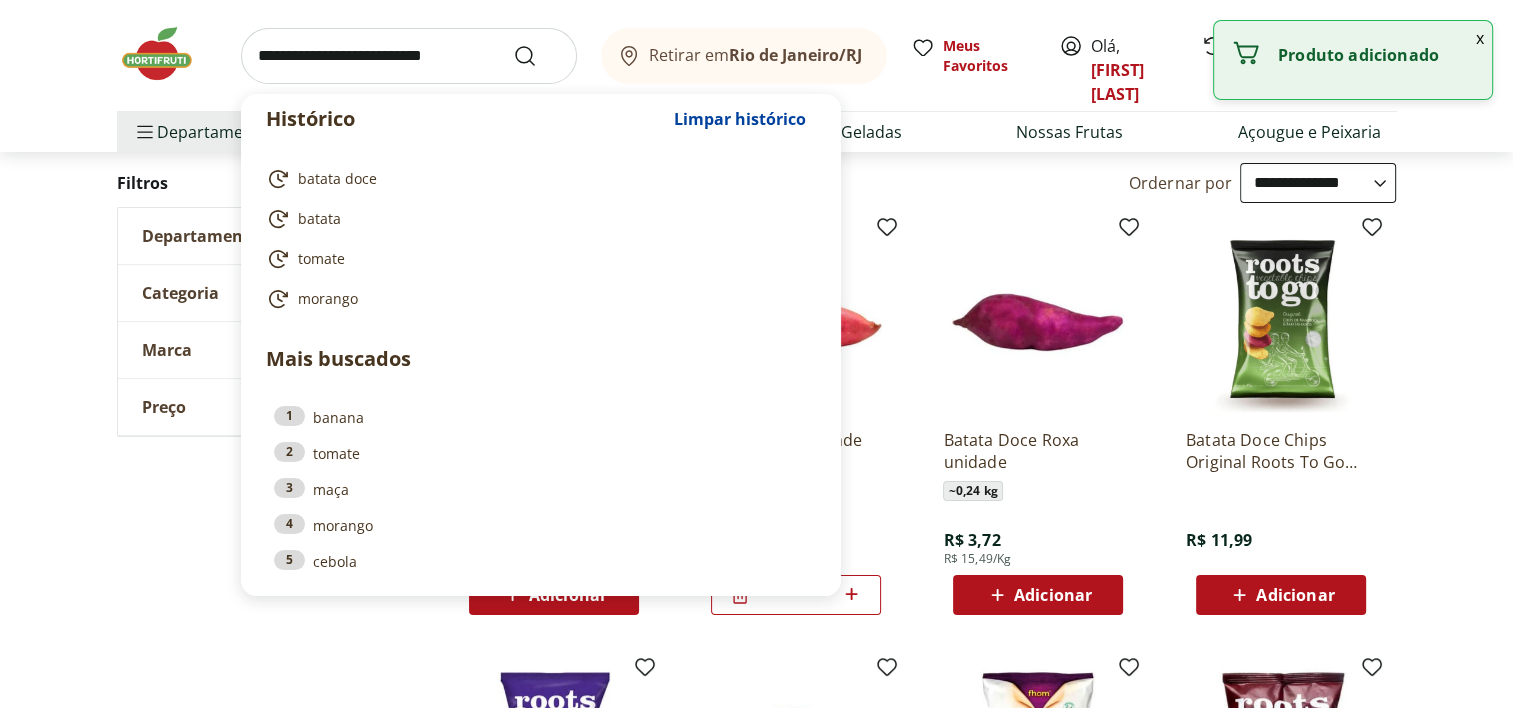 click at bounding box center (409, 56) 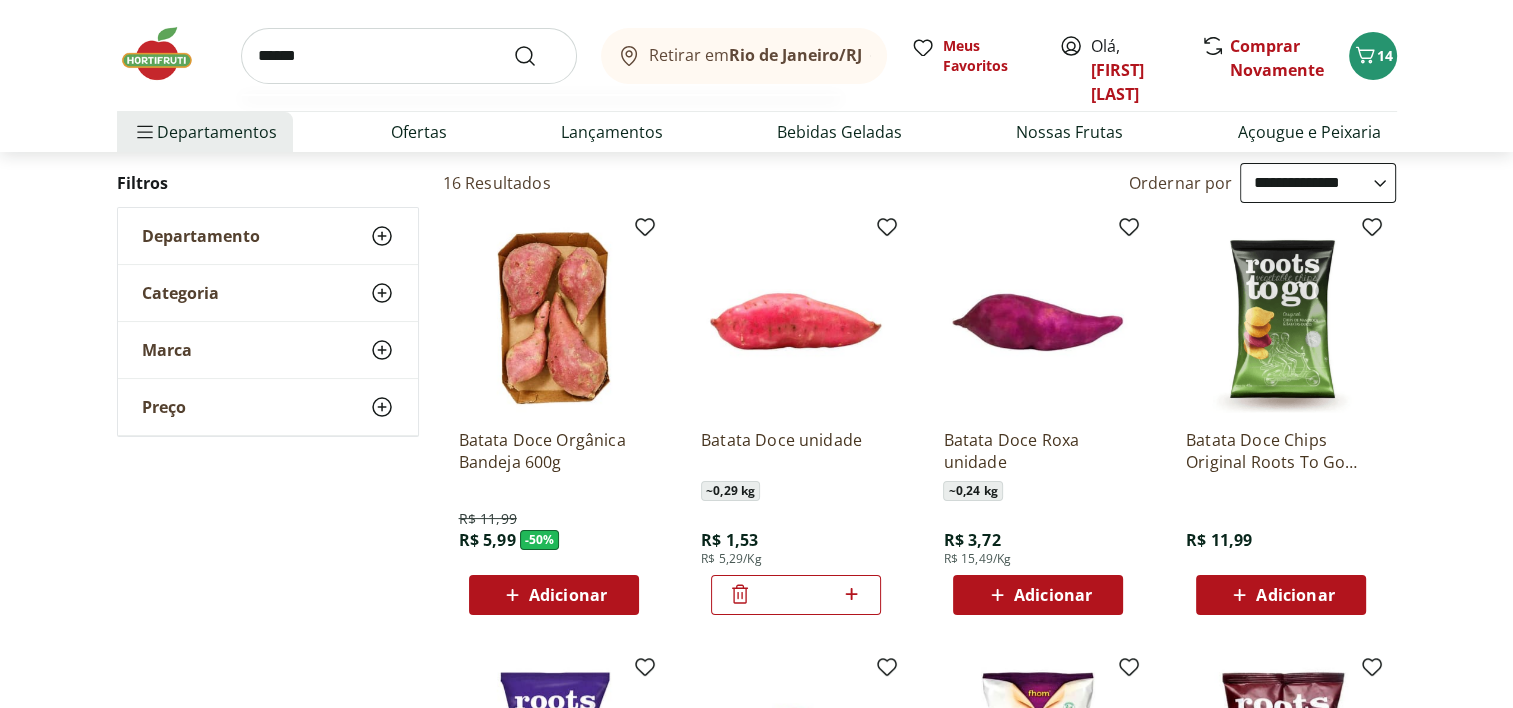 type on "******" 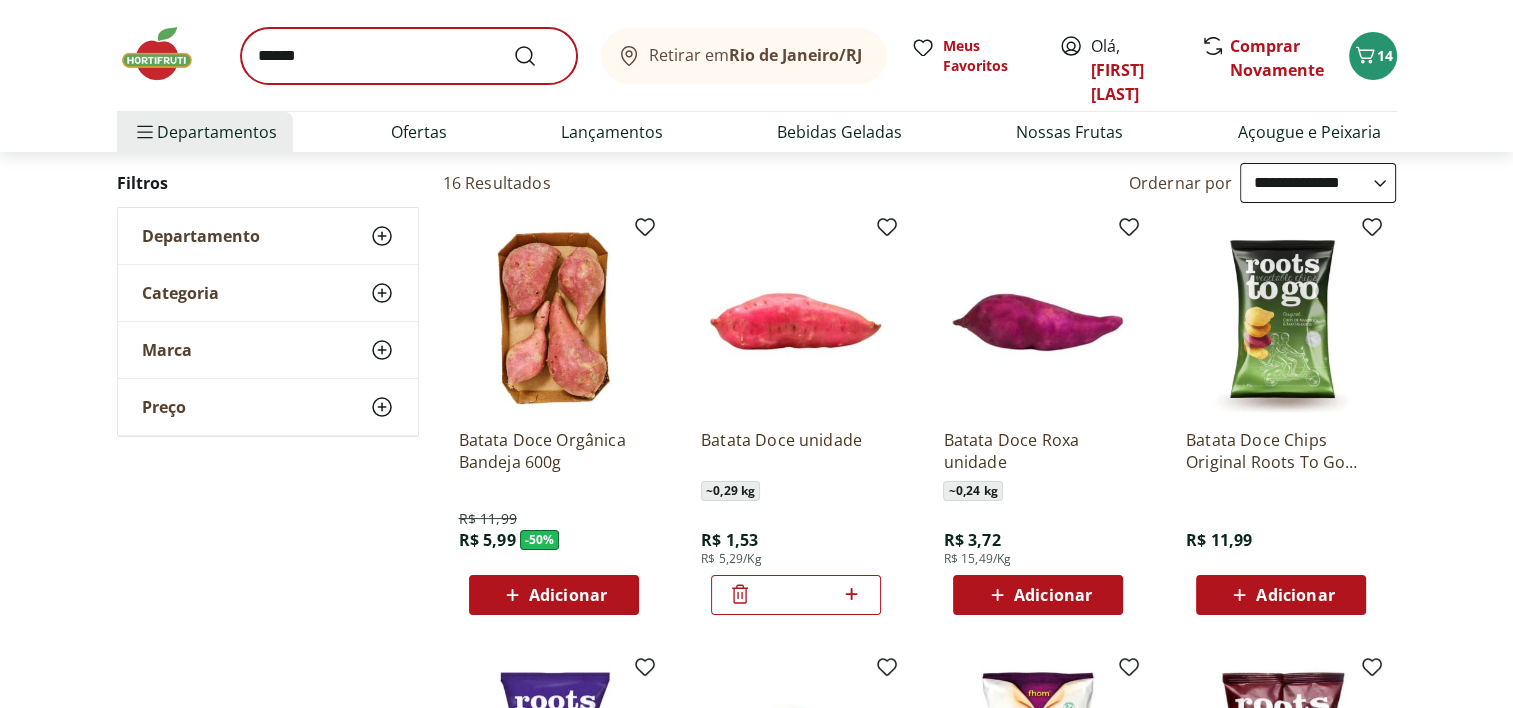 scroll, scrollTop: 0, scrollLeft: 0, axis: both 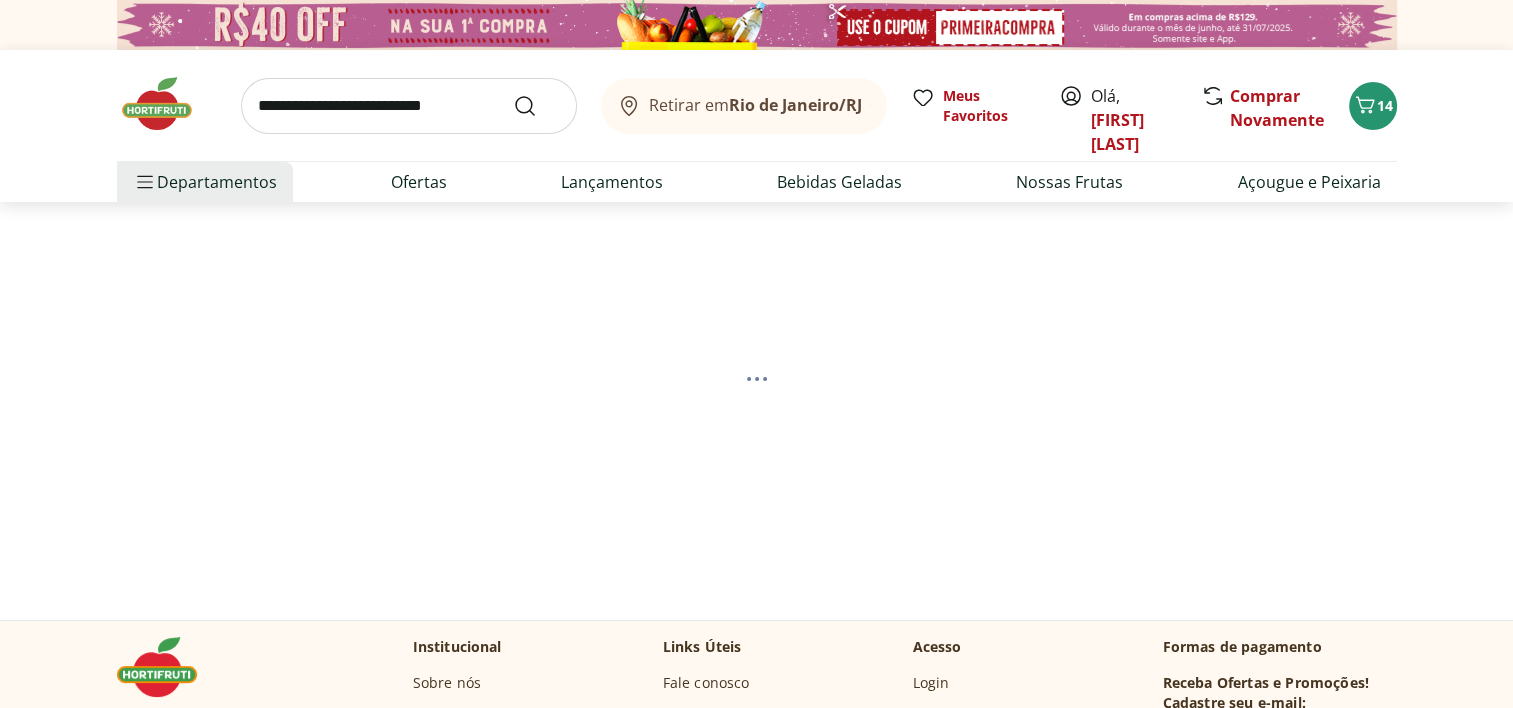select on "**********" 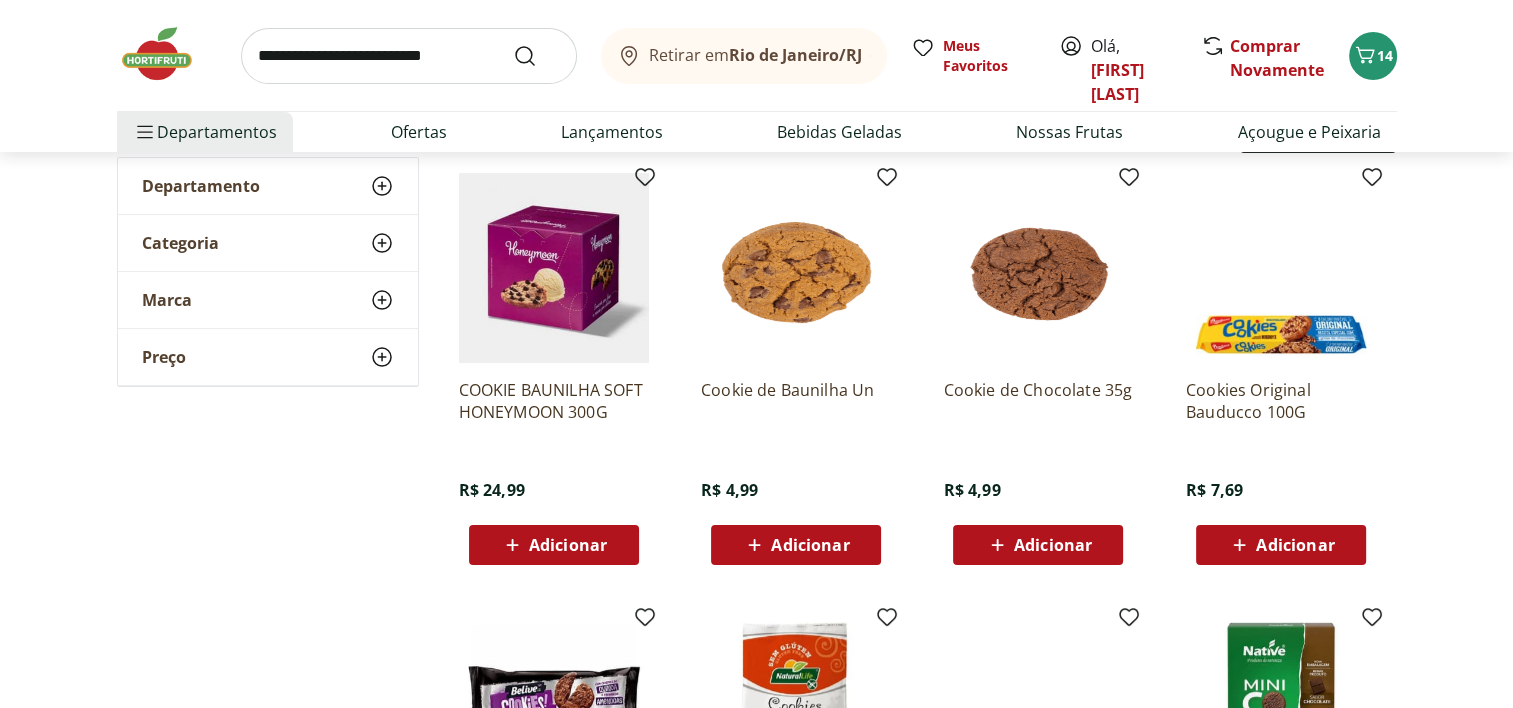 scroll, scrollTop: 300, scrollLeft: 0, axis: vertical 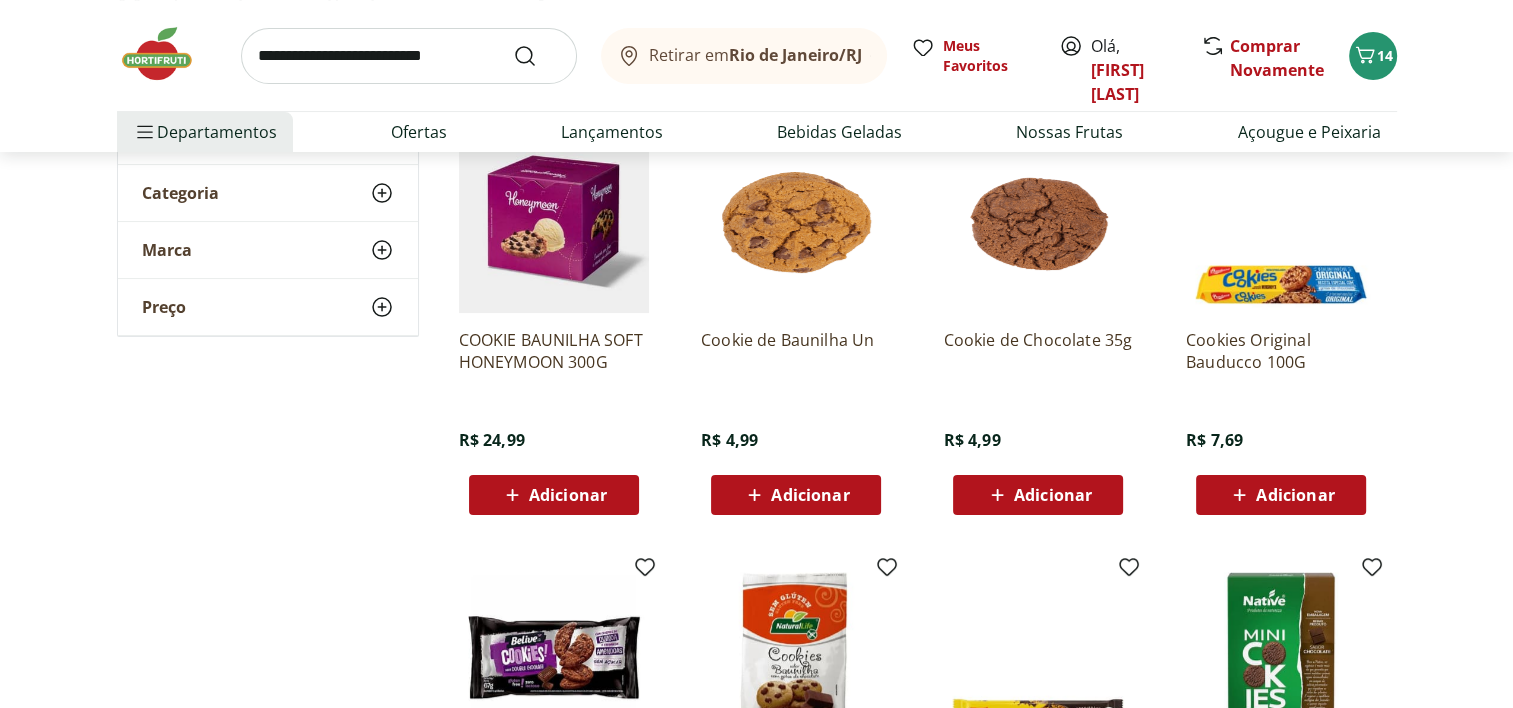 click on "Adicionar" at bounding box center [554, 495] 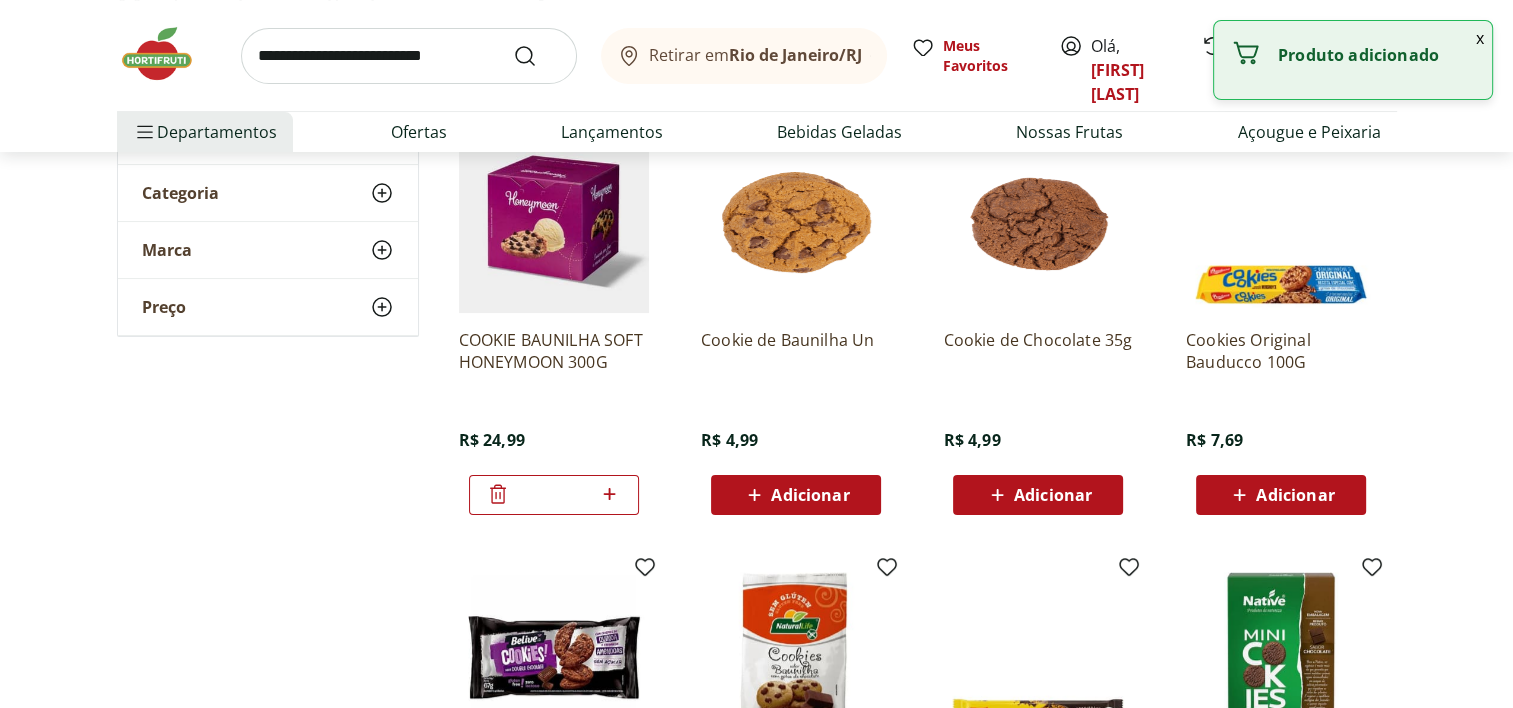 click at bounding box center [409, 56] 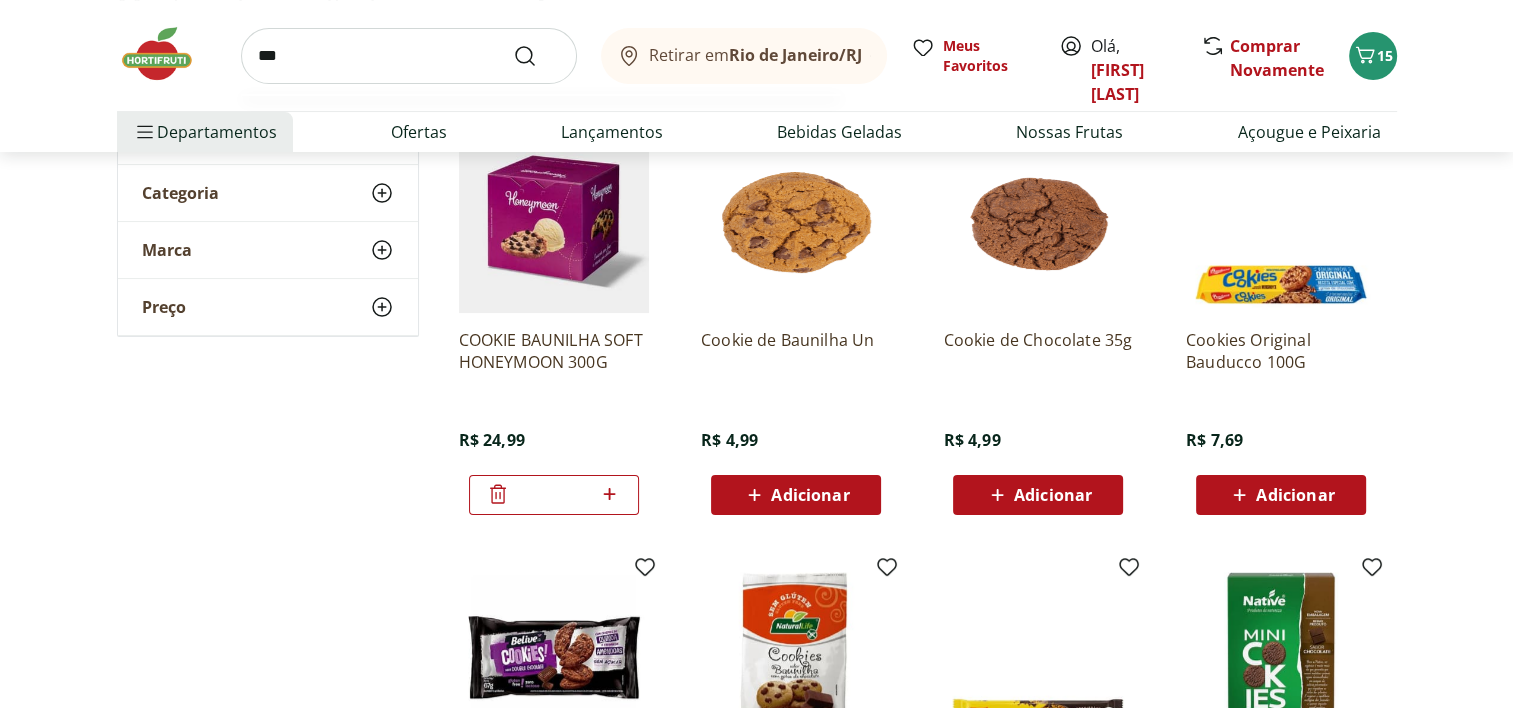 type on "****" 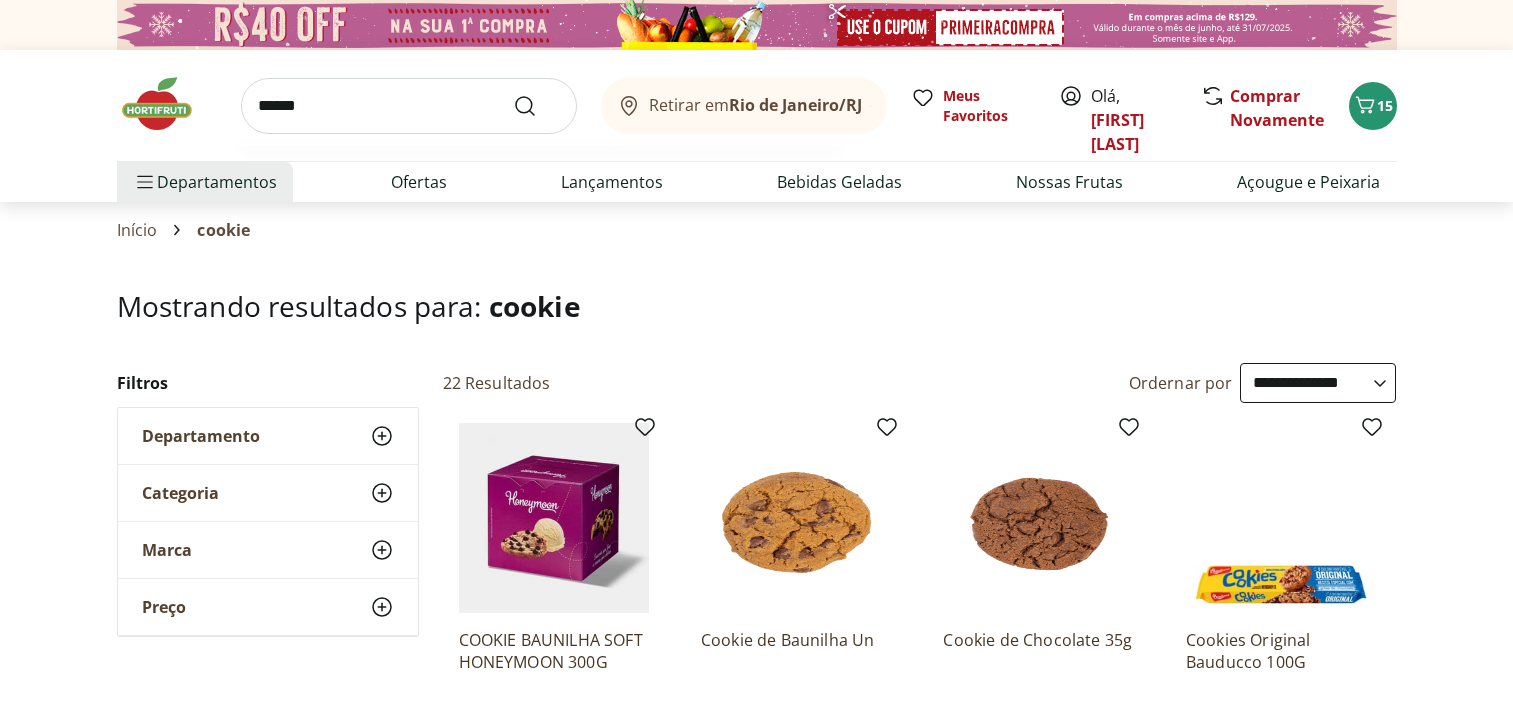 select on "**********" 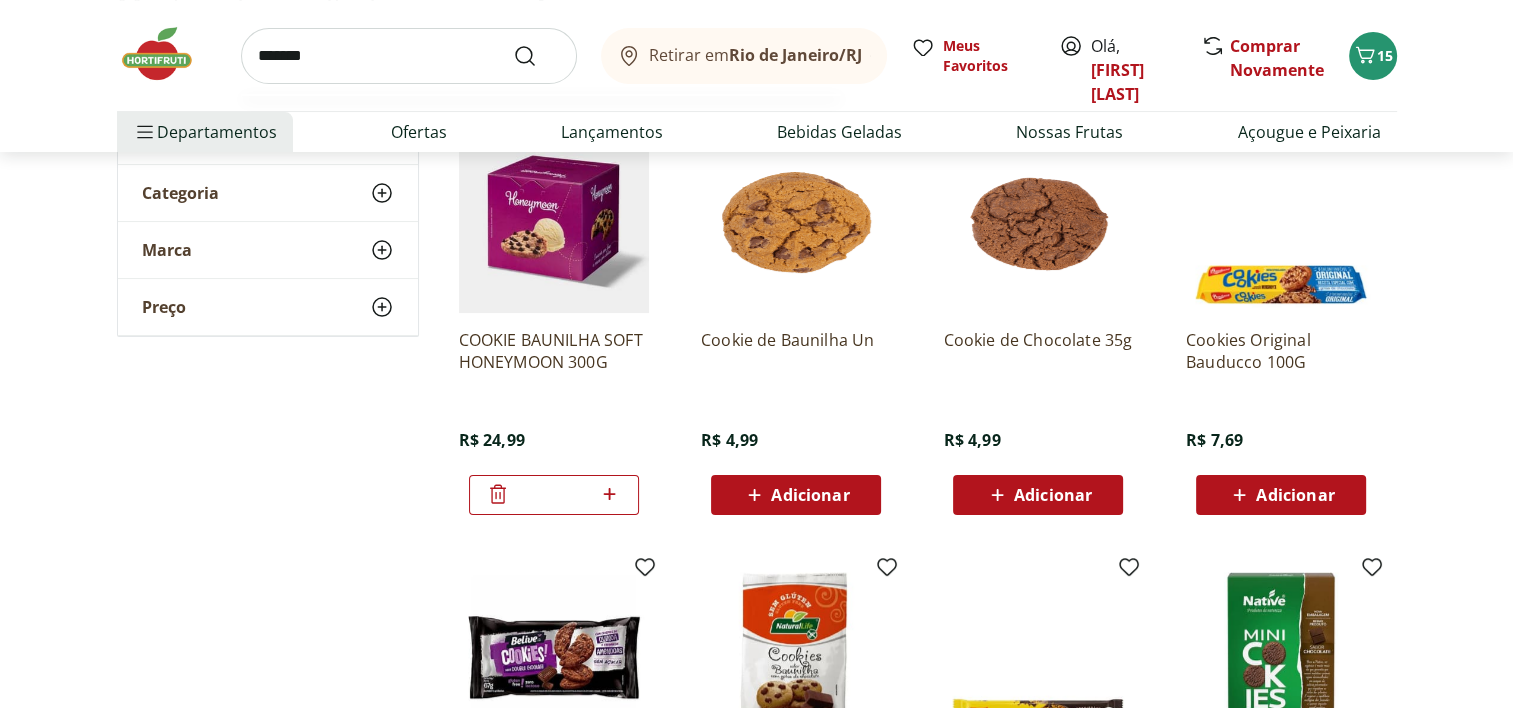 scroll, scrollTop: 0, scrollLeft: 0, axis: both 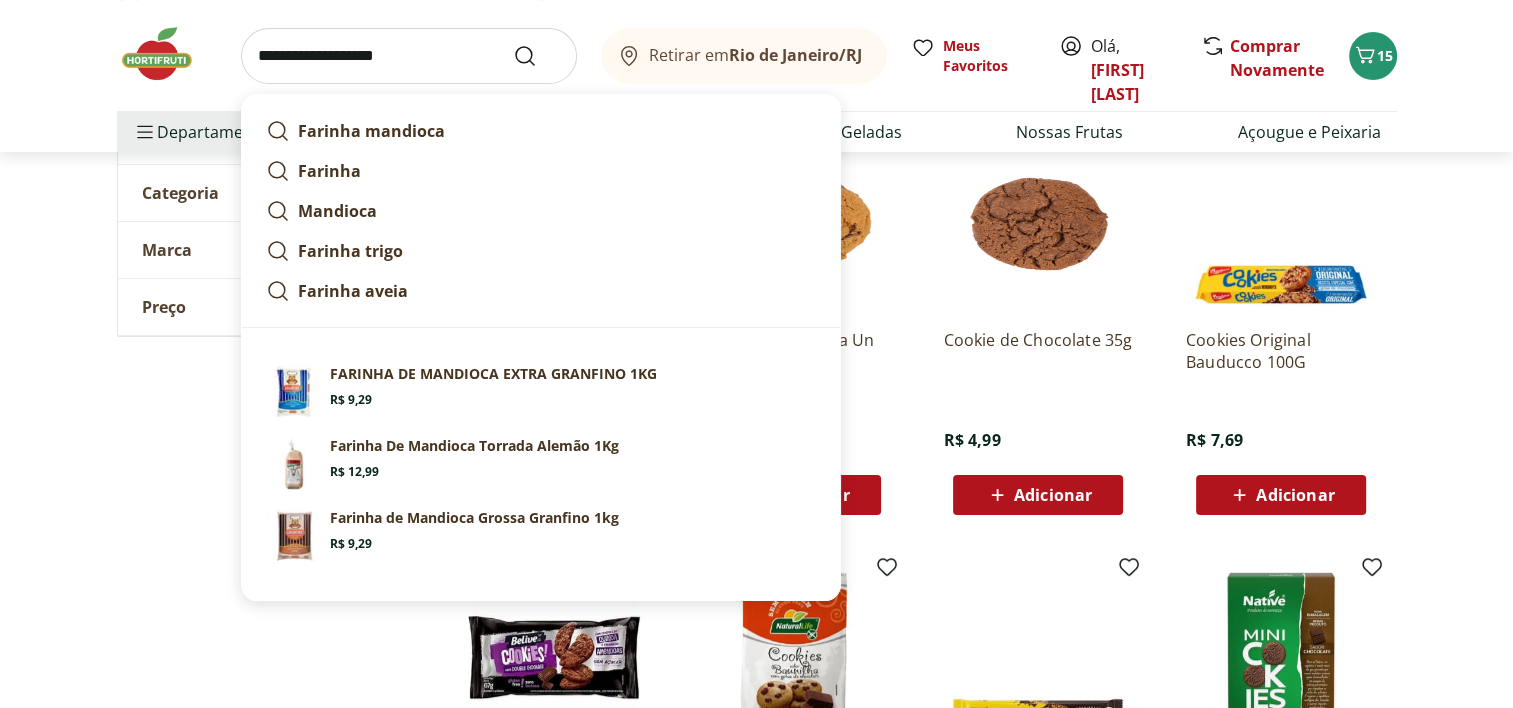 type on "**********" 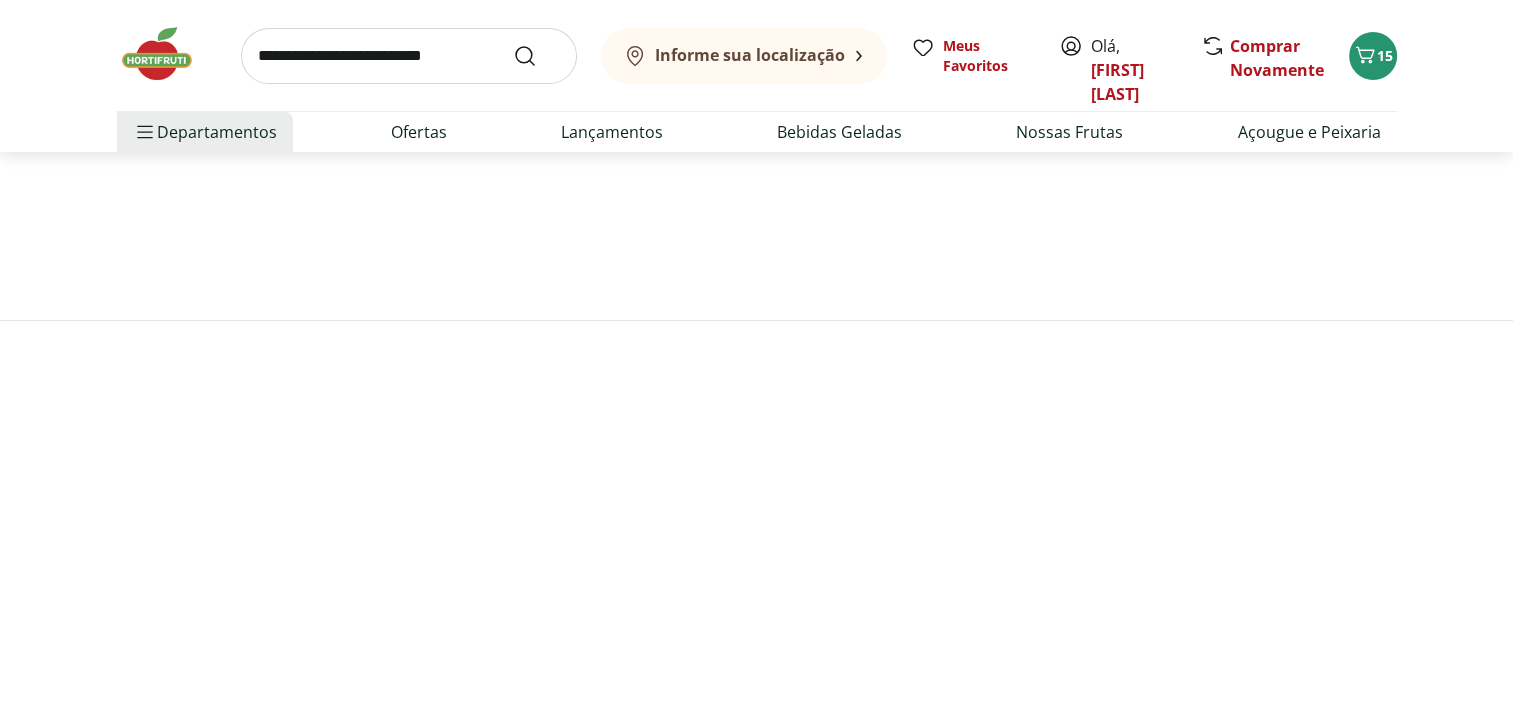 scroll, scrollTop: 0, scrollLeft: 0, axis: both 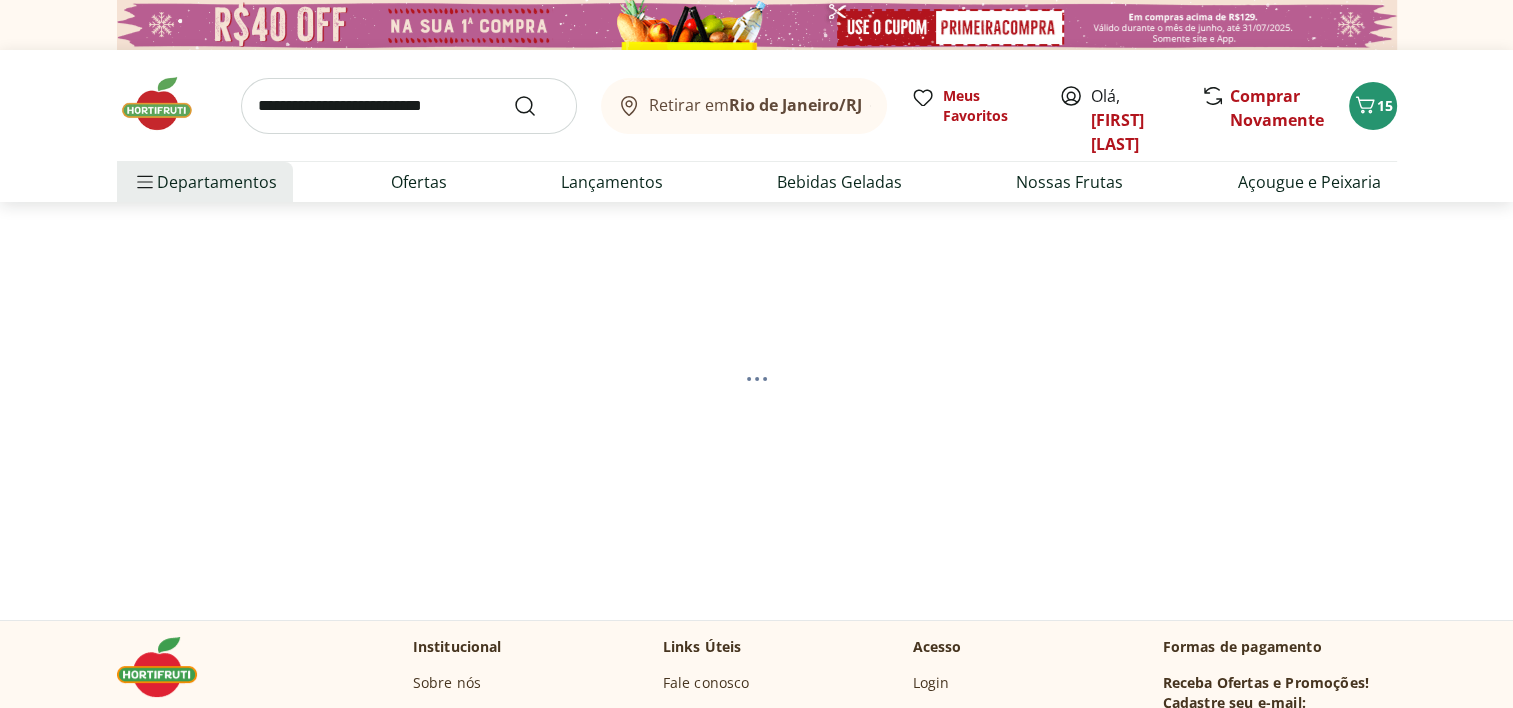select on "**********" 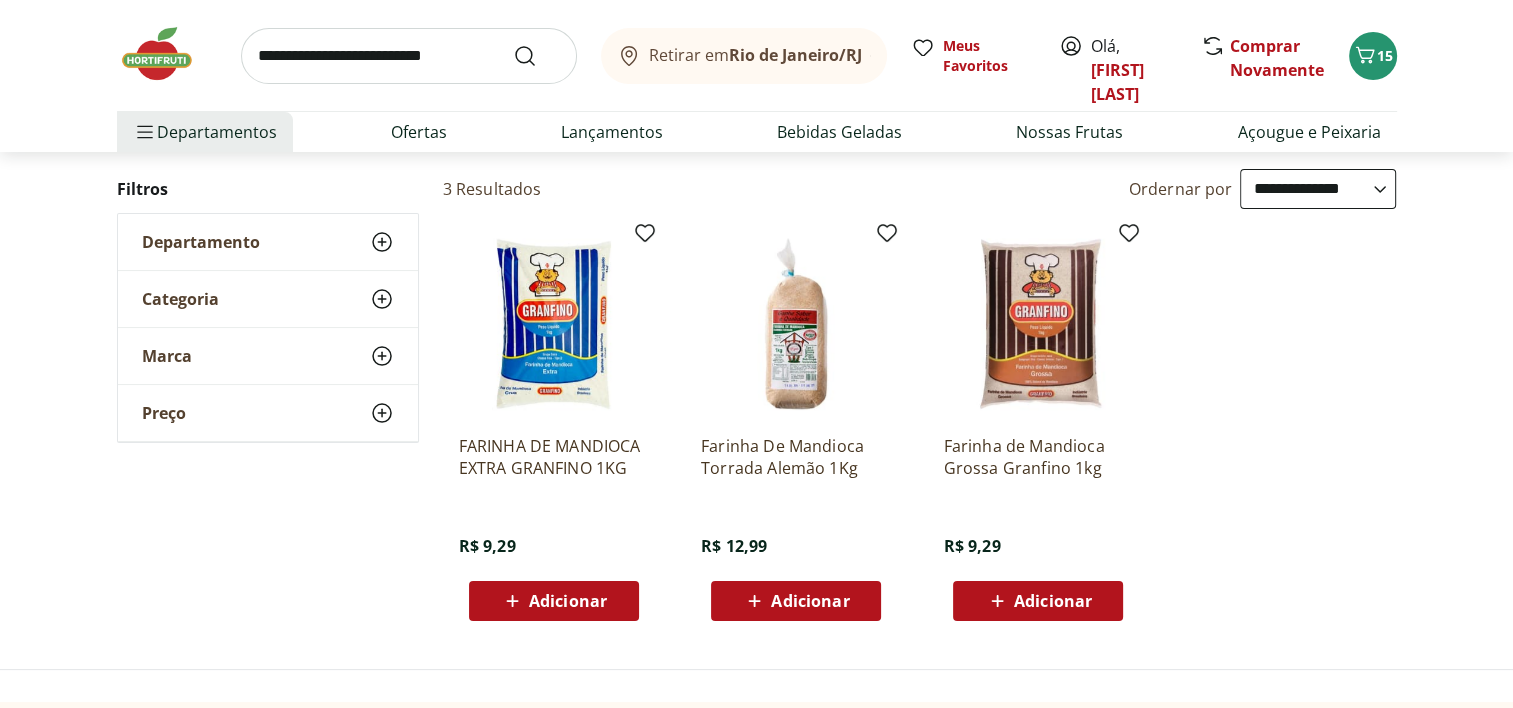 scroll, scrollTop: 200, scrollLeft: 0, axis: vertical 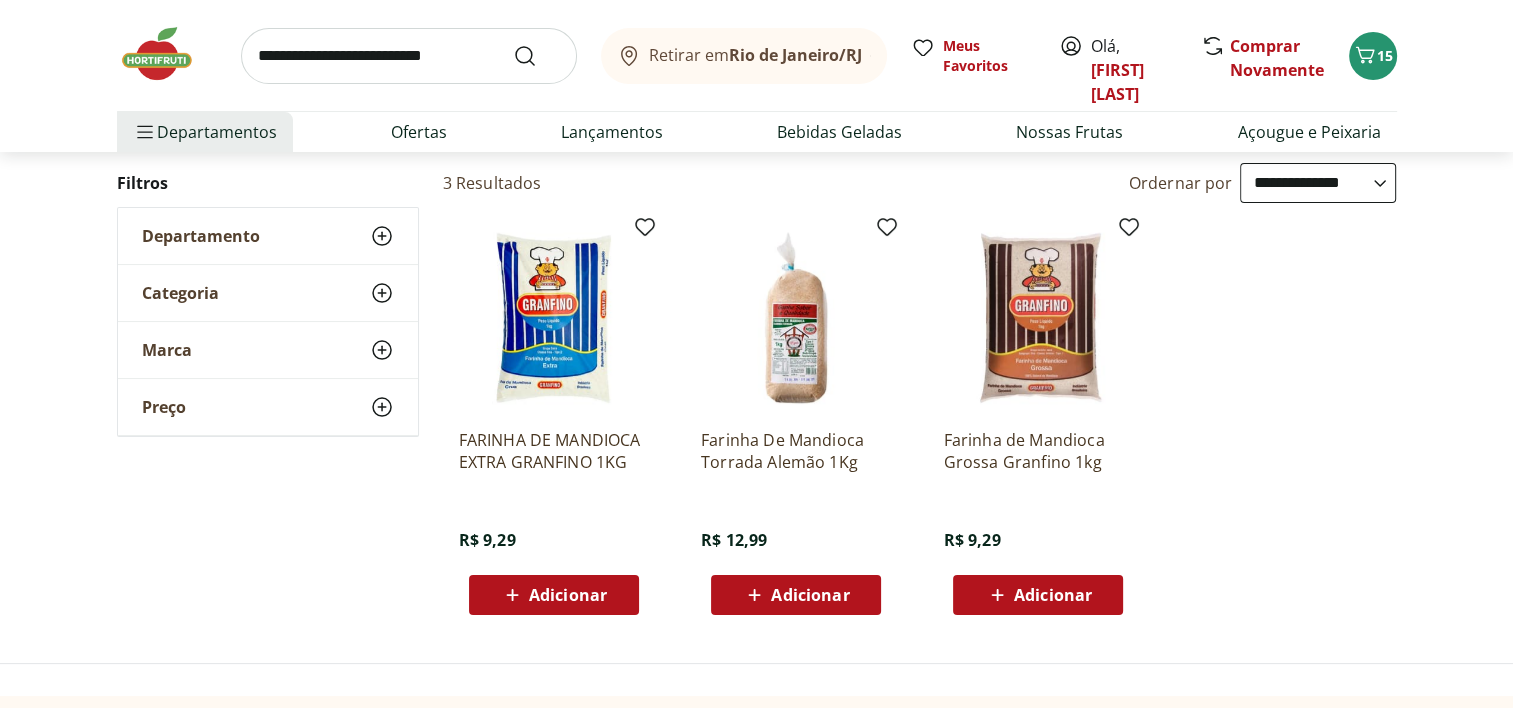 click on "Adicionar" at bounding box center [810, 595] 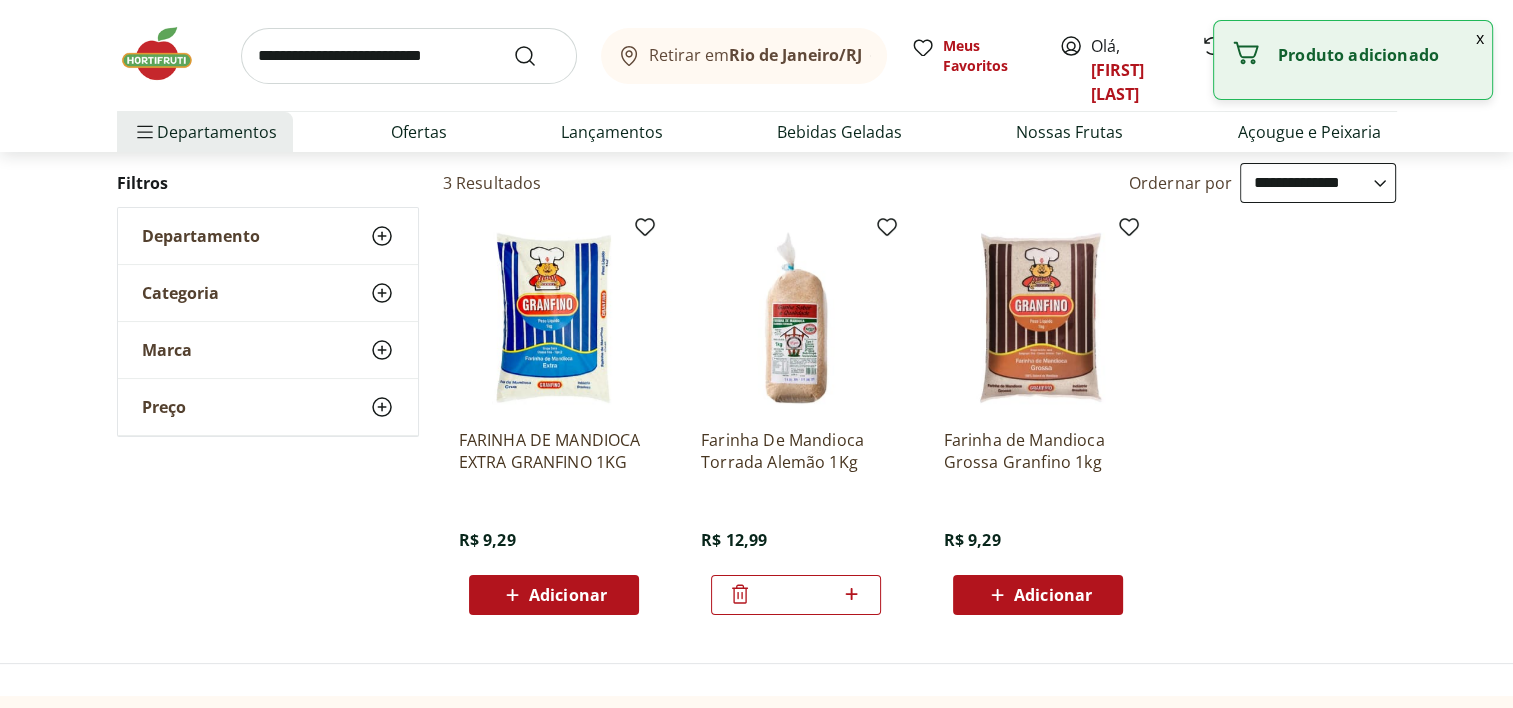 click at bounding box center [409, 56] 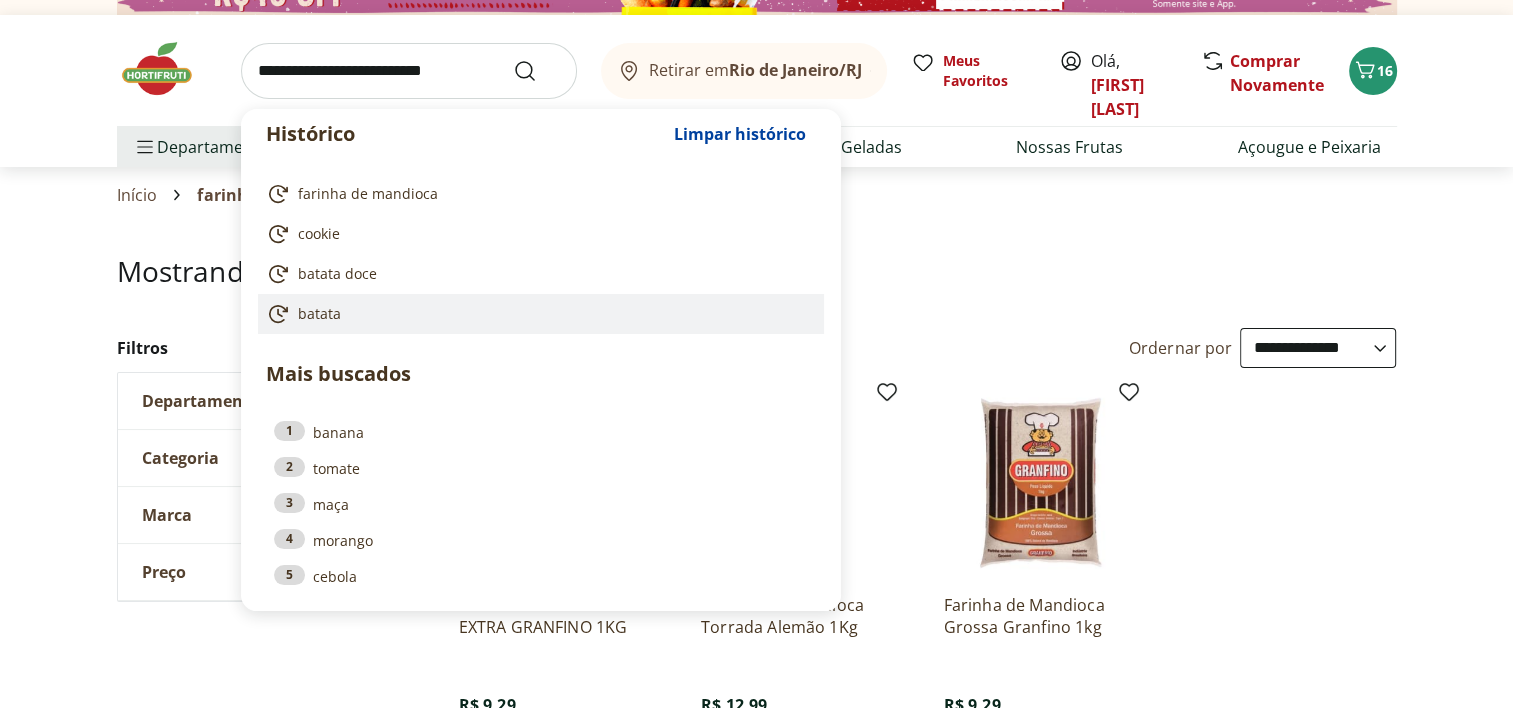 scroll, scrollTop: 0, scrollLeft: 0, axis: both 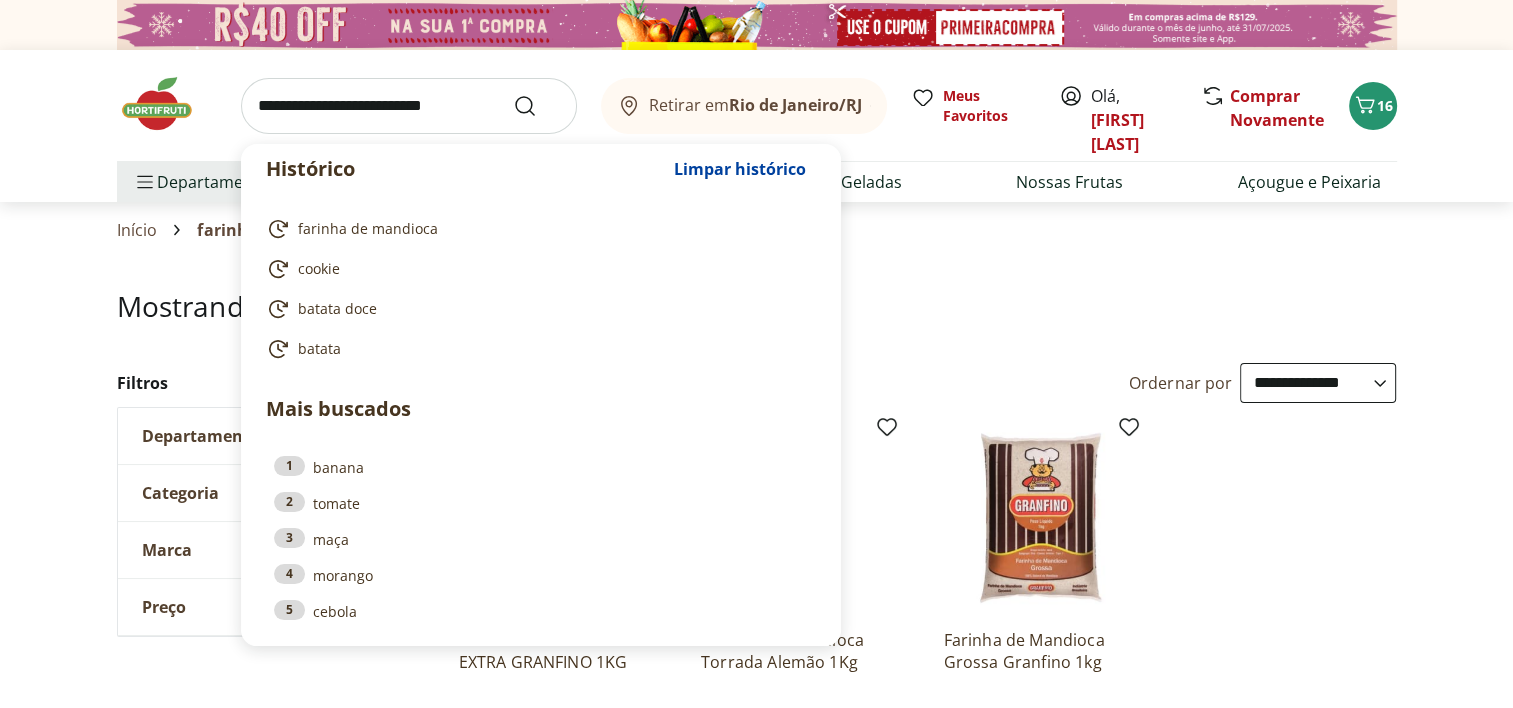click at bounding box center (409, 106) 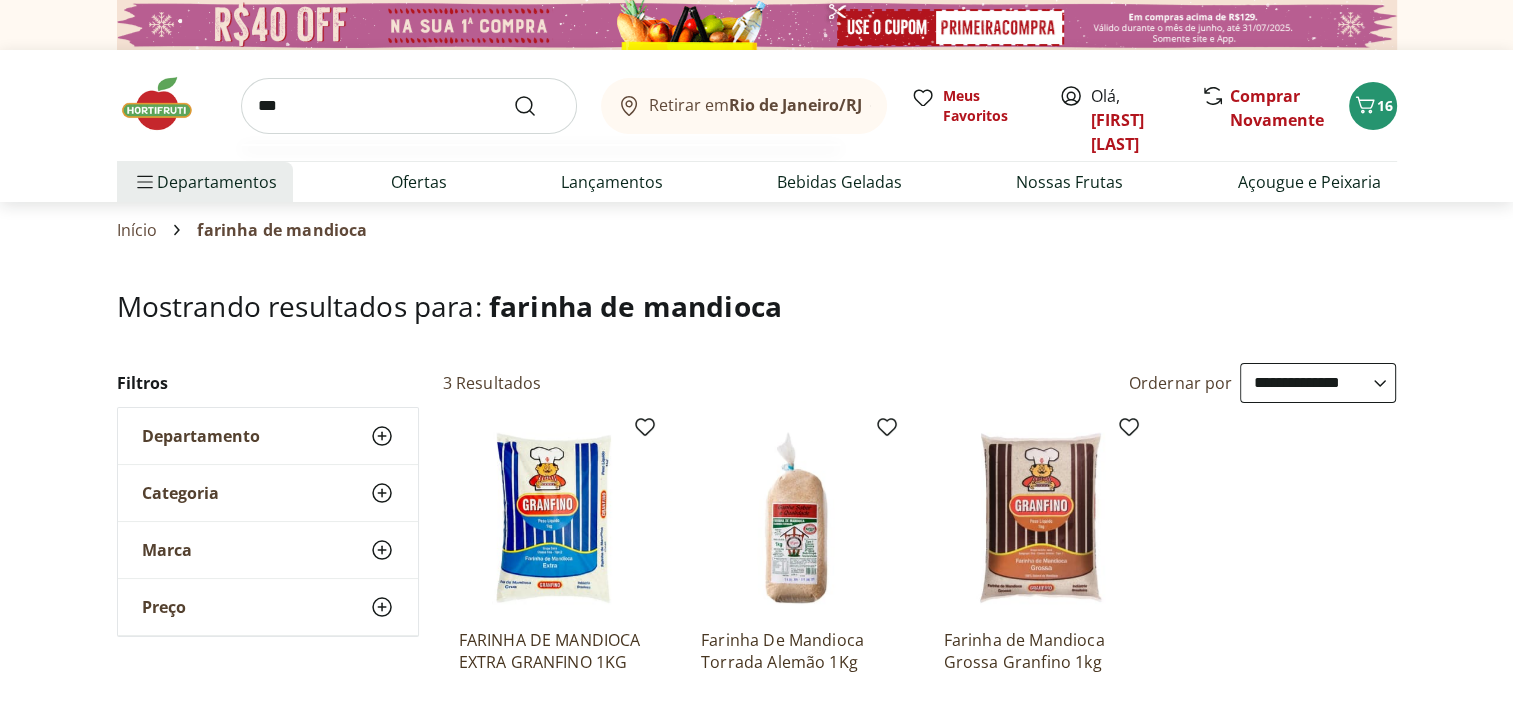 type on "***" 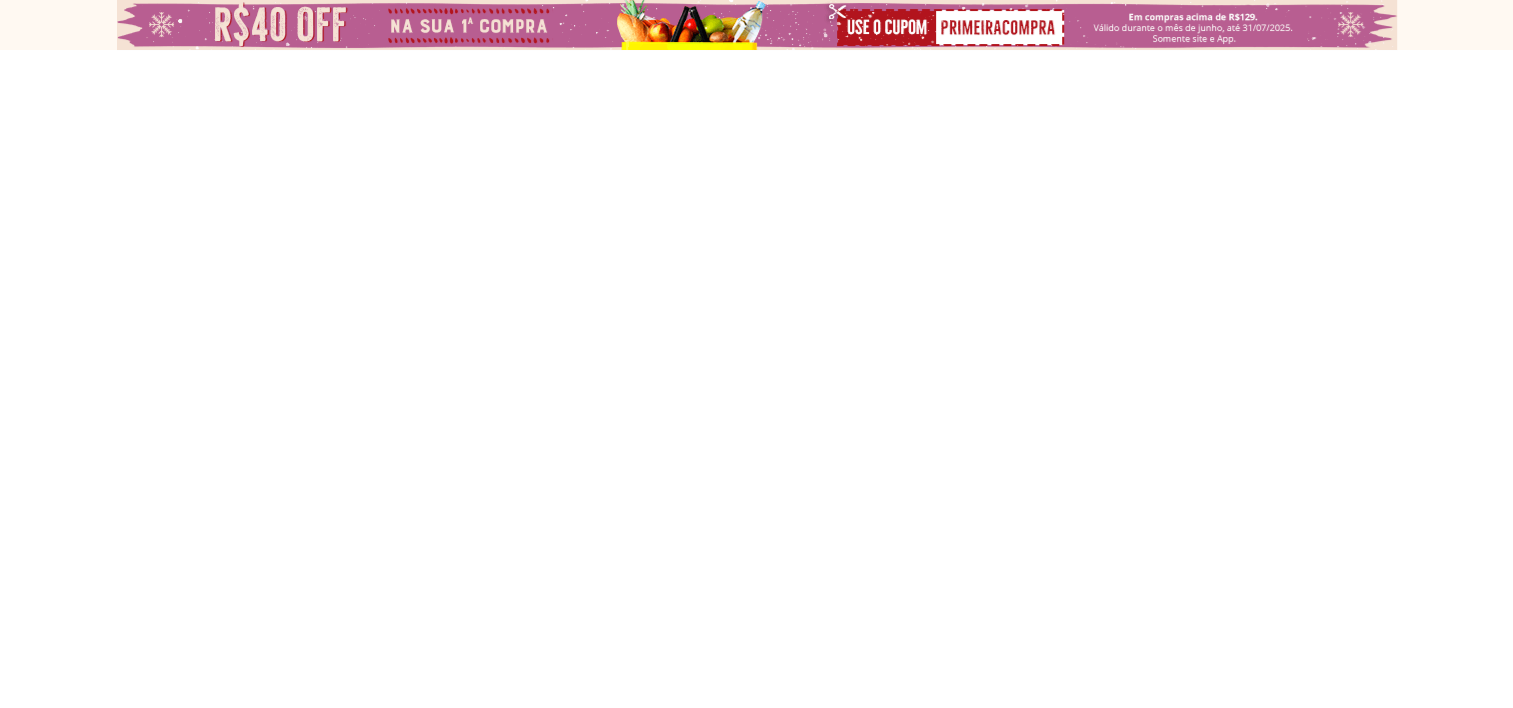 select on "**********" 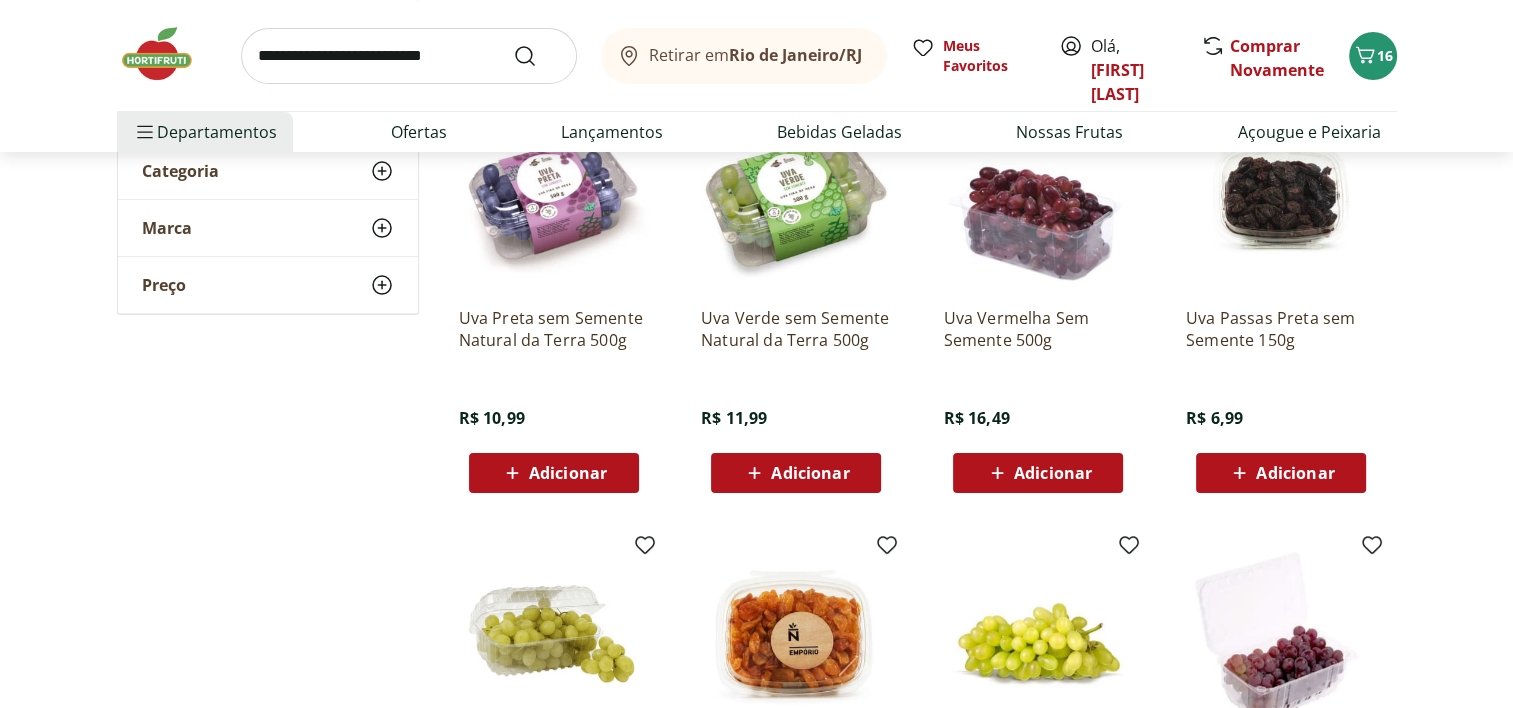 scroll, scrollTop: 300, scrollLeft: 0, axis: vertical 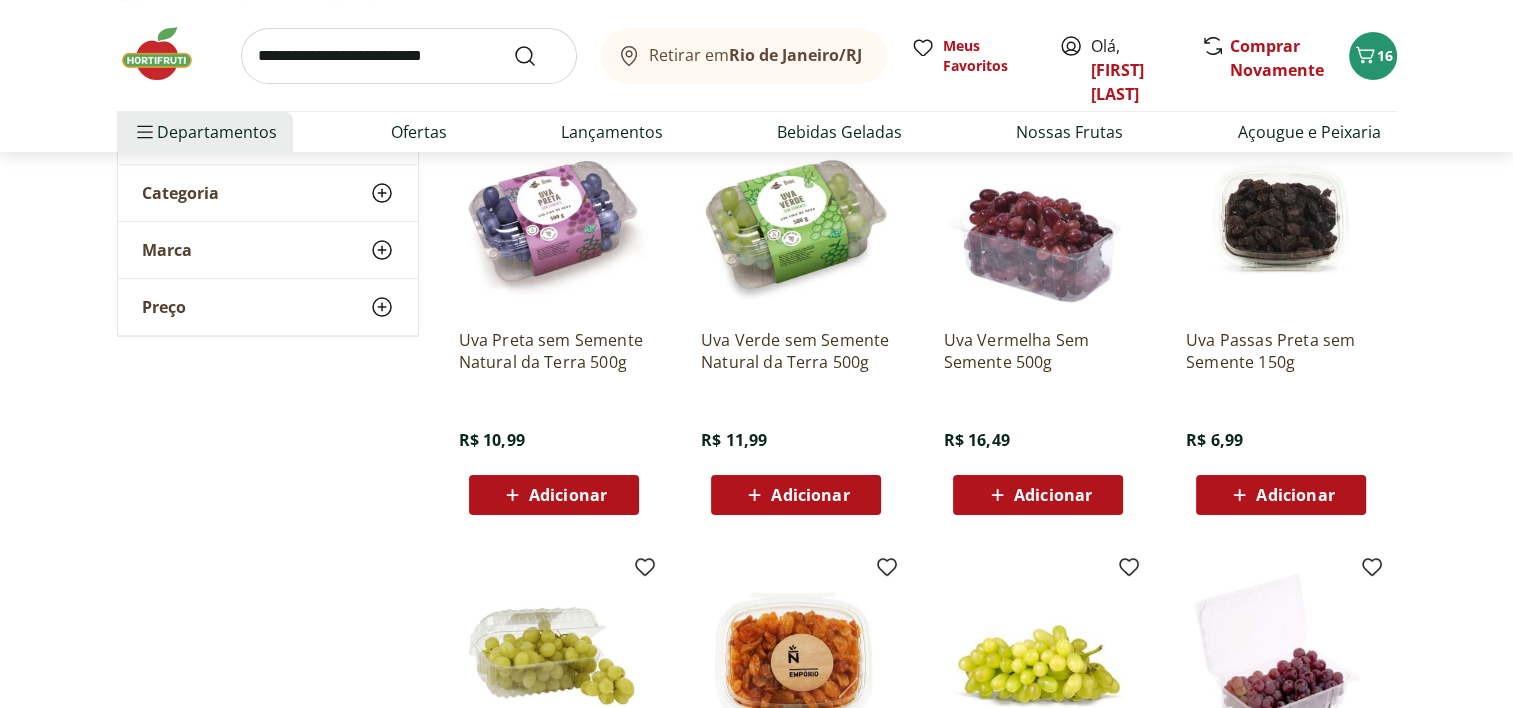 click on "Adicionar" at bounding box center (810, 495) 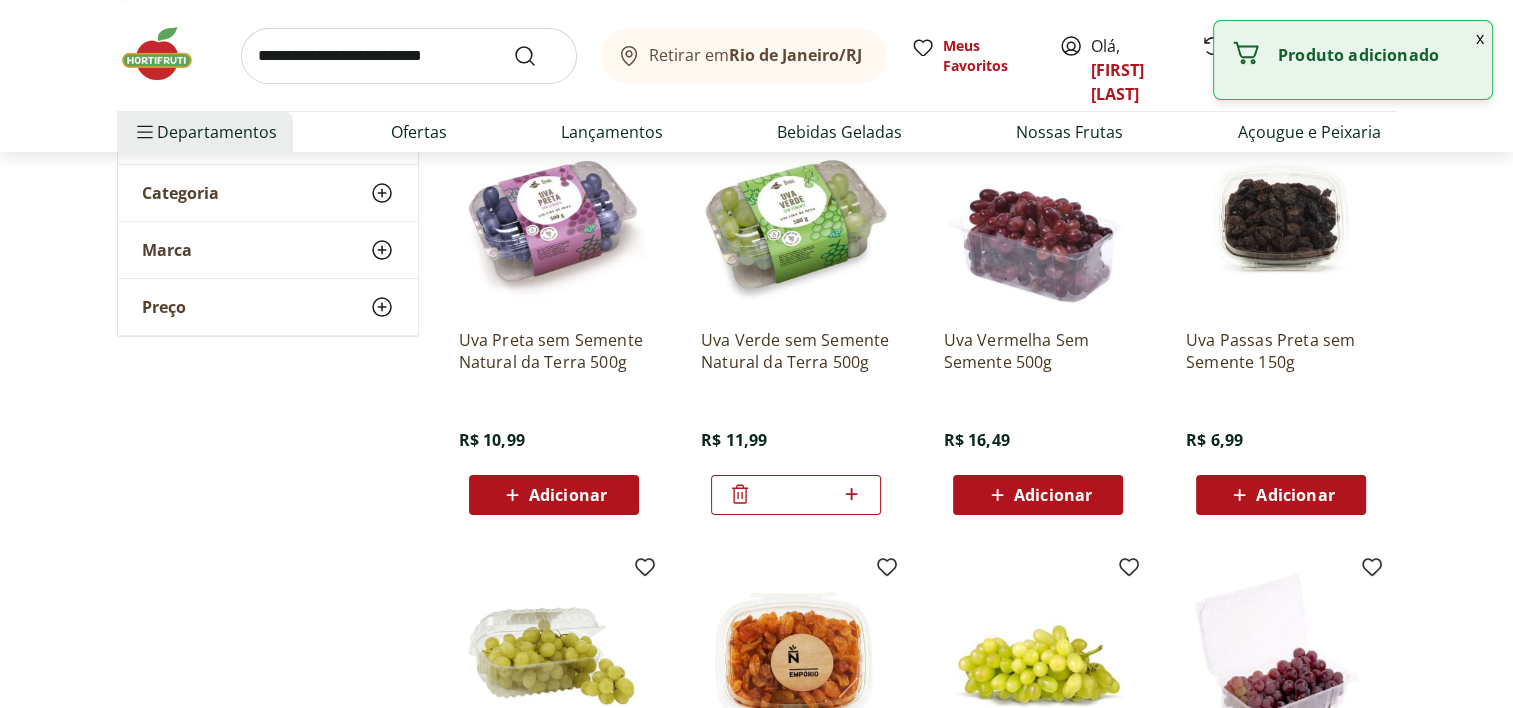 click at bounding box center [409, 56] 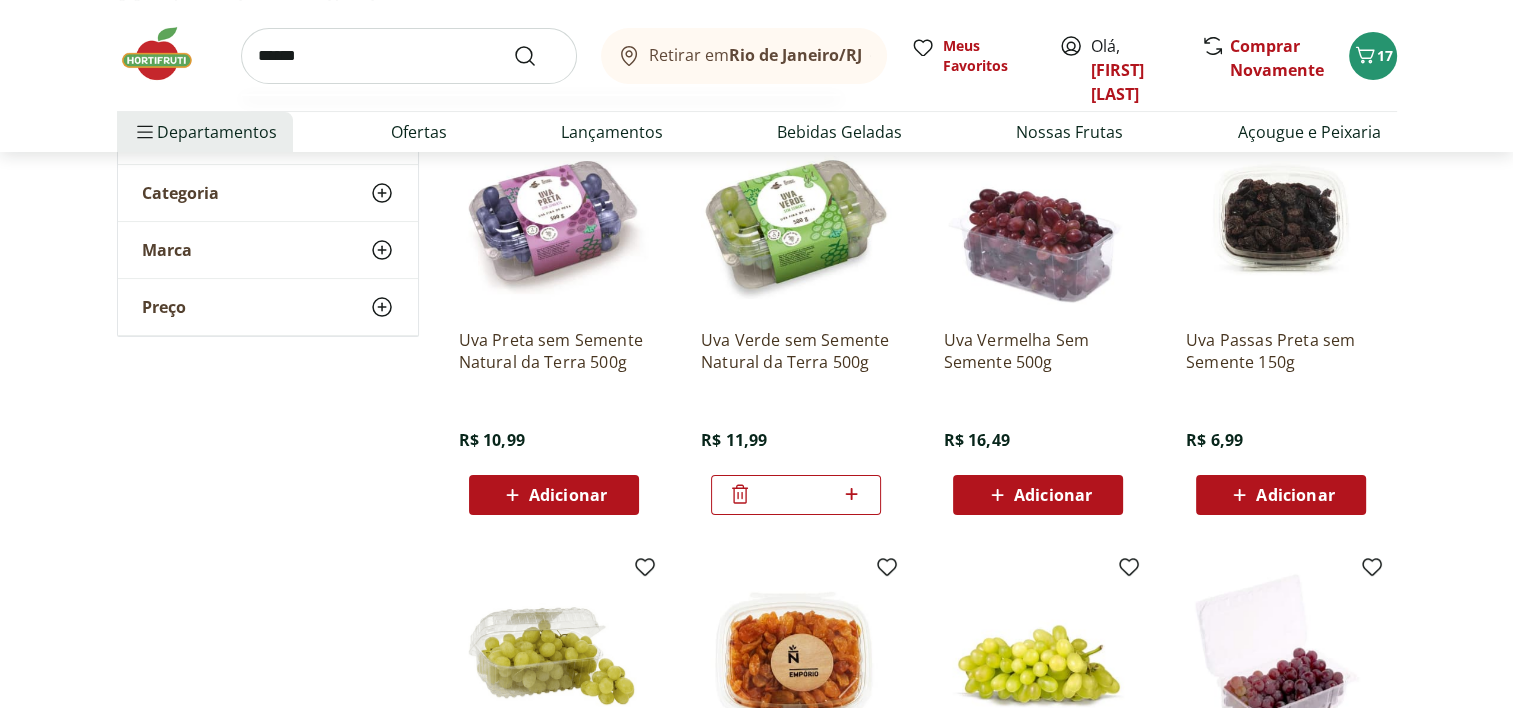 type on "******" 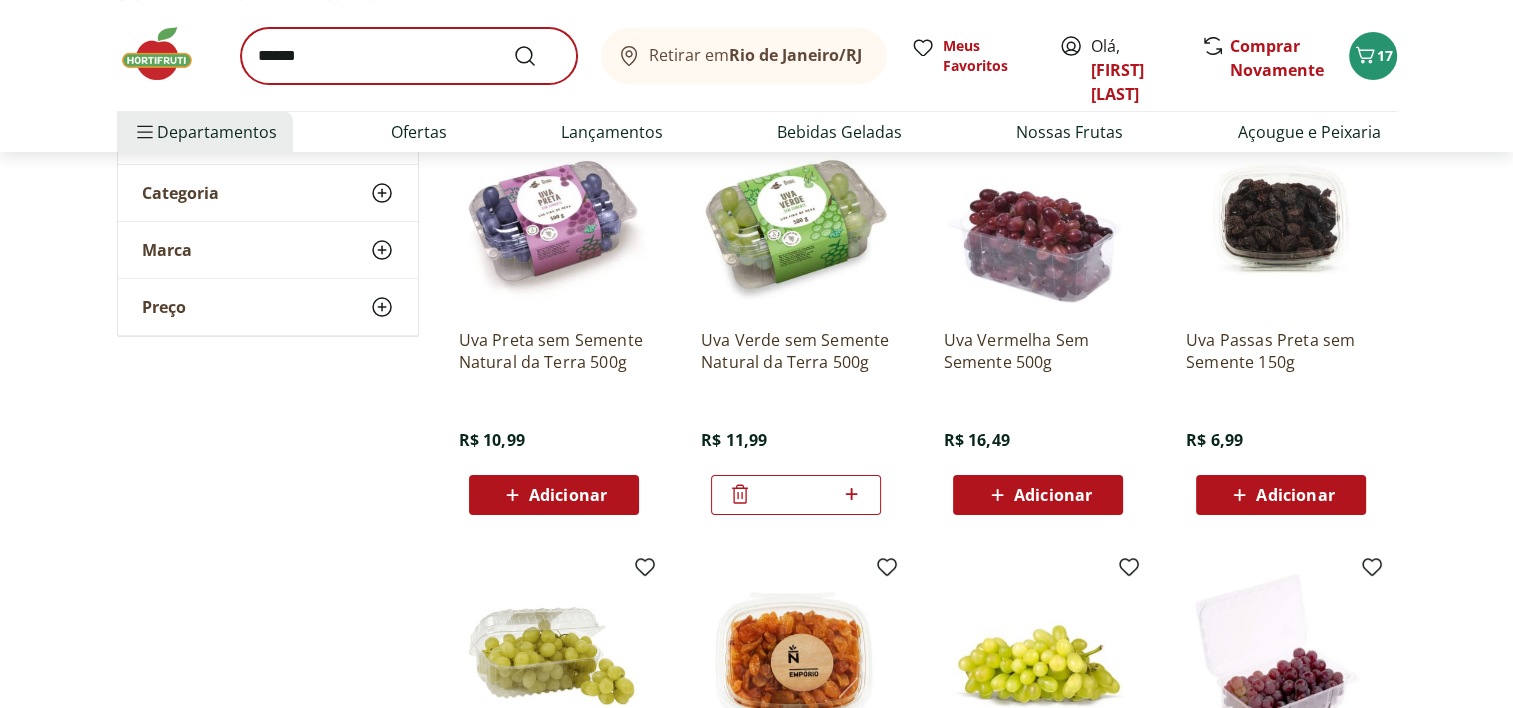 scroll, scrollTop: 0, scrollLeft: 0, axis: both 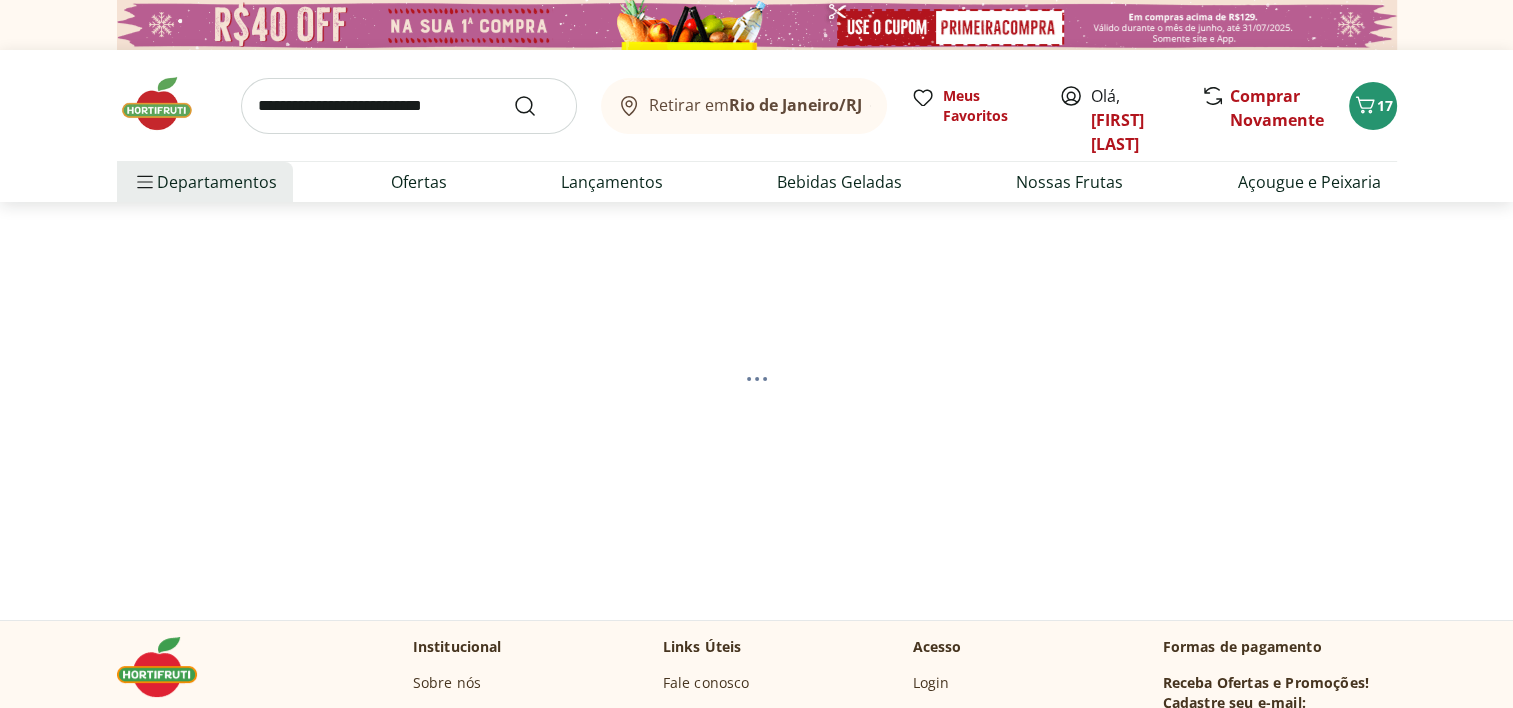 select on "**********" 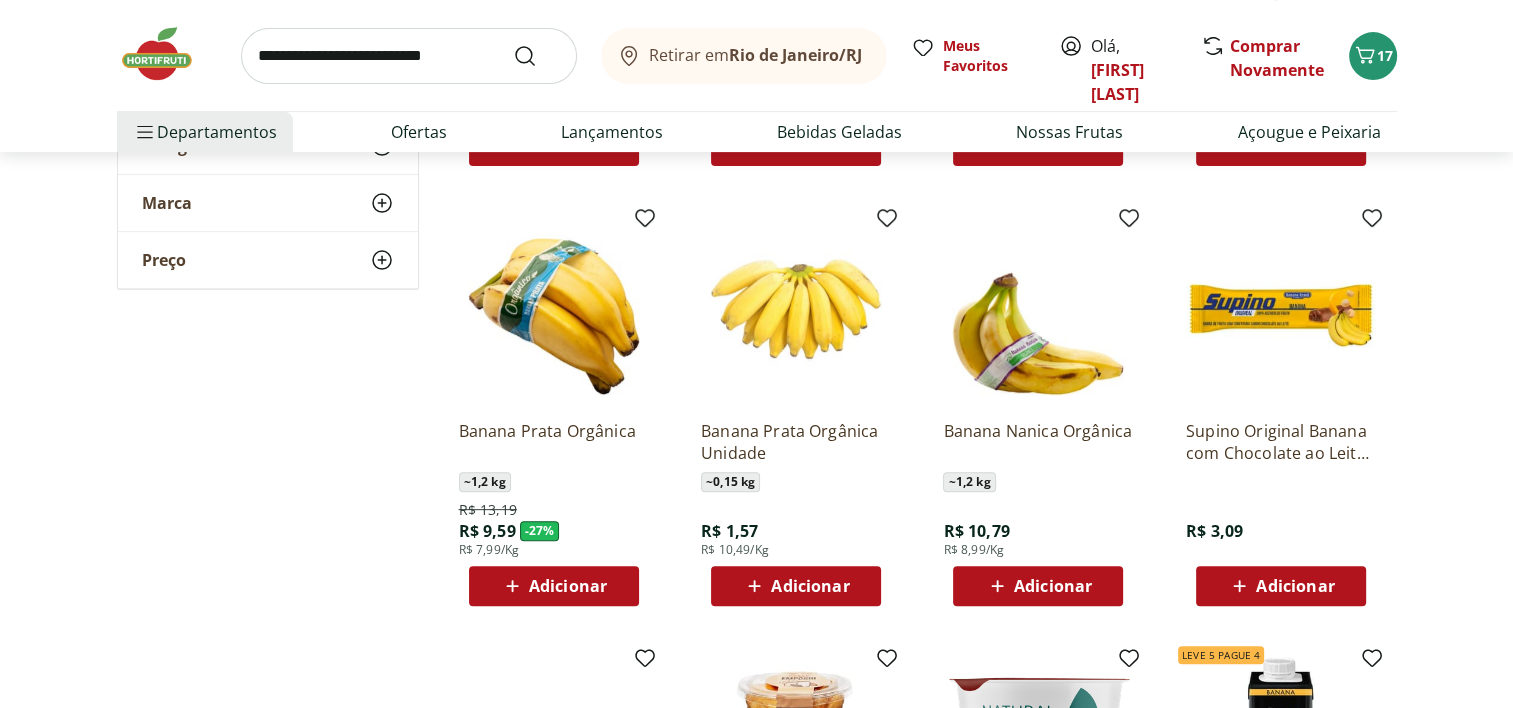 scroll, scrollTop: 700, scrollLeft: 0, axis: vertical 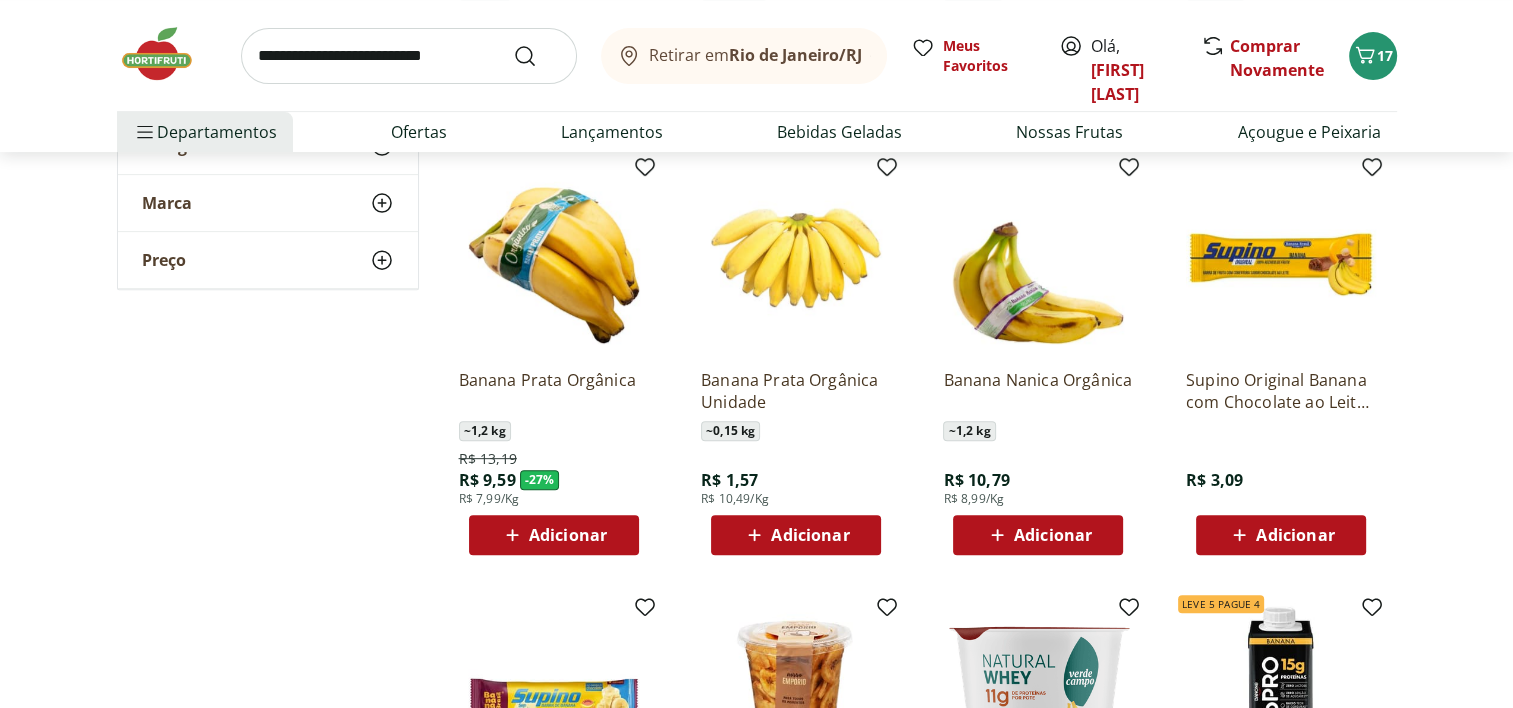 click on "Adicionar" at bounding box center [568, 535] 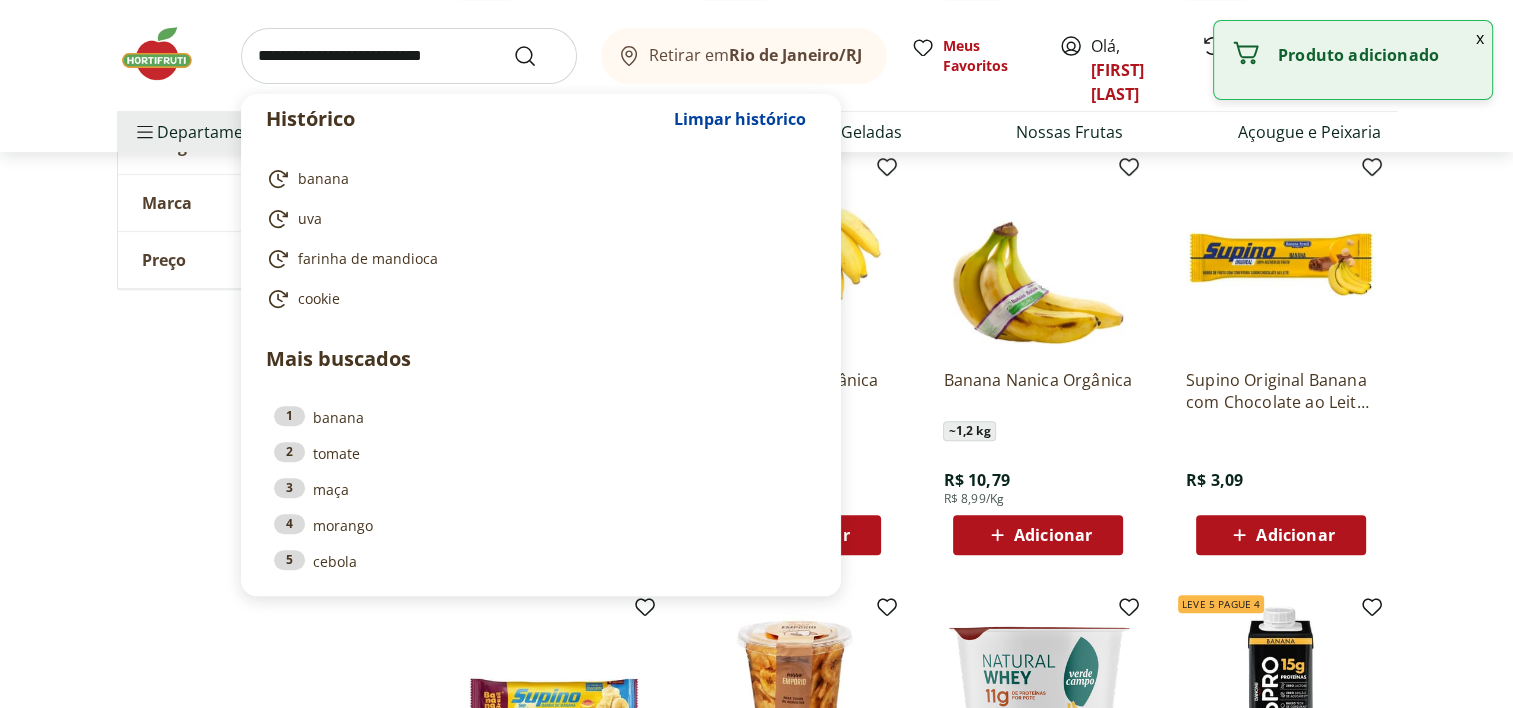 click at bounding box center [409, 56] 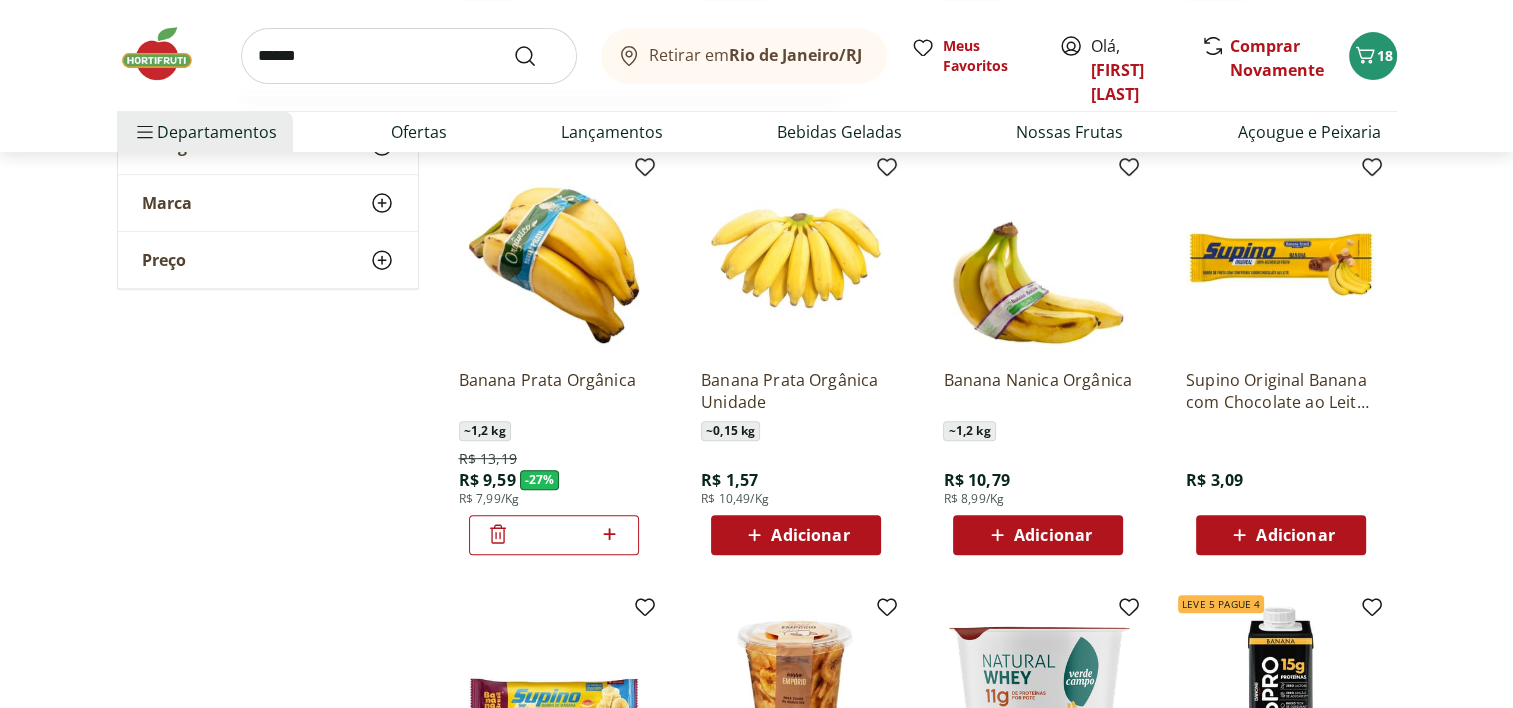type on "******" 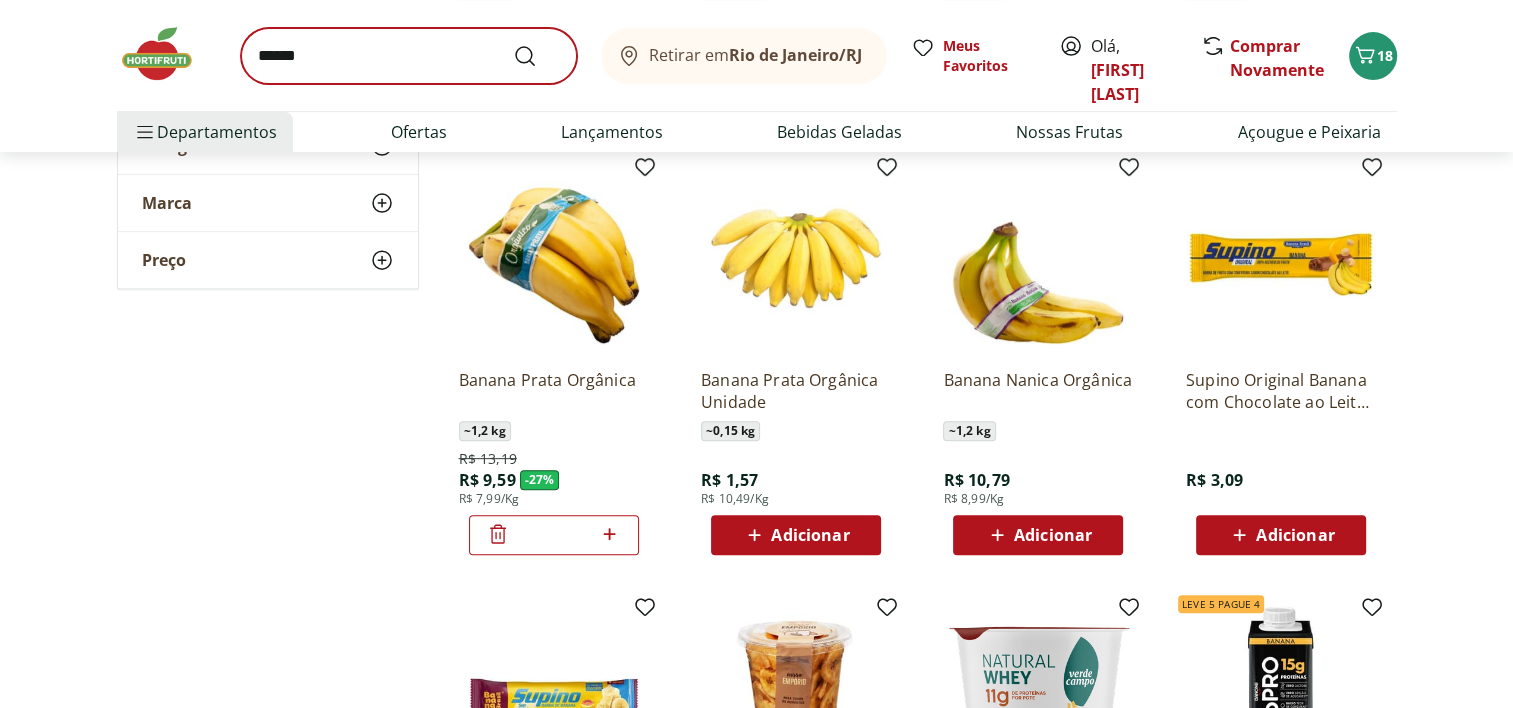 scroll, scrollTop: 0, scrollLeft: 0, axis: both 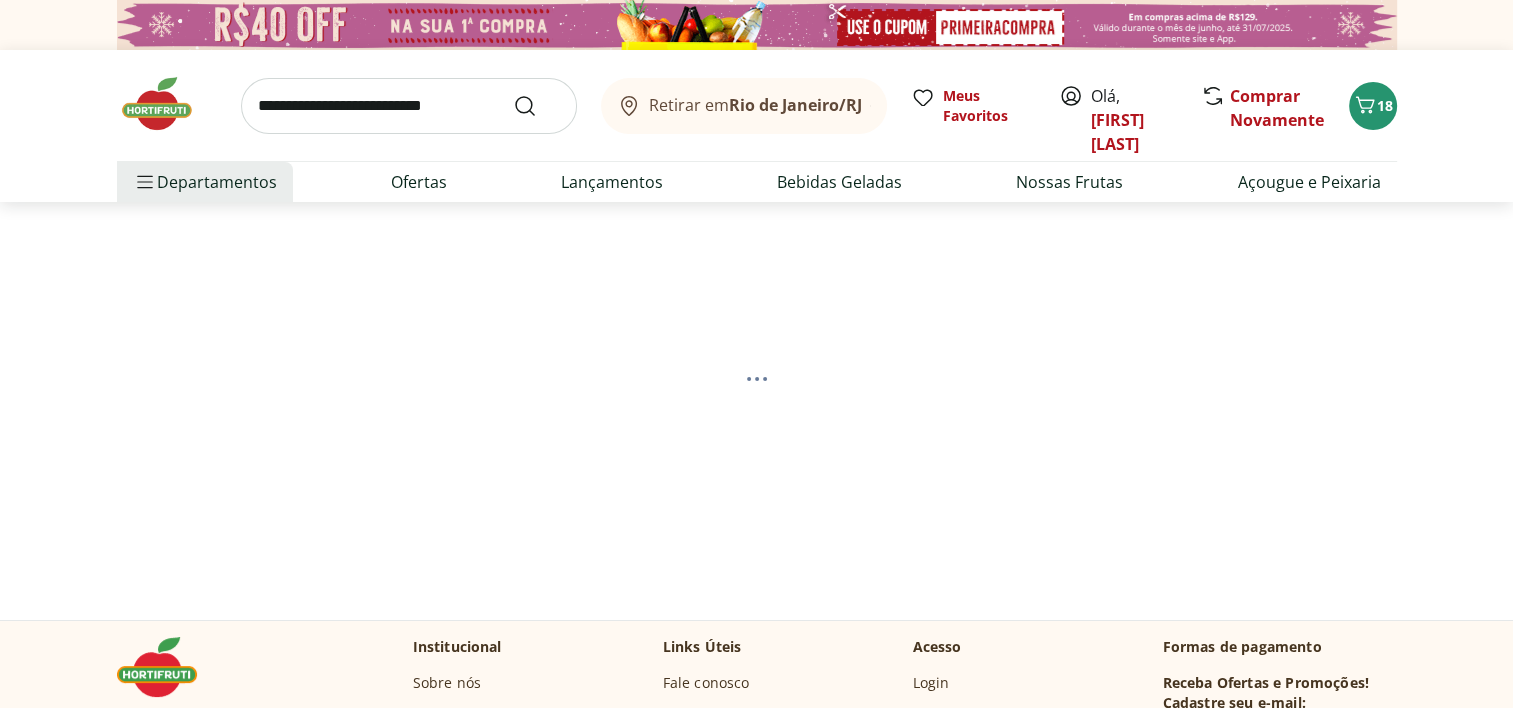 select on "**********" 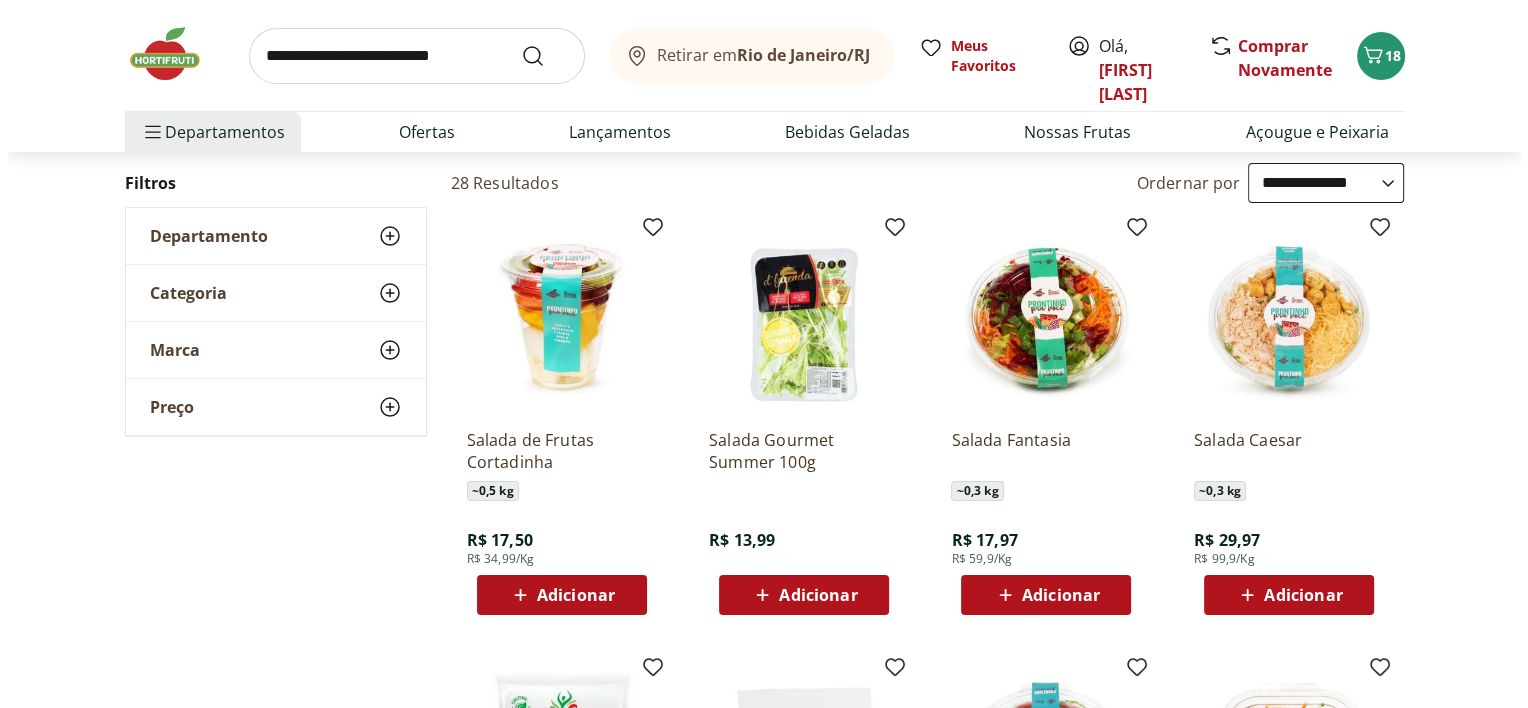 scroll, scrollTop: 0, scrollLeft: 0, axis: both 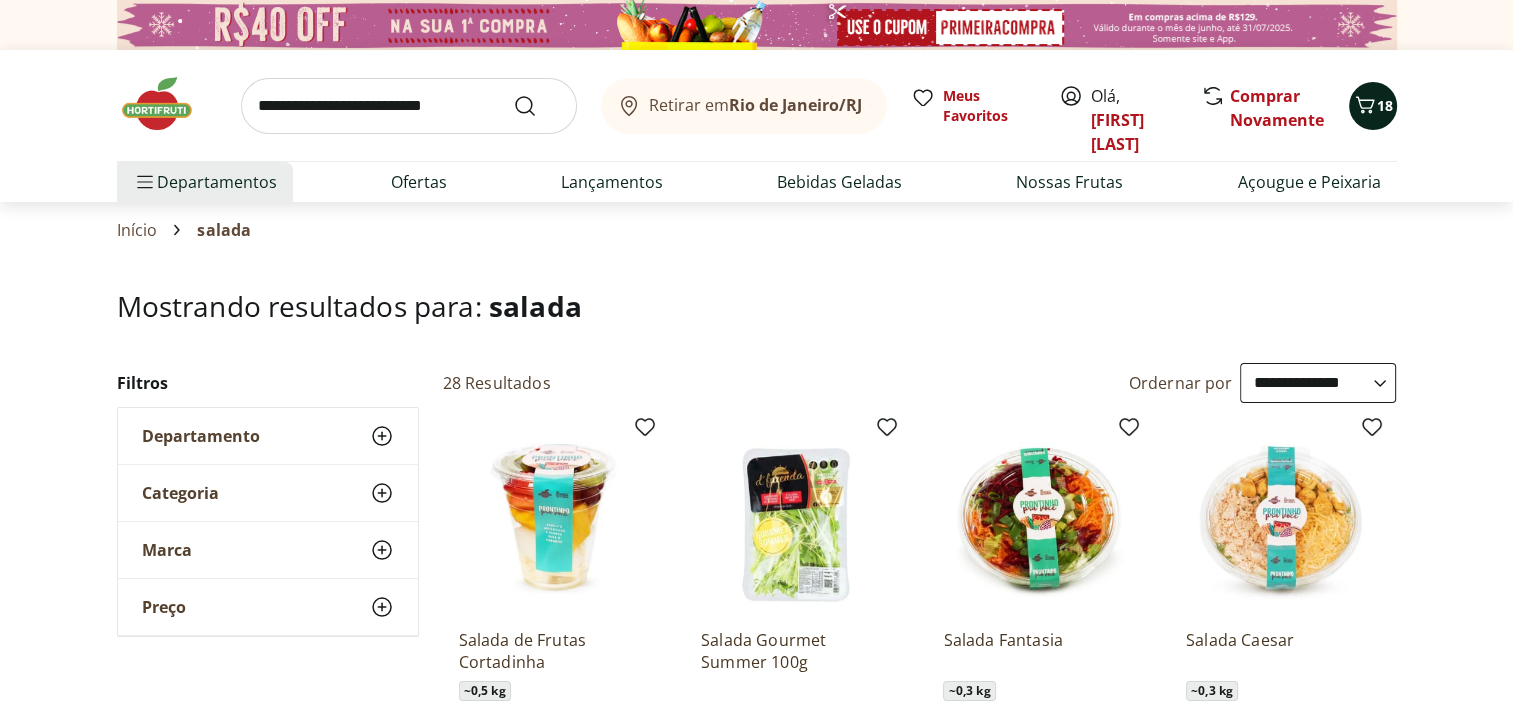click on "18" at bounding box center [1385, 105] 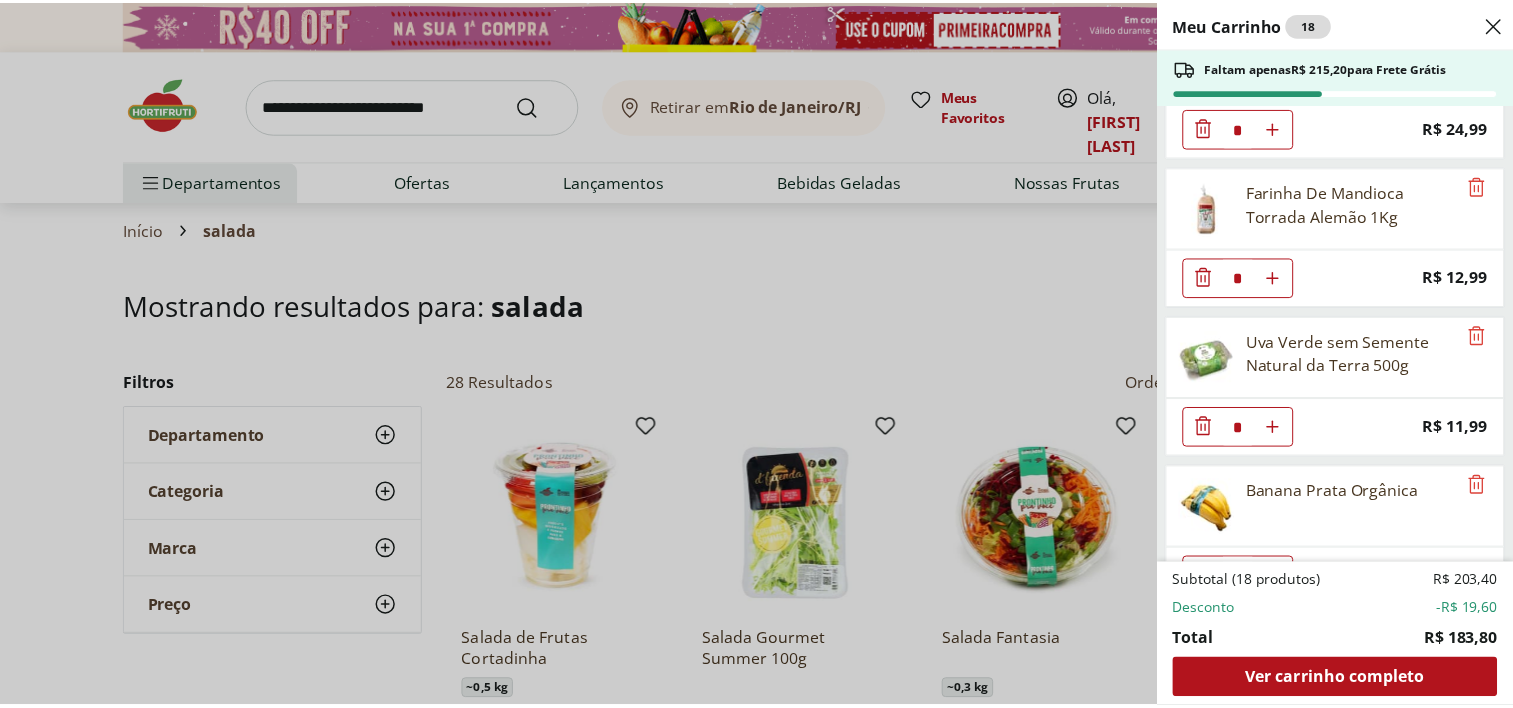 scroll, scrollTop: 1333, scrollLeft: 0, axis: vertical 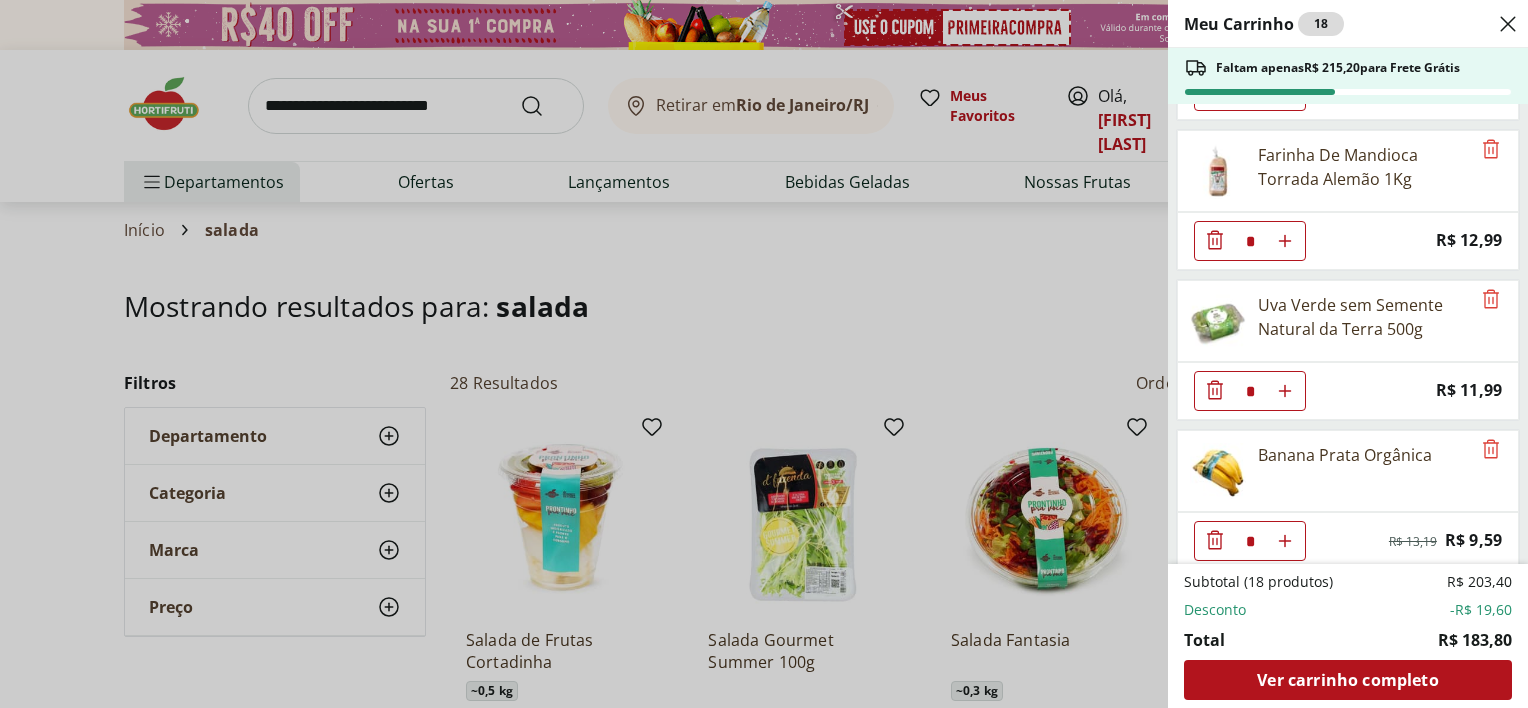 click 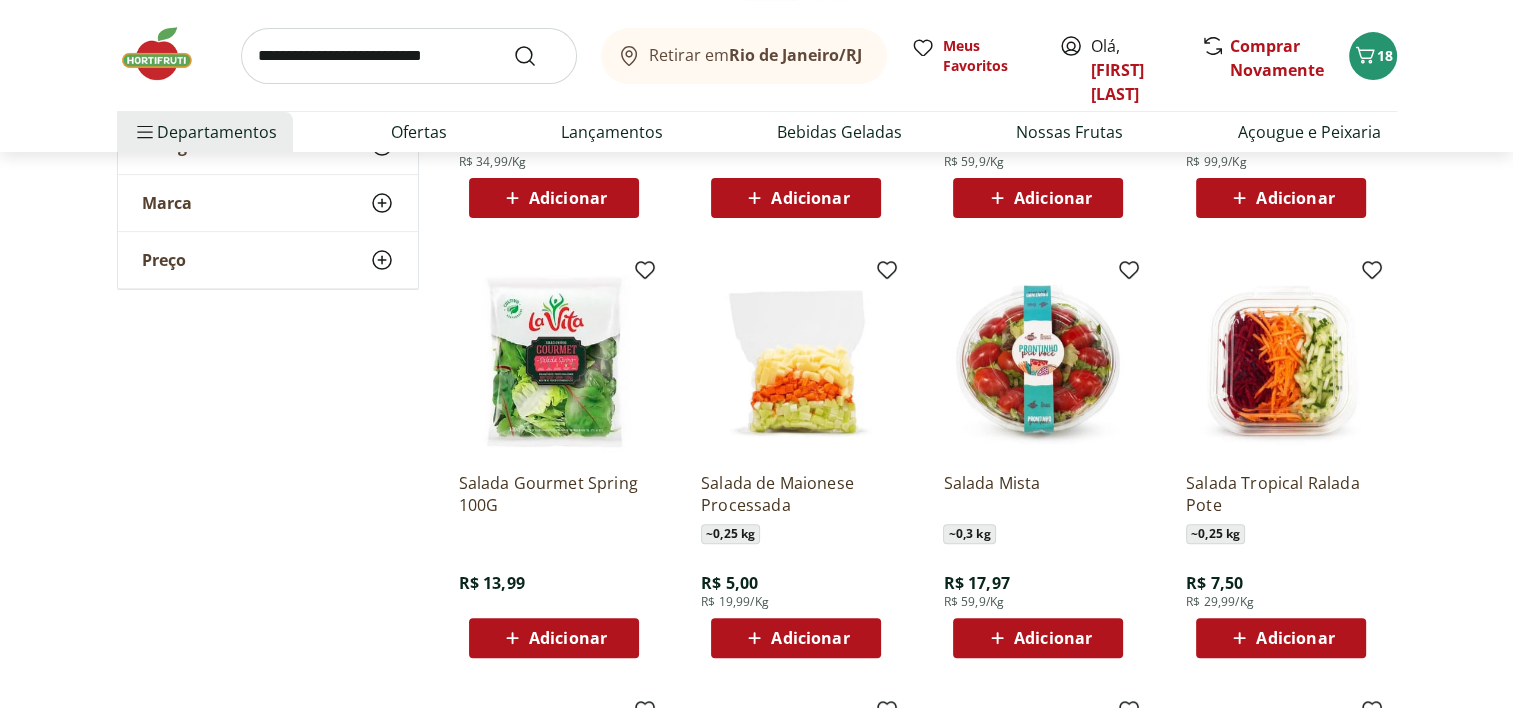 scroll, scrollTop: 600, scrollLeft: 0, axis: vertical 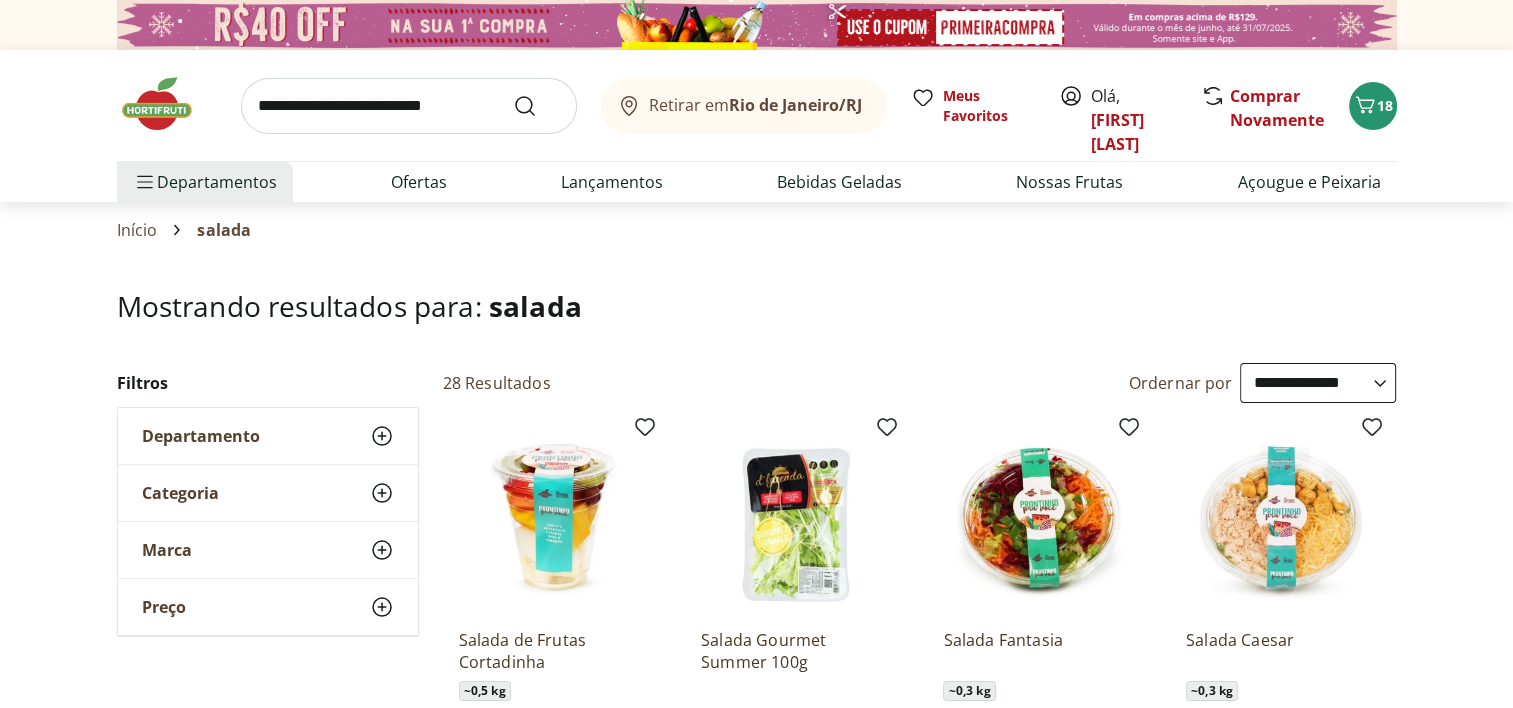 click at bounding box center (409, 106) 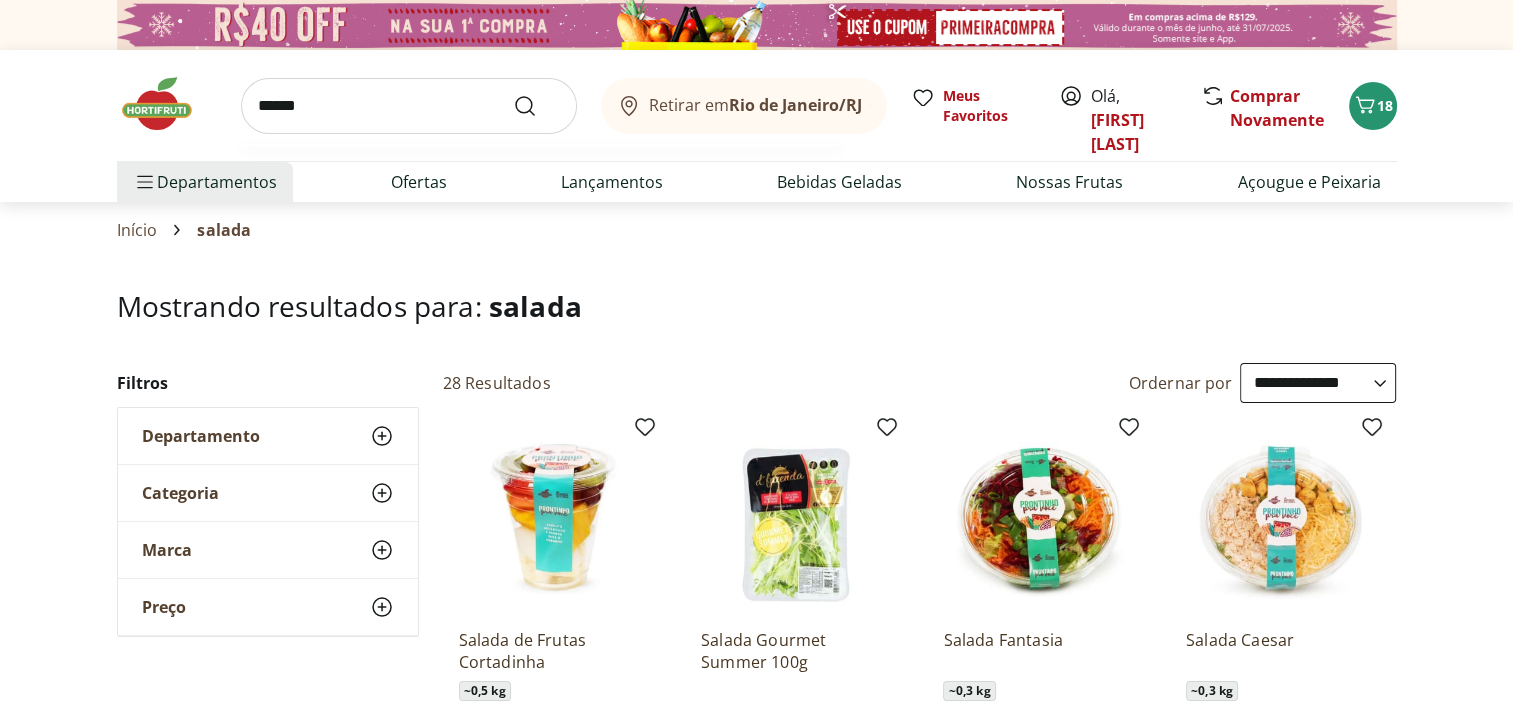 type on "******" 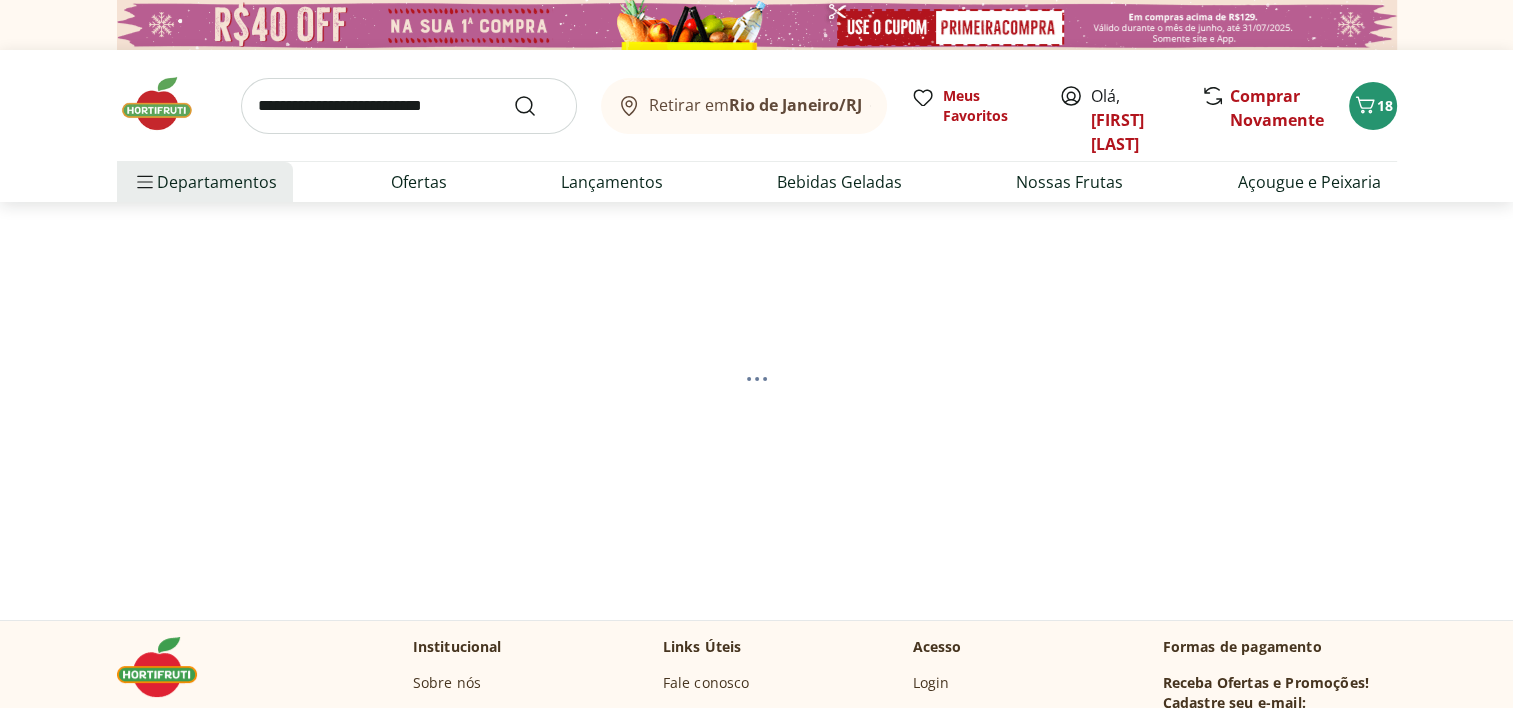 select on "**********" 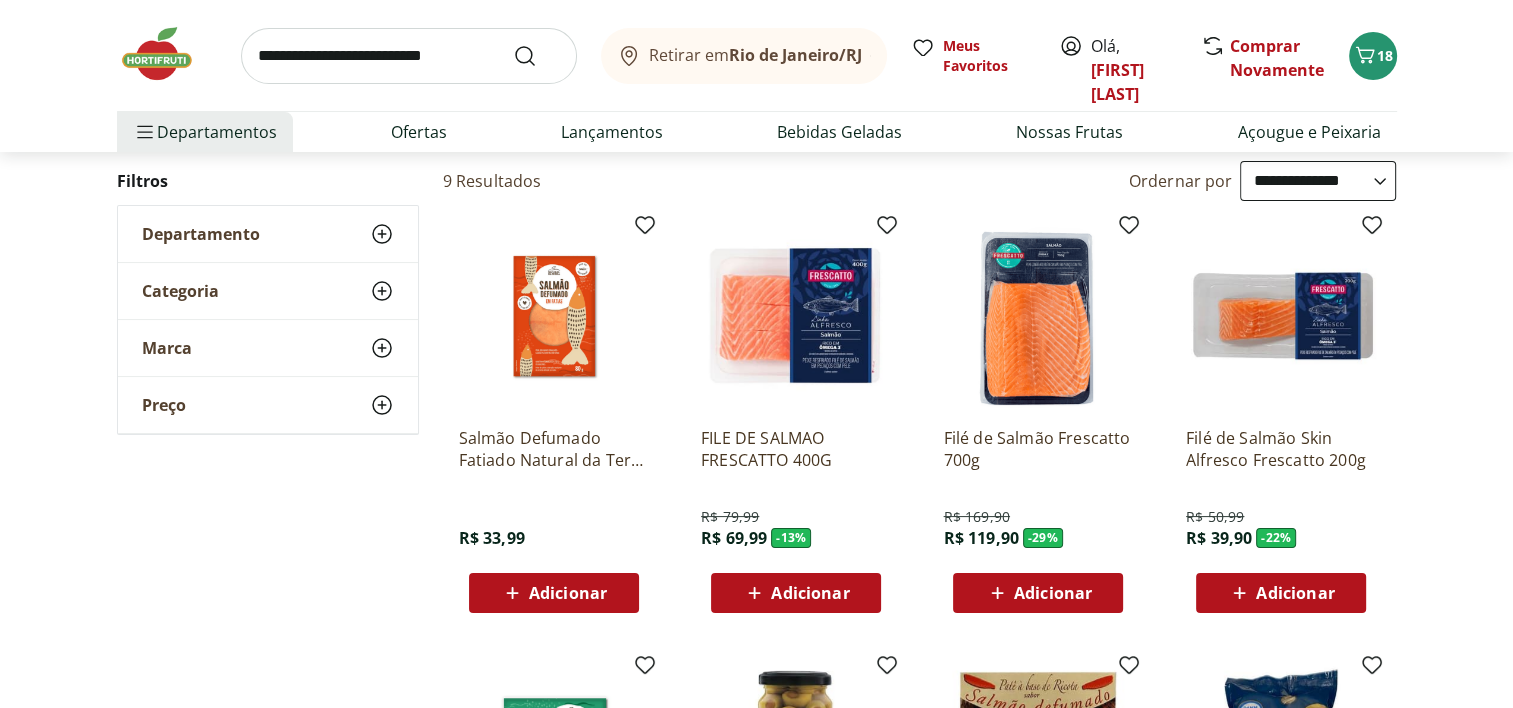 scroll, scrollTop: 200, scrollLeft: 0, axis: vertical 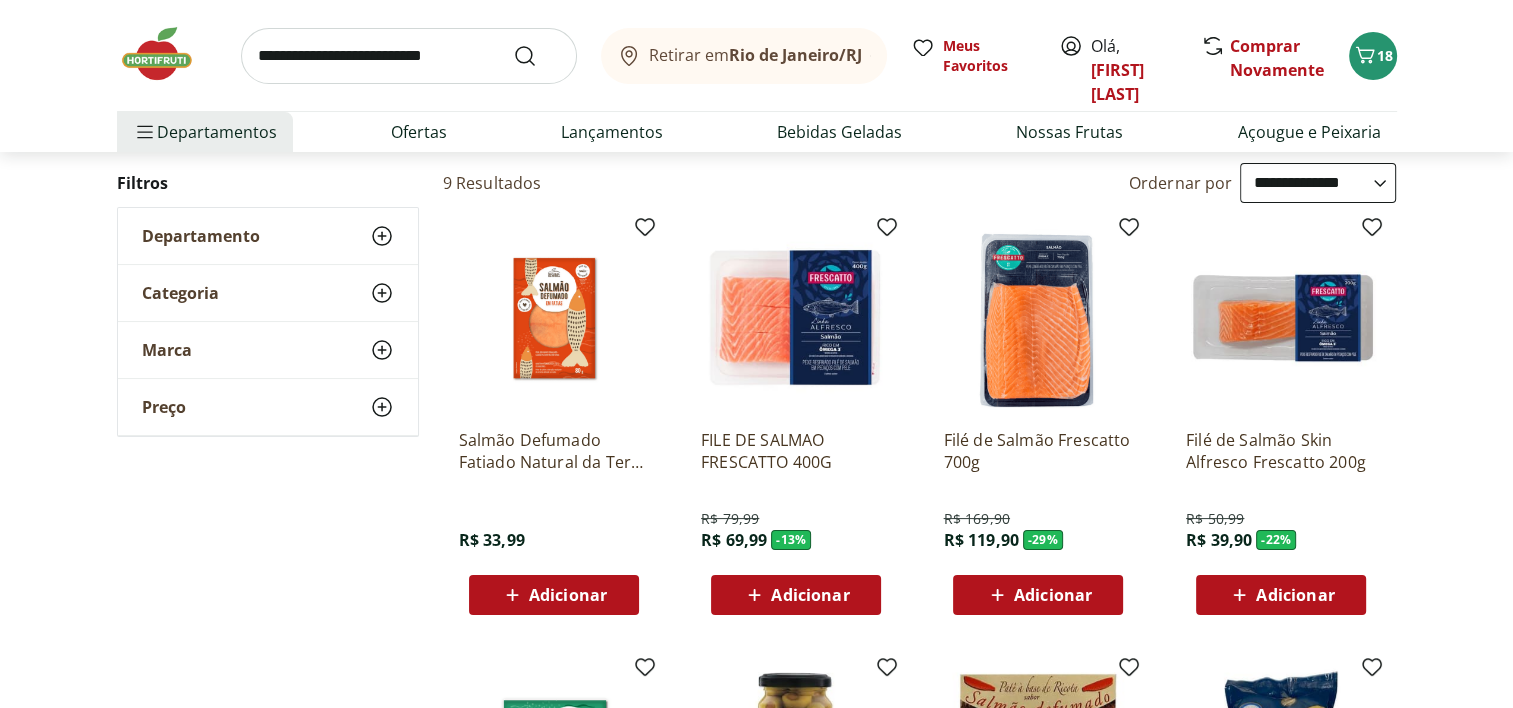 click on "Adicionar" at bounding box center (1053, 595) 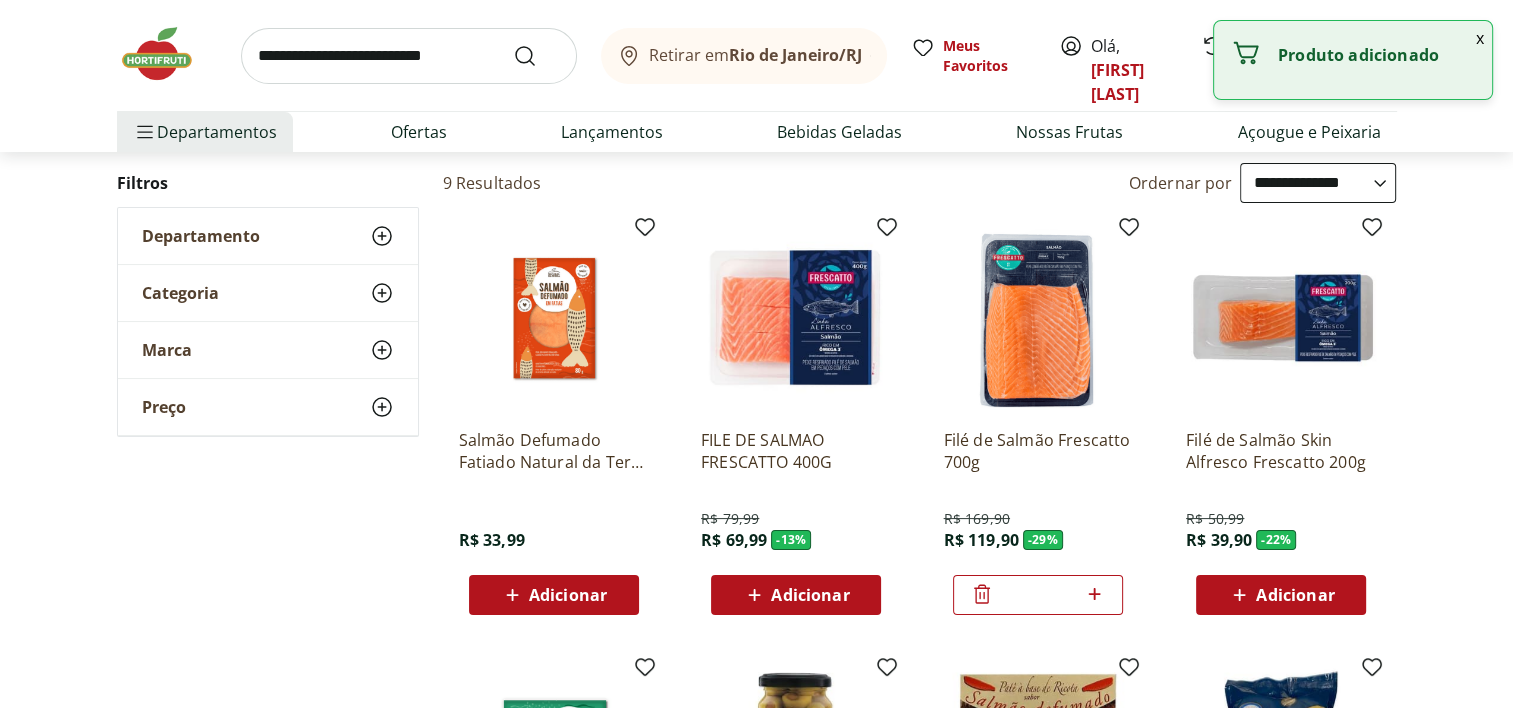 click on "**********" at bounding box center [756, 800] 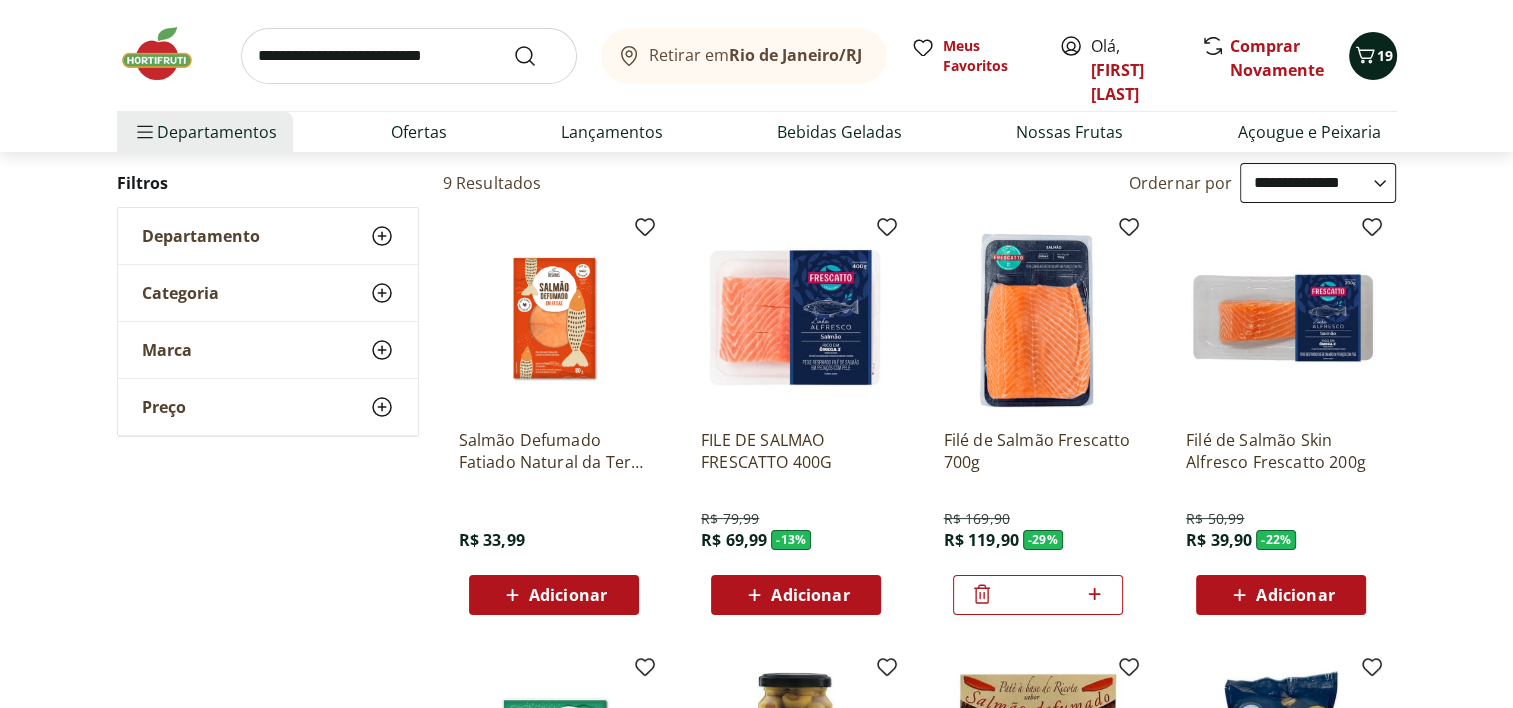 click on "19" at bounding box center (1385, 55) 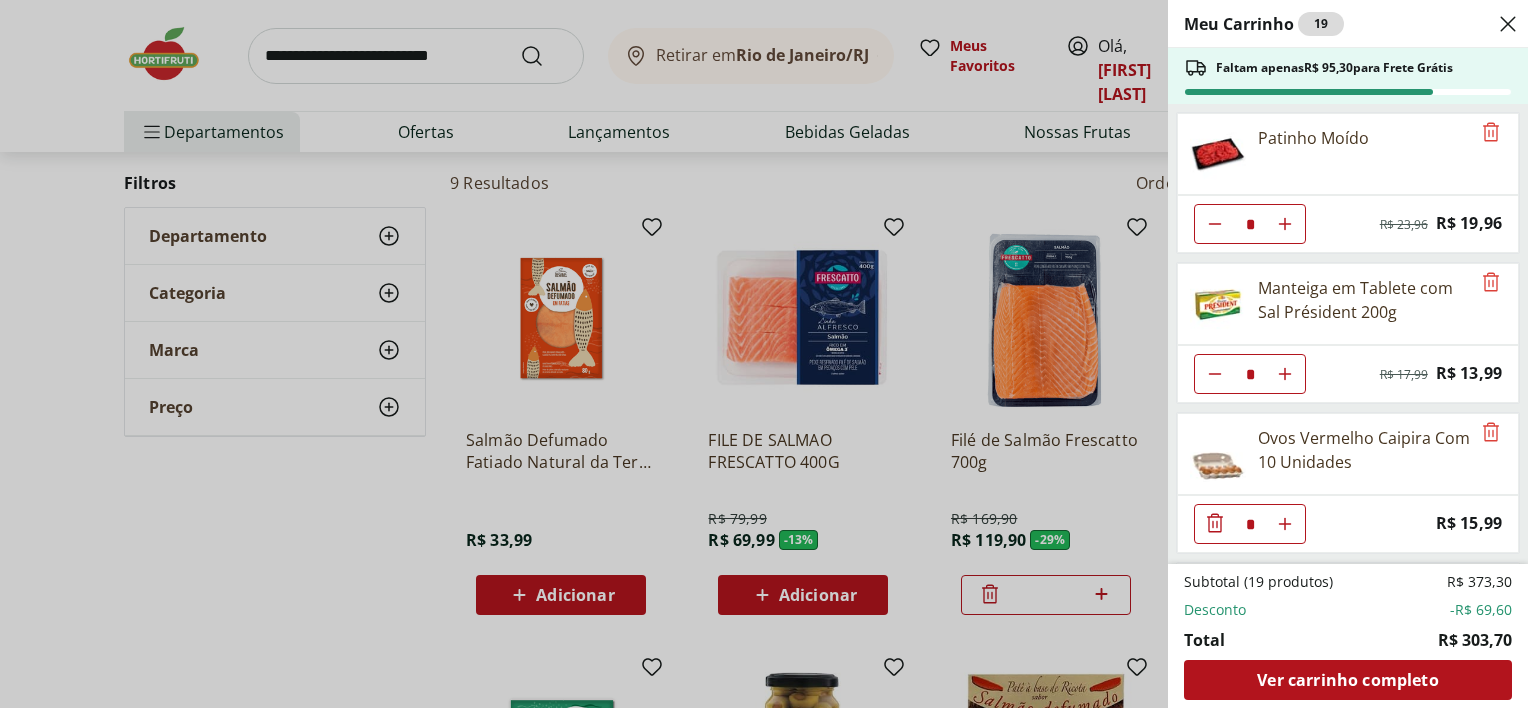 click 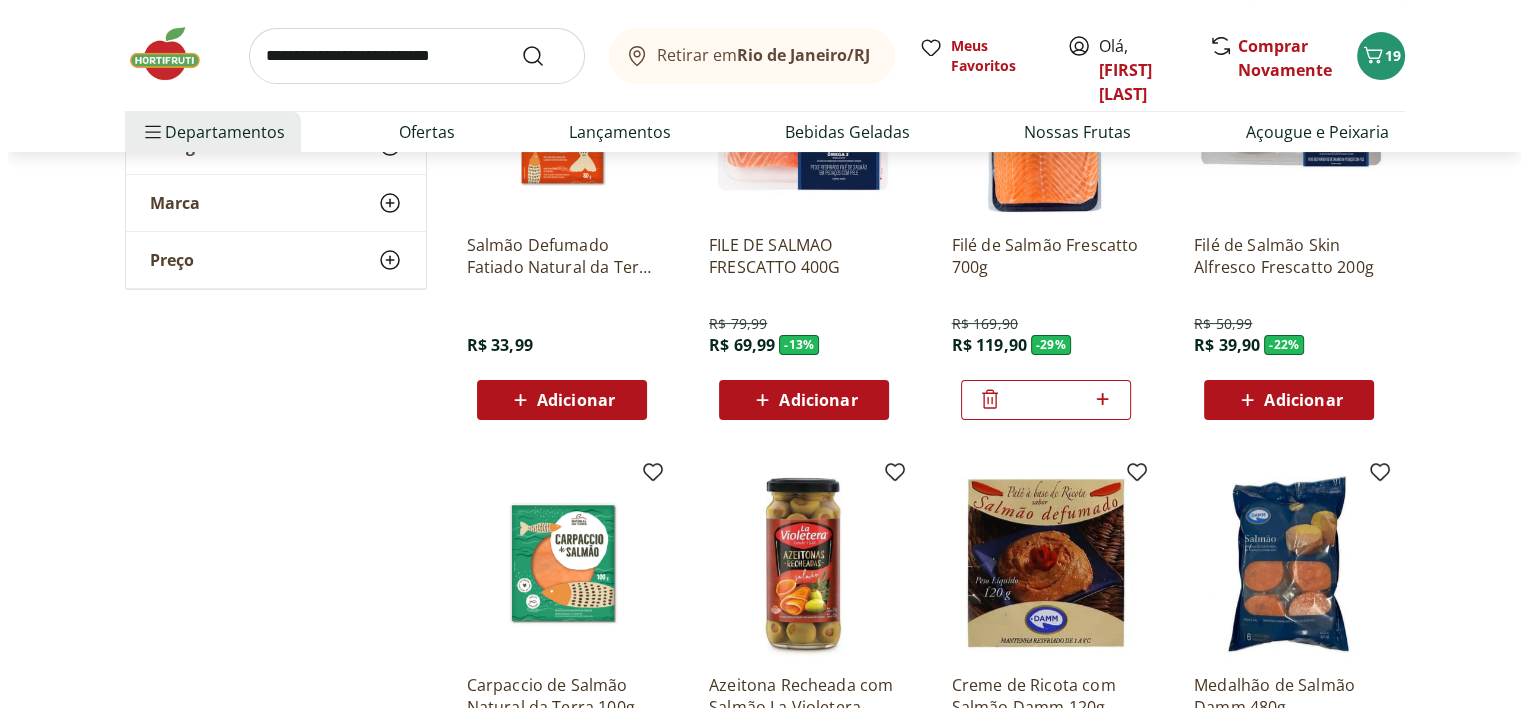 scroll, scrollTop: 400, scrollLeft: 0, axis: vertical 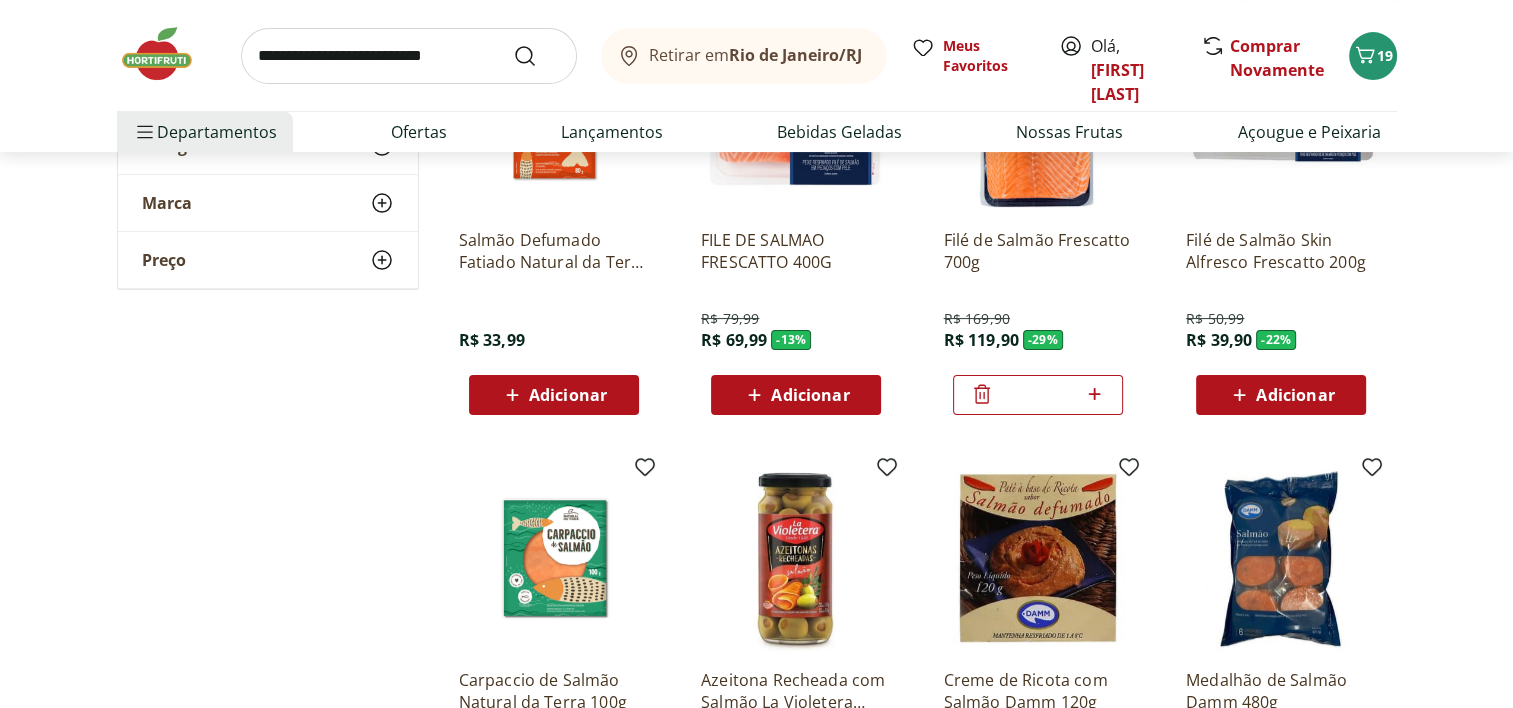 click 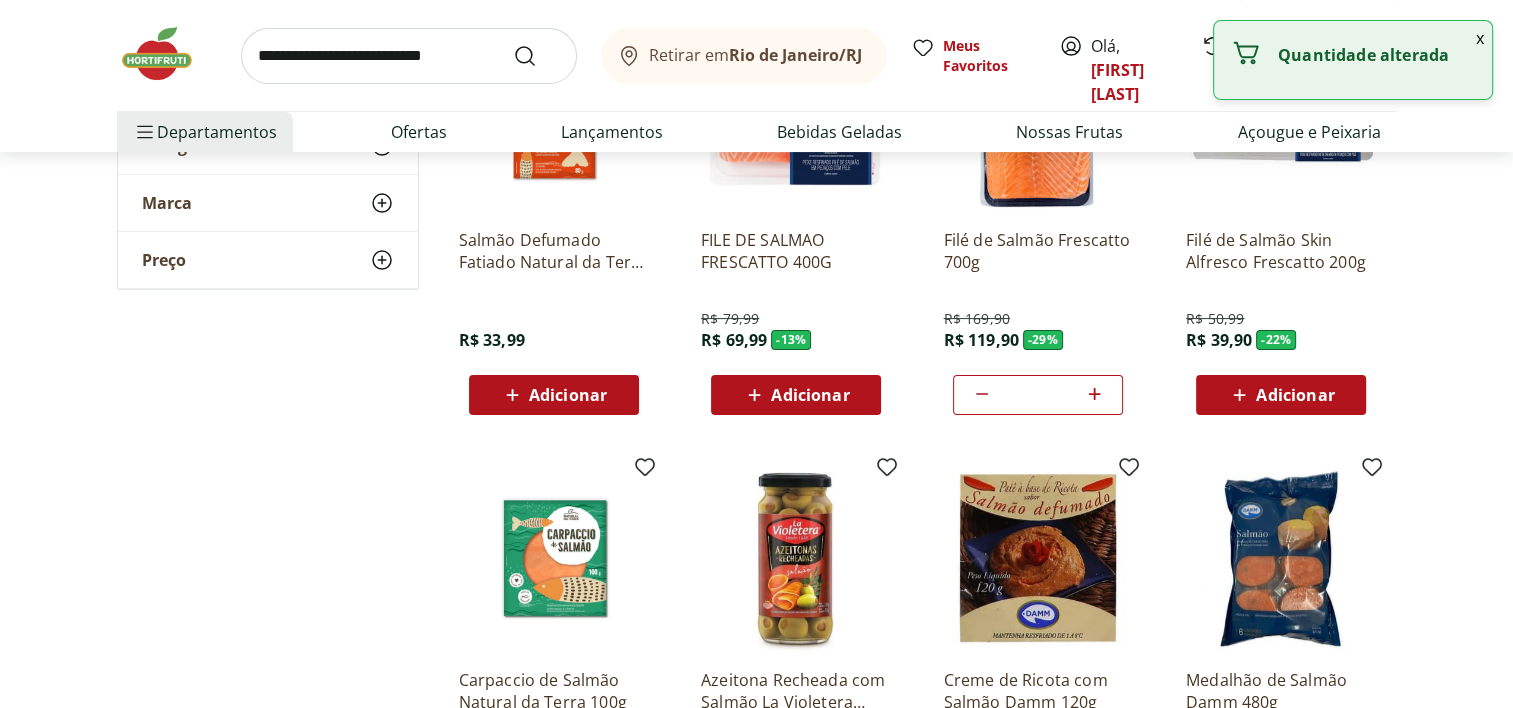 click on "x" at bounding box center [1480, 38] 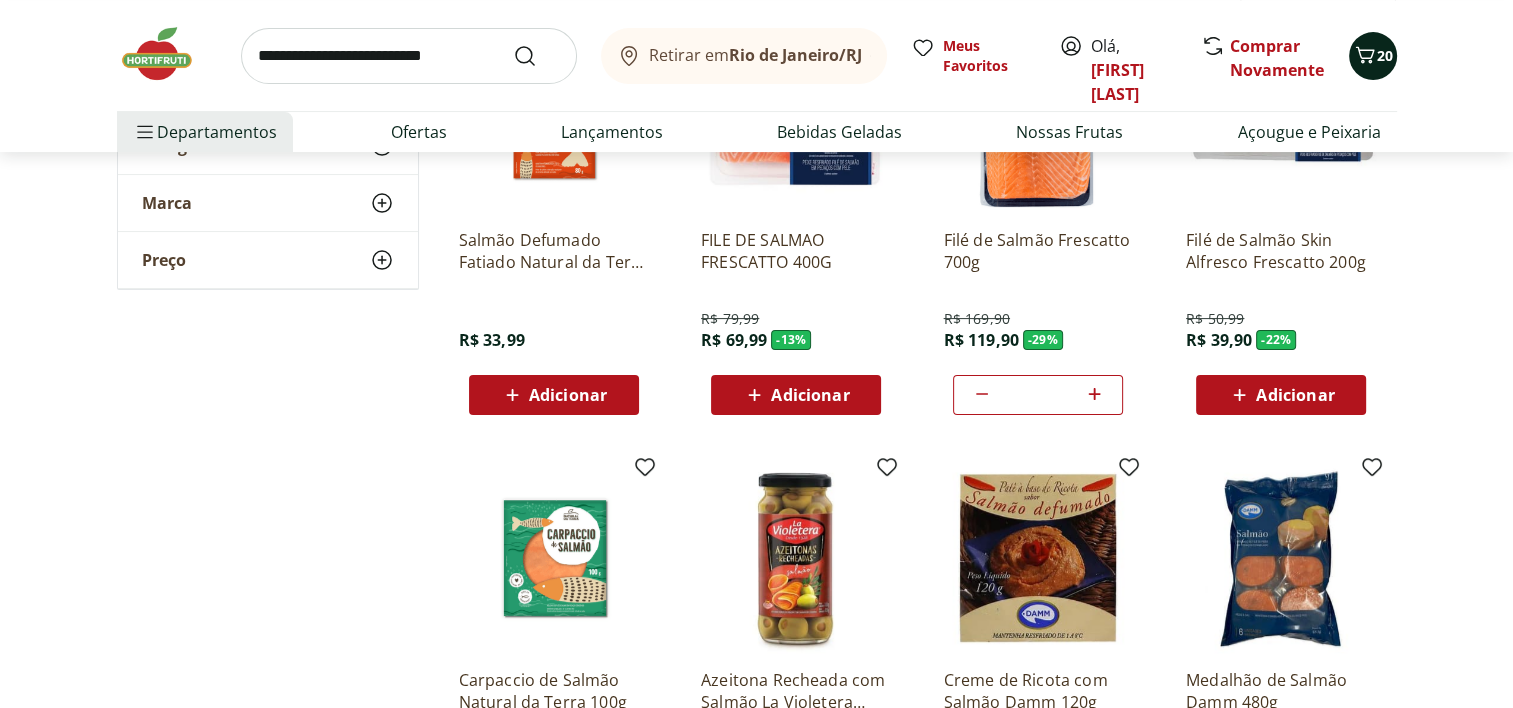 click 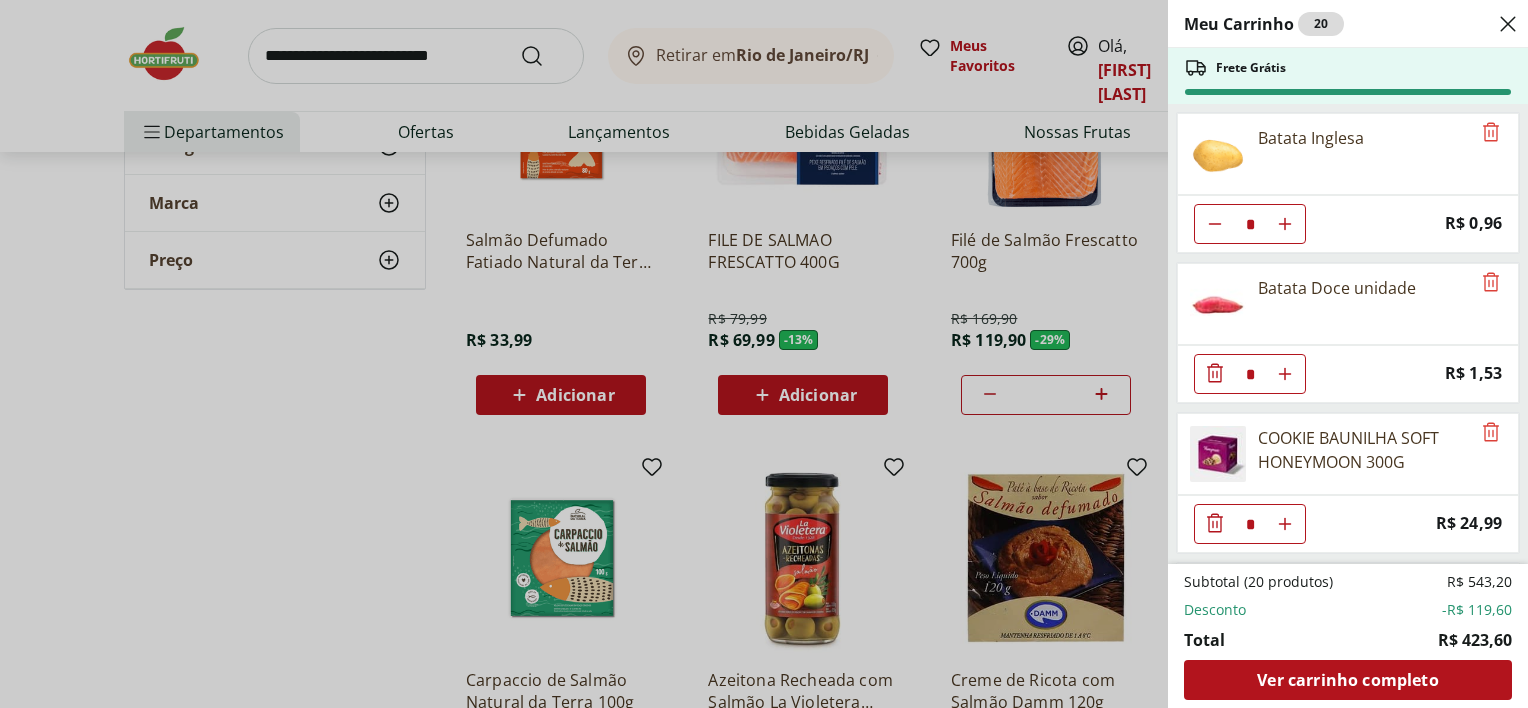 scroll, scrollTop: 1482, scrollLeft: 0, axis: vertical 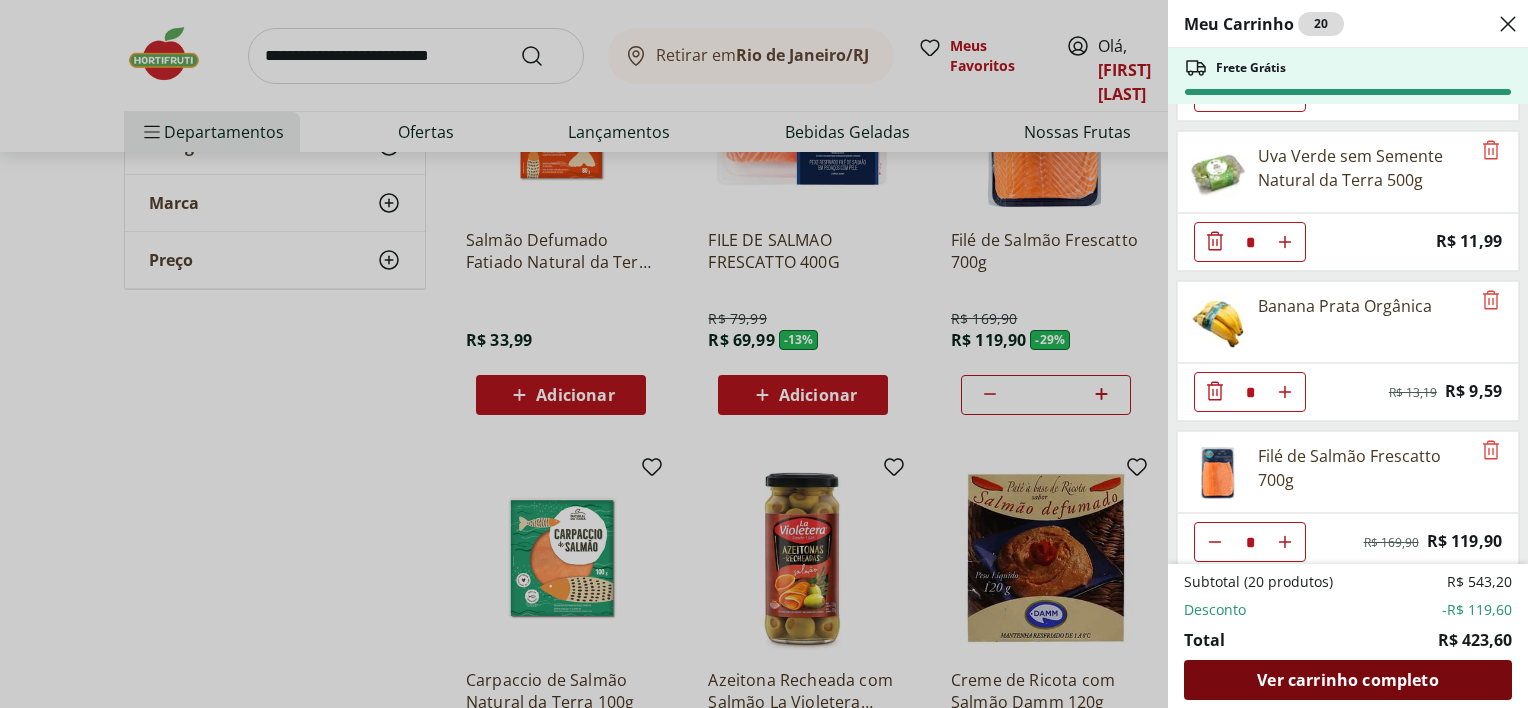 click on "Ver carrinho completo" at bounding box center (1347, 680) 